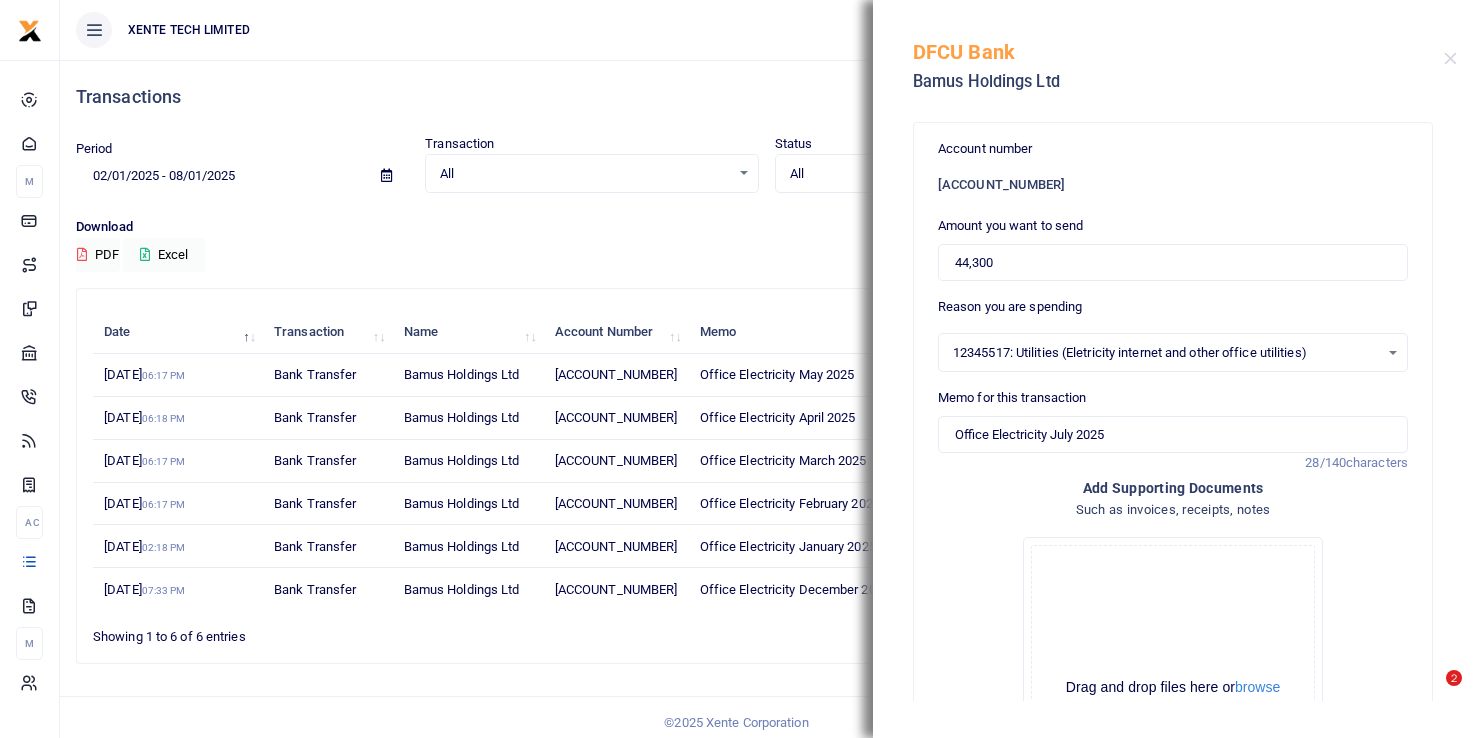 scroll, scrollTop: 0, scrollLeft: 0, axis: both 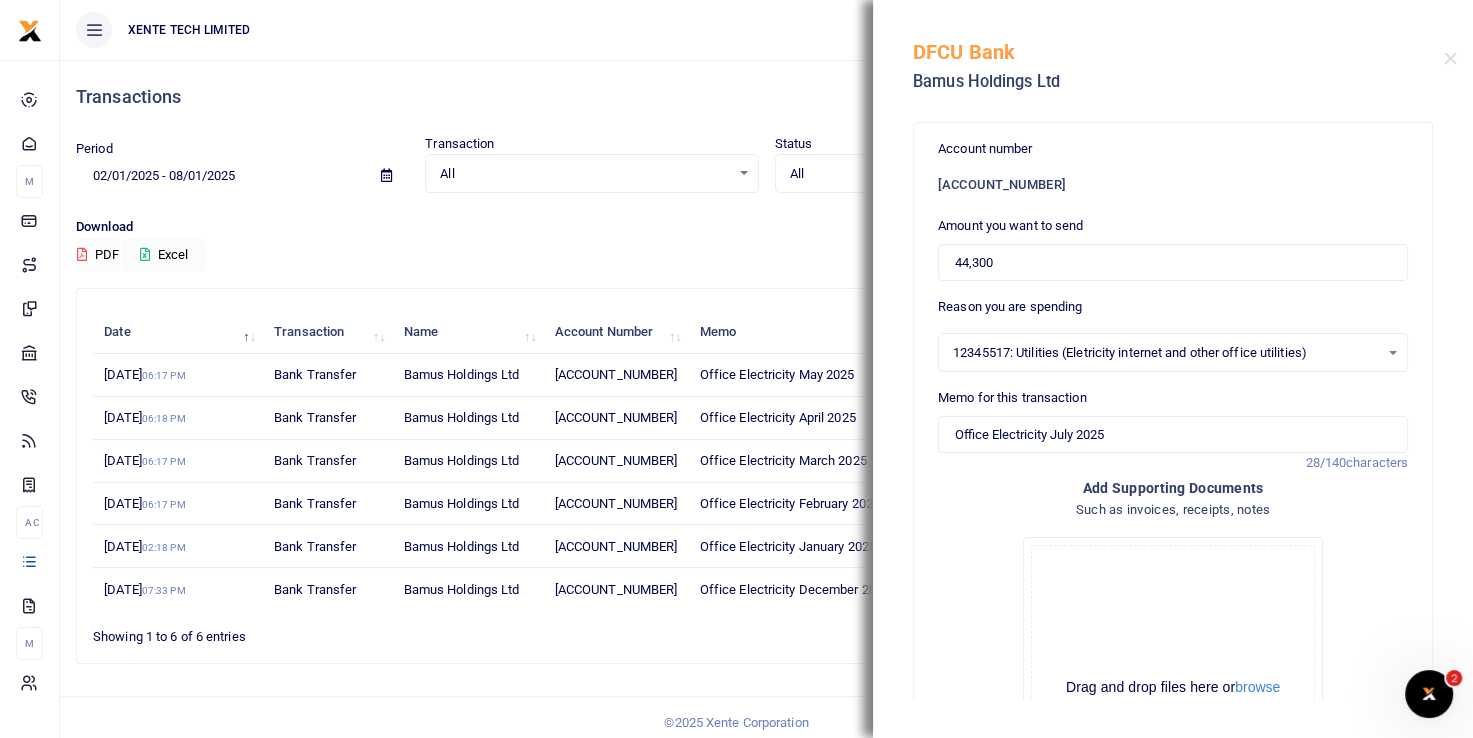 type on "Office Electricity July 2025" 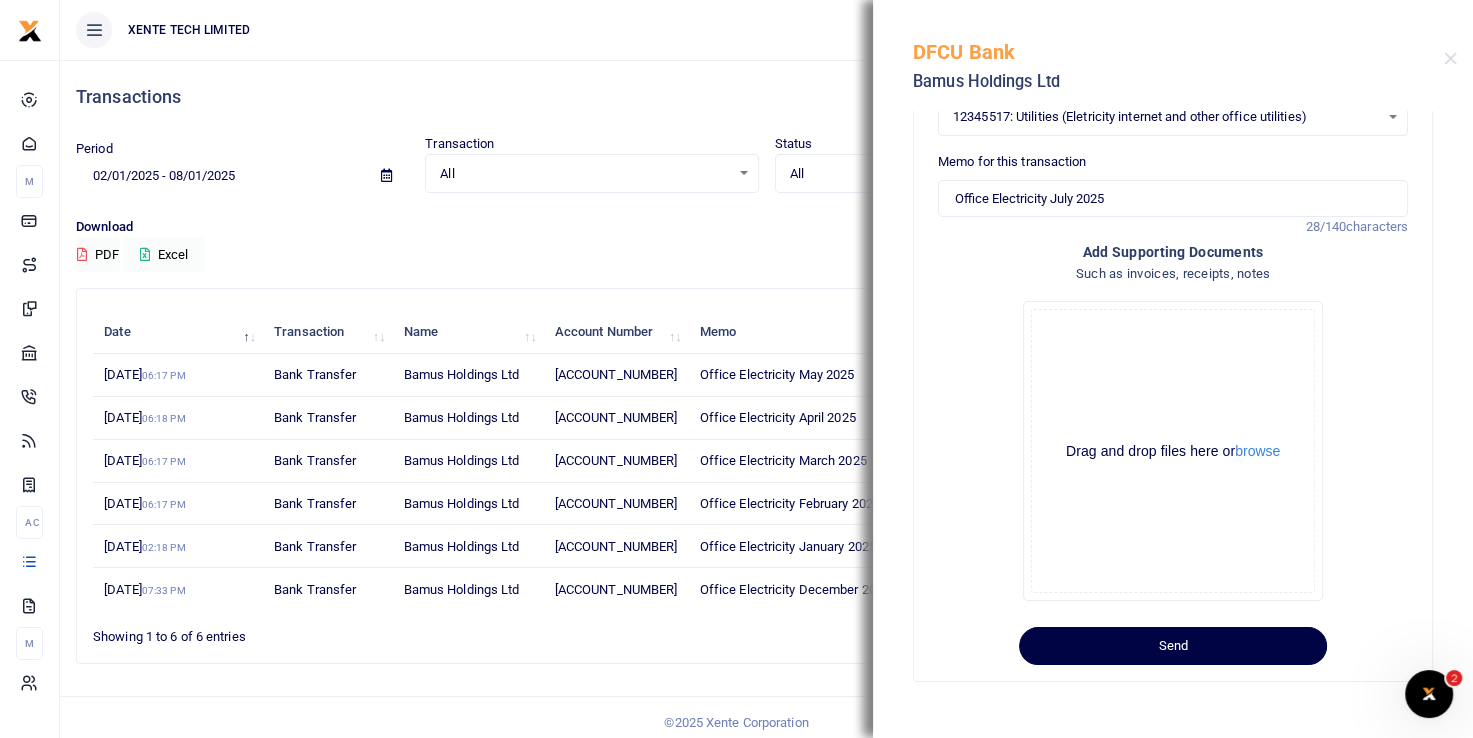 scroll, scrollTop: 247, scrollLeft: 0, axis: vertical 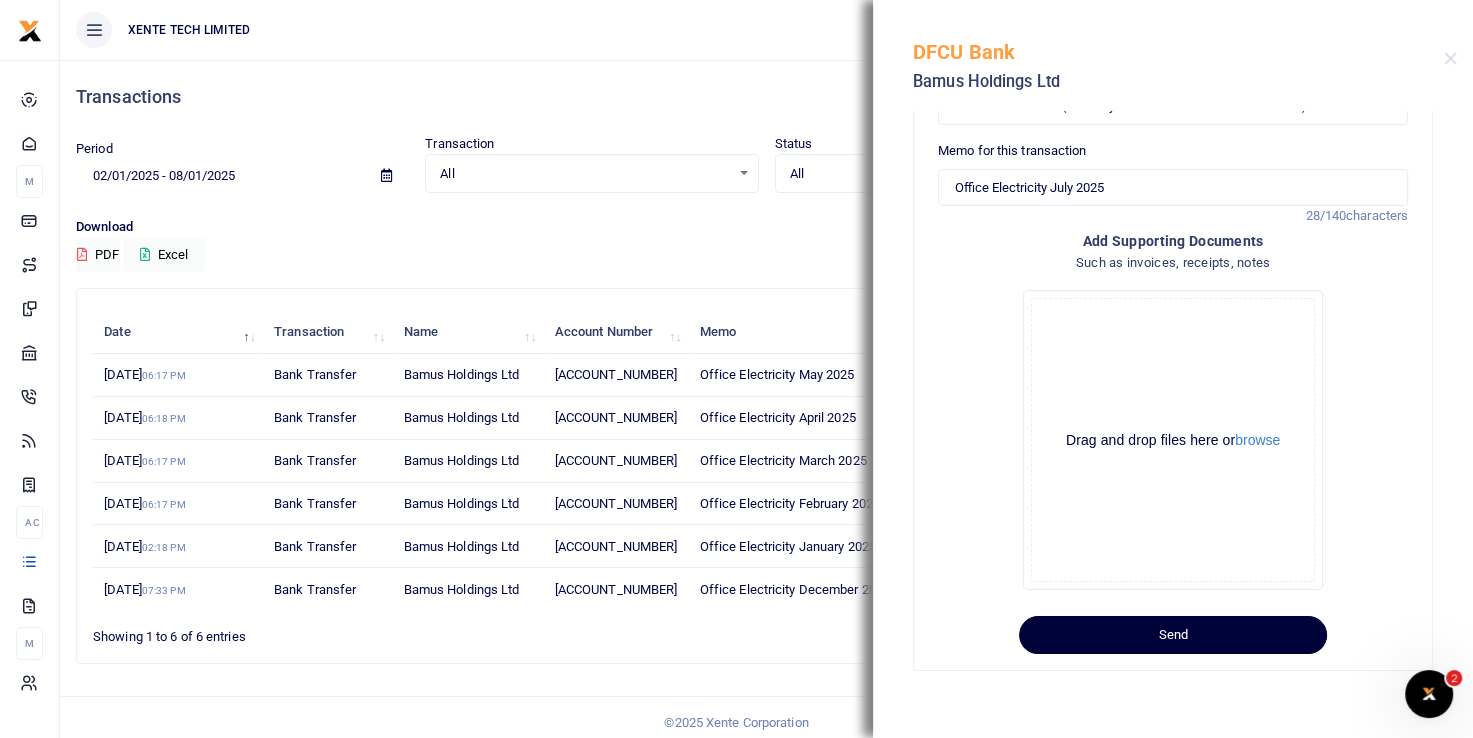 click on "Send" at bounding box center [1173, 635] 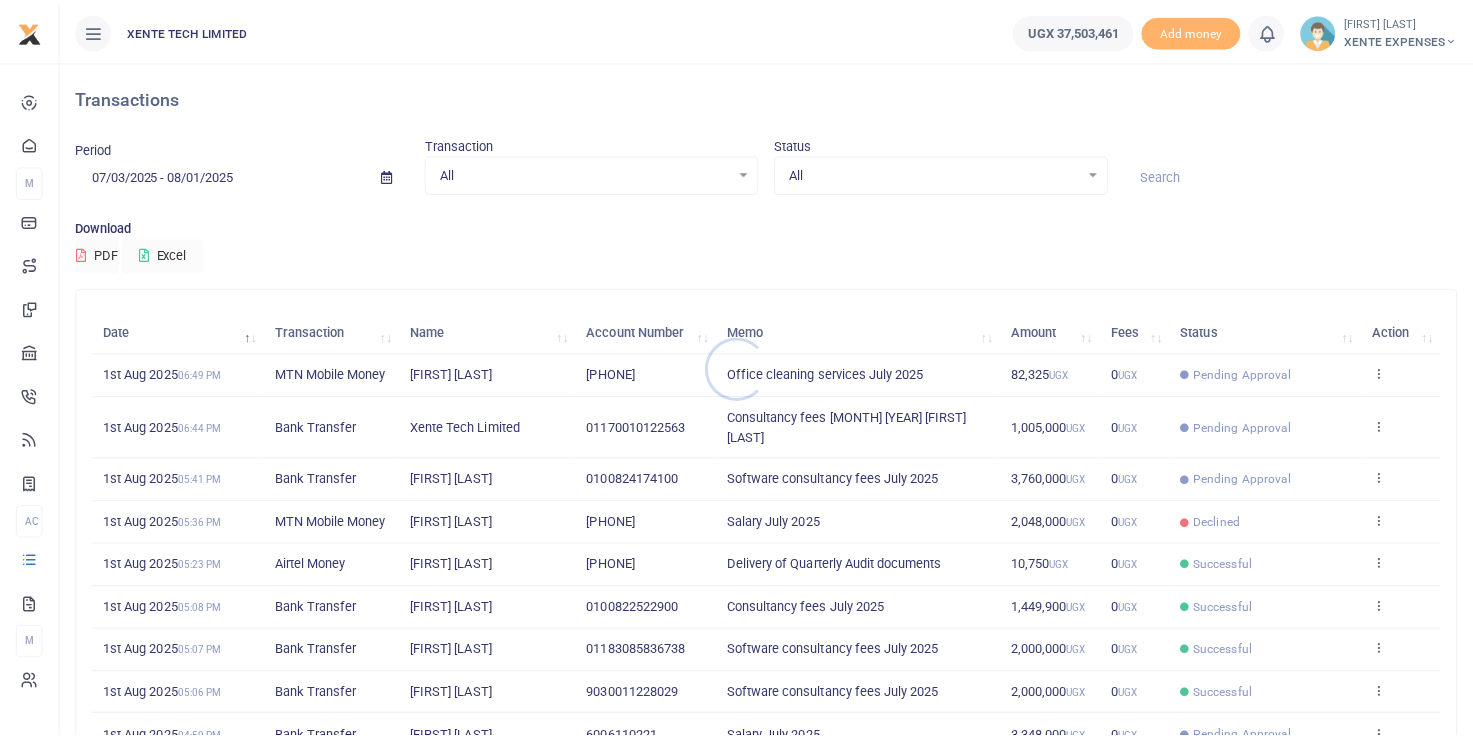 scroll, scrollTop: 0, scrollLeft: 0, axis: both 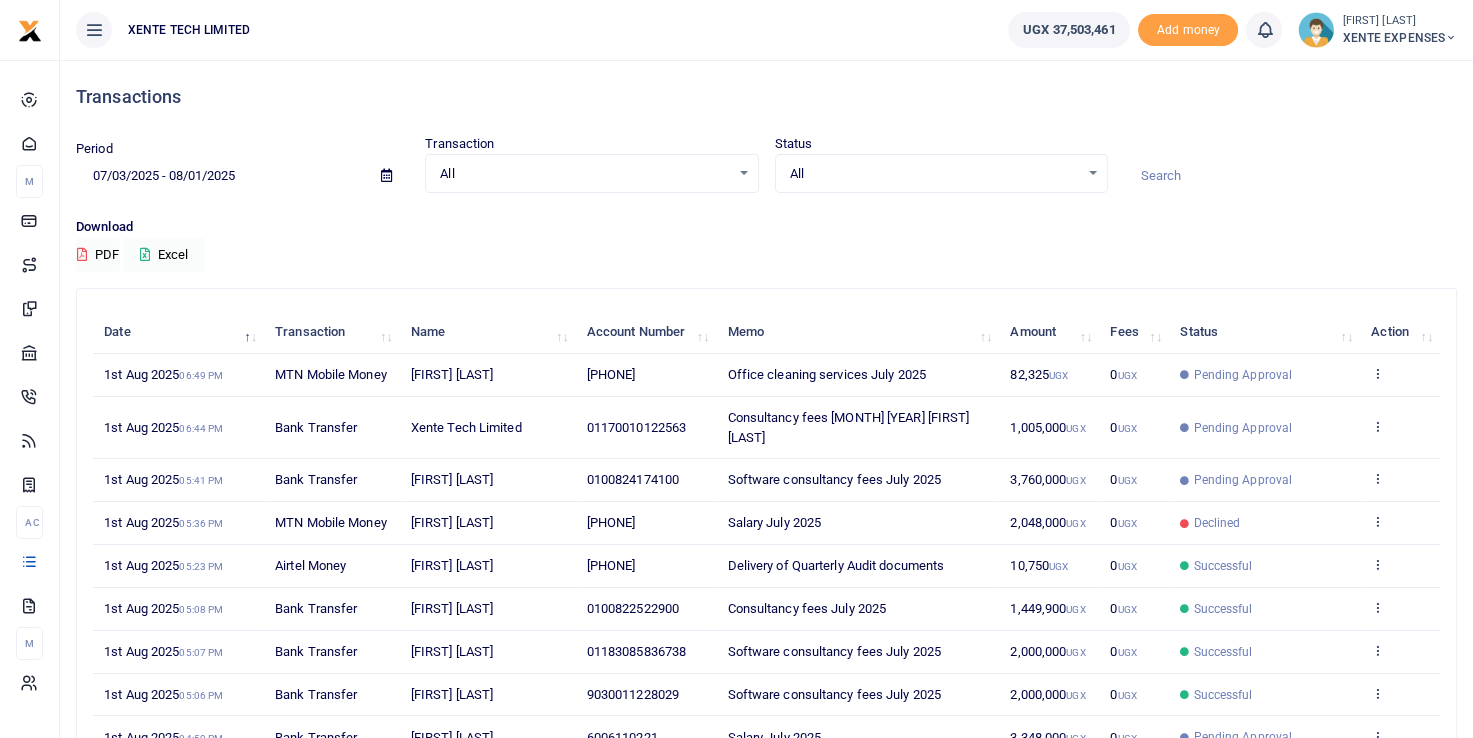 click at bounding box center (386, 175) 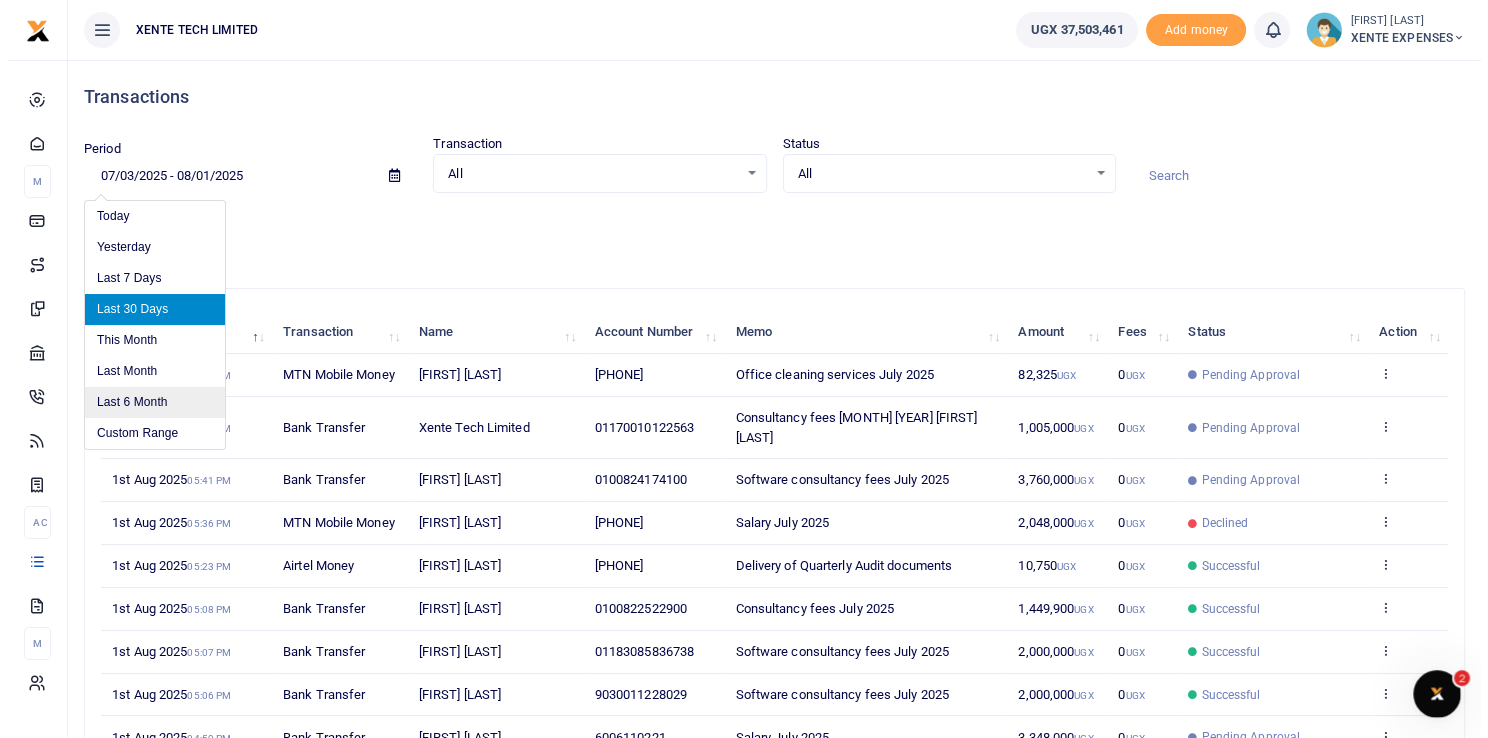 scroll, scrollTop: 0, scrollLeft: 0, axis: both 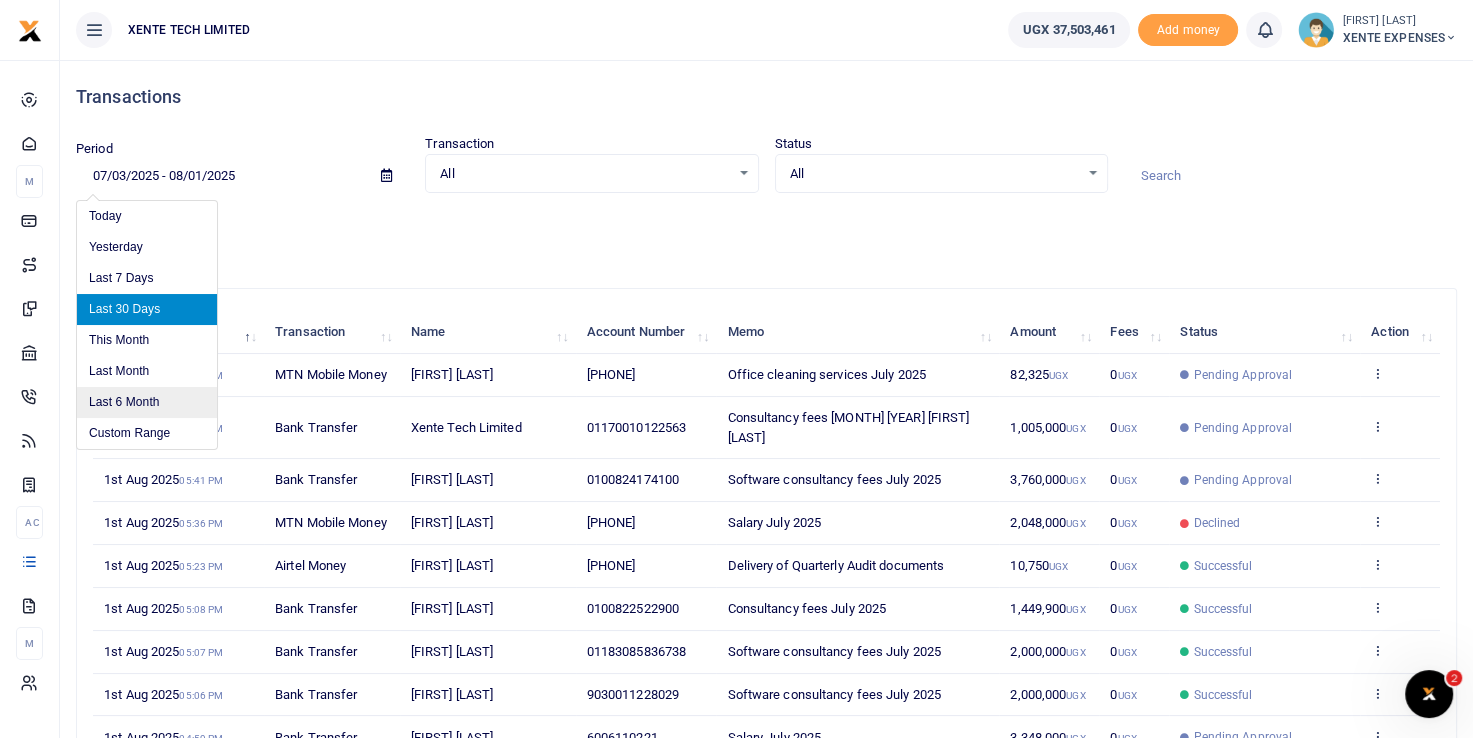 click on "Last 6 Month" at bounding box center (147, 402) 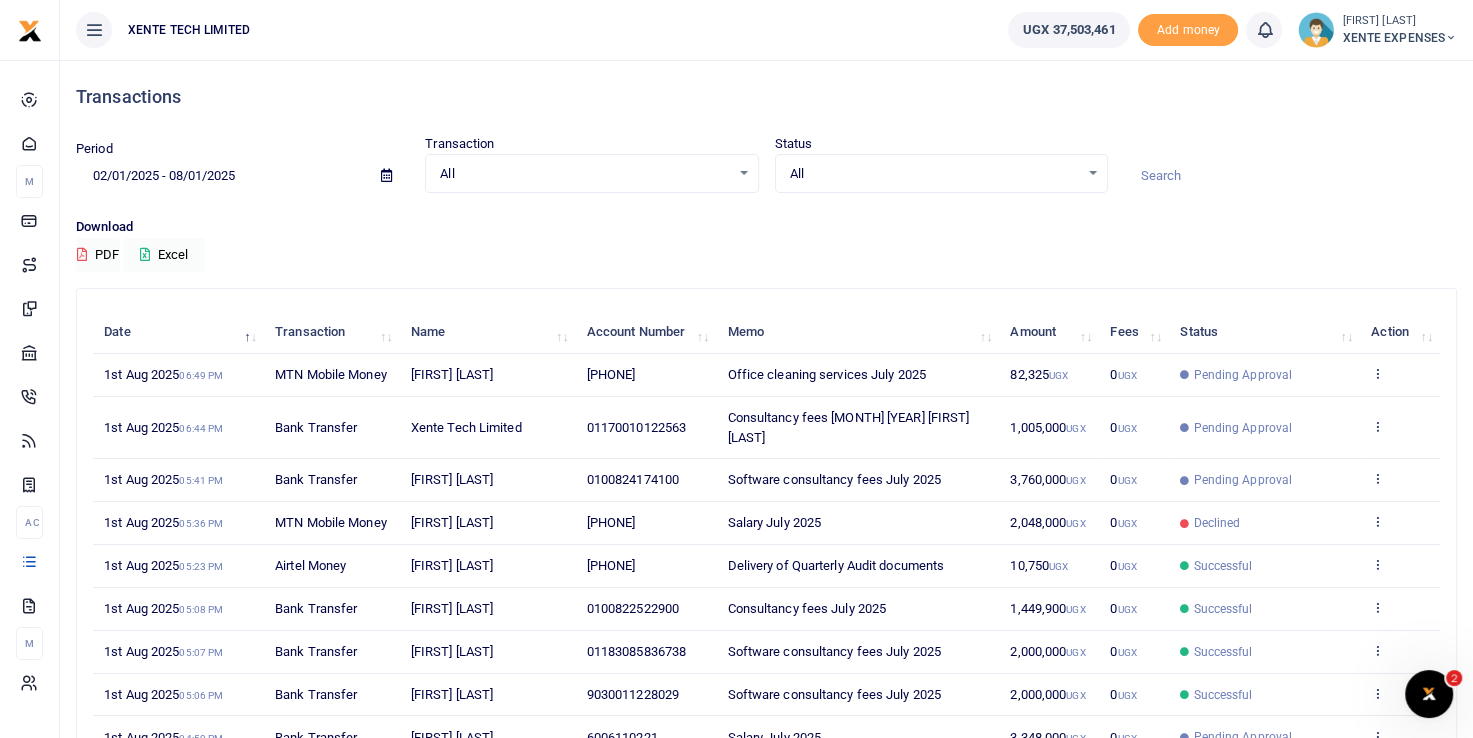 click at bounding box center [1290, 176] 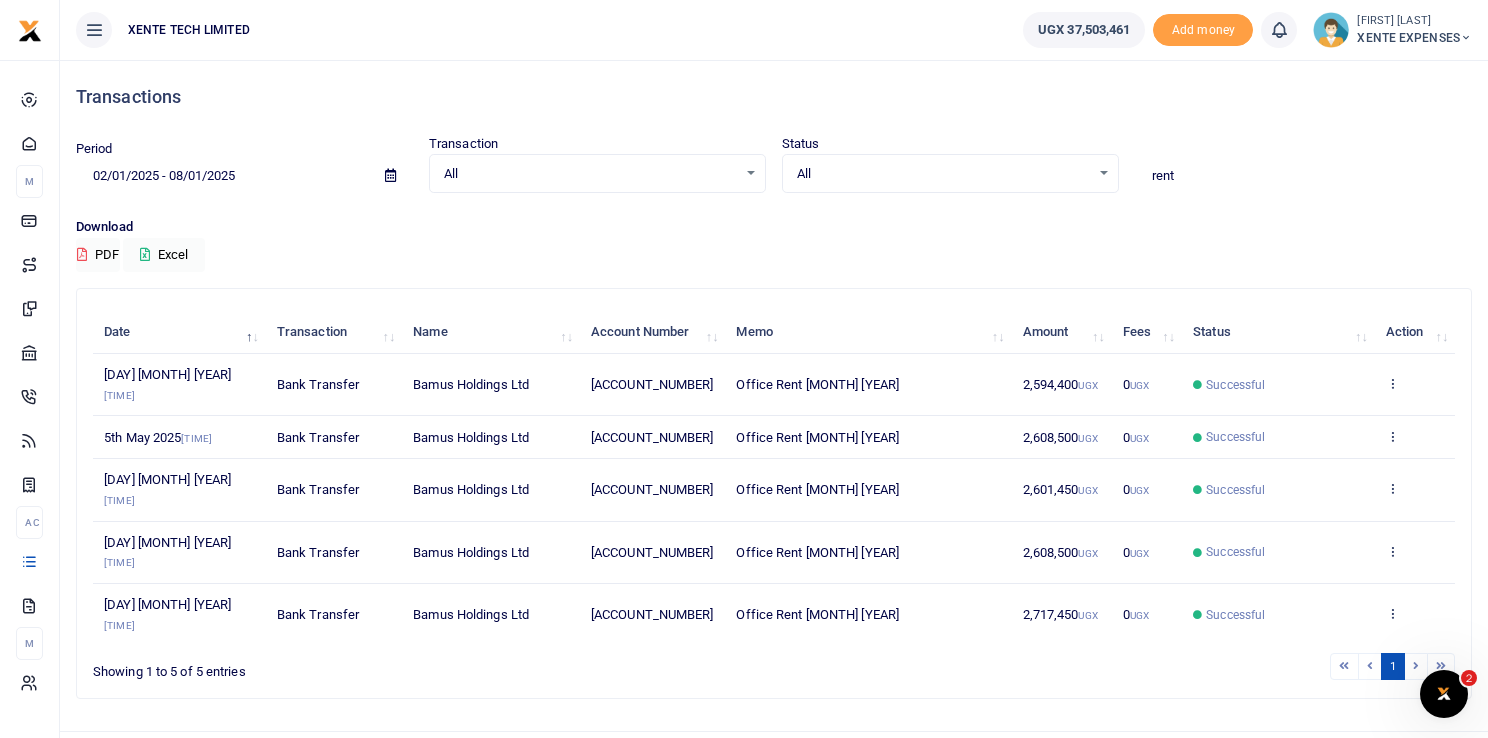 type on "rent" 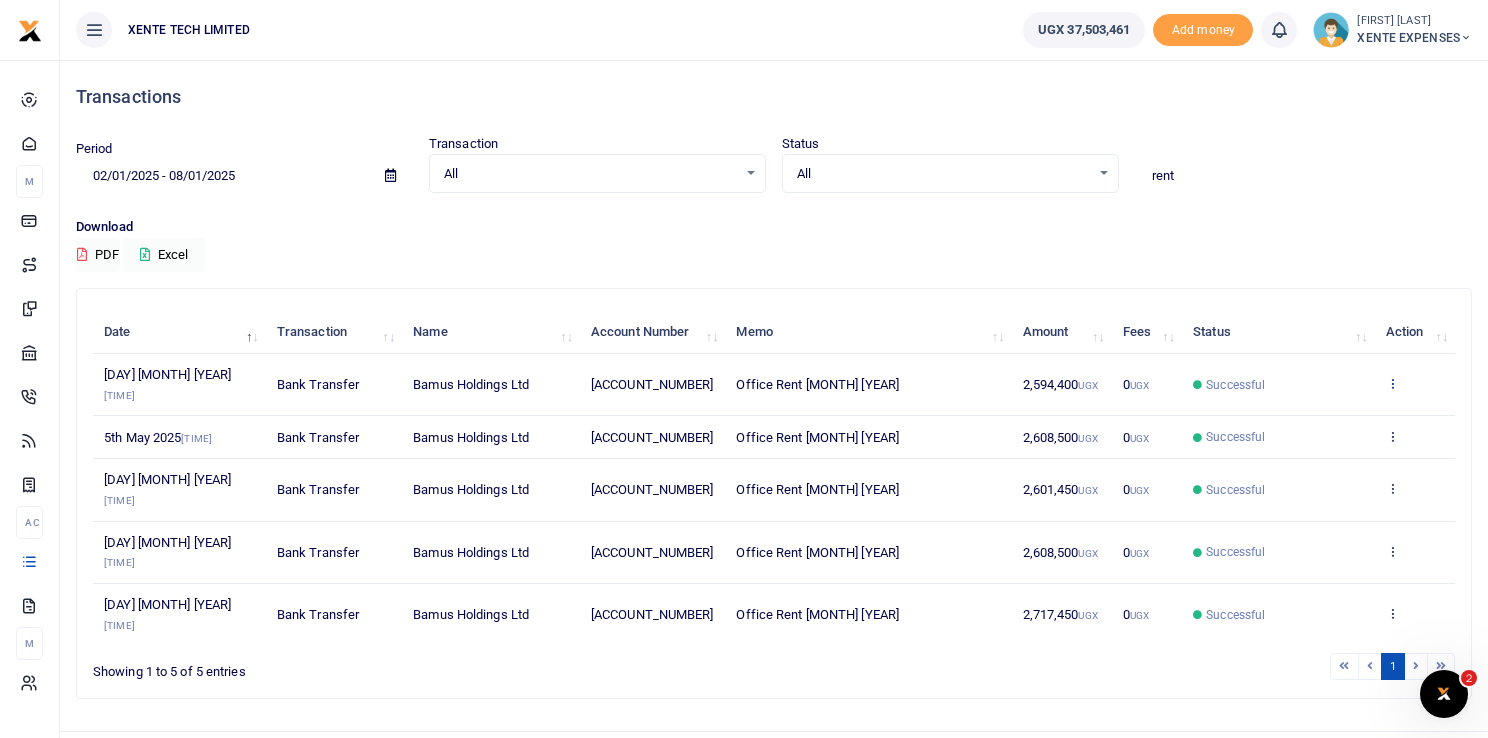 click at bounding box center [1392, 383] 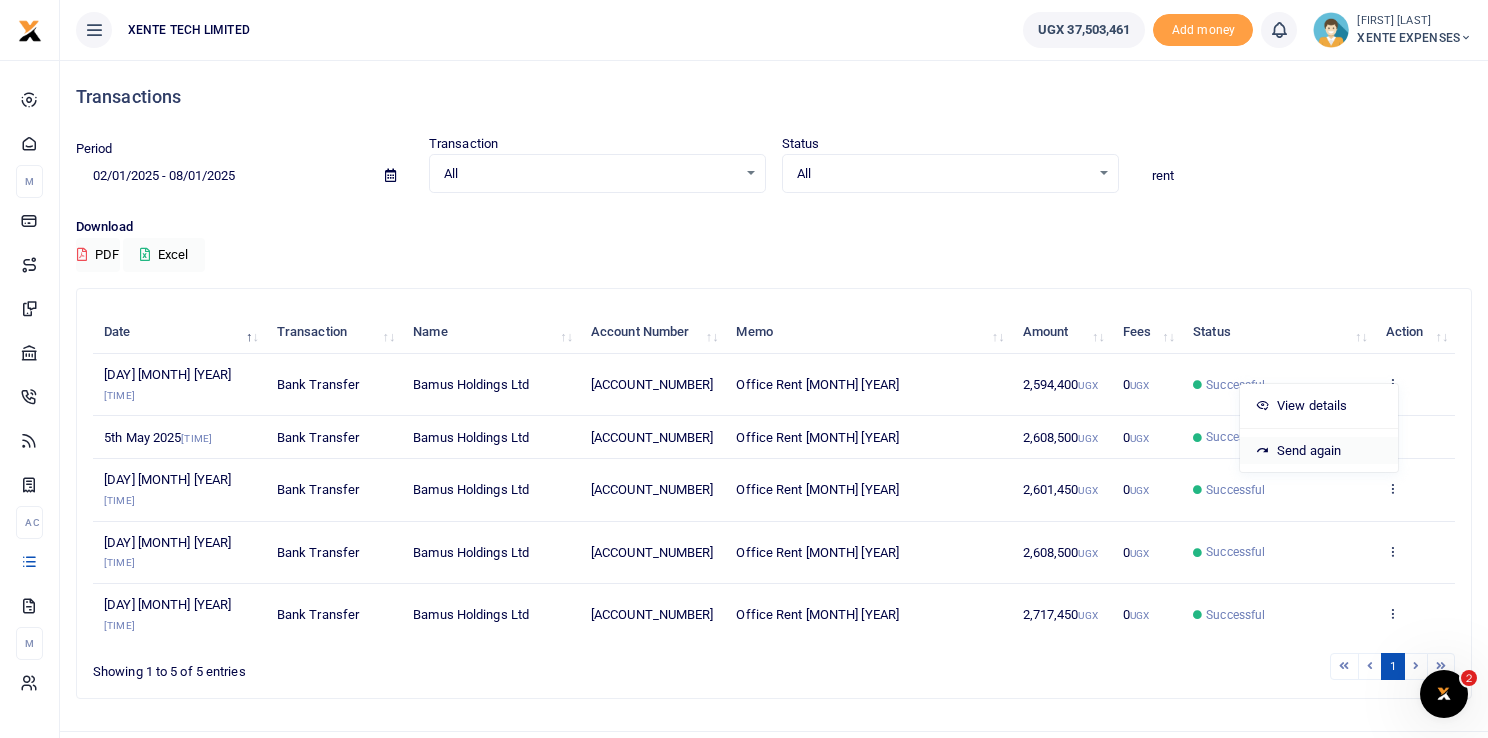 click on "Send again" at bounding box center (1319, 451) 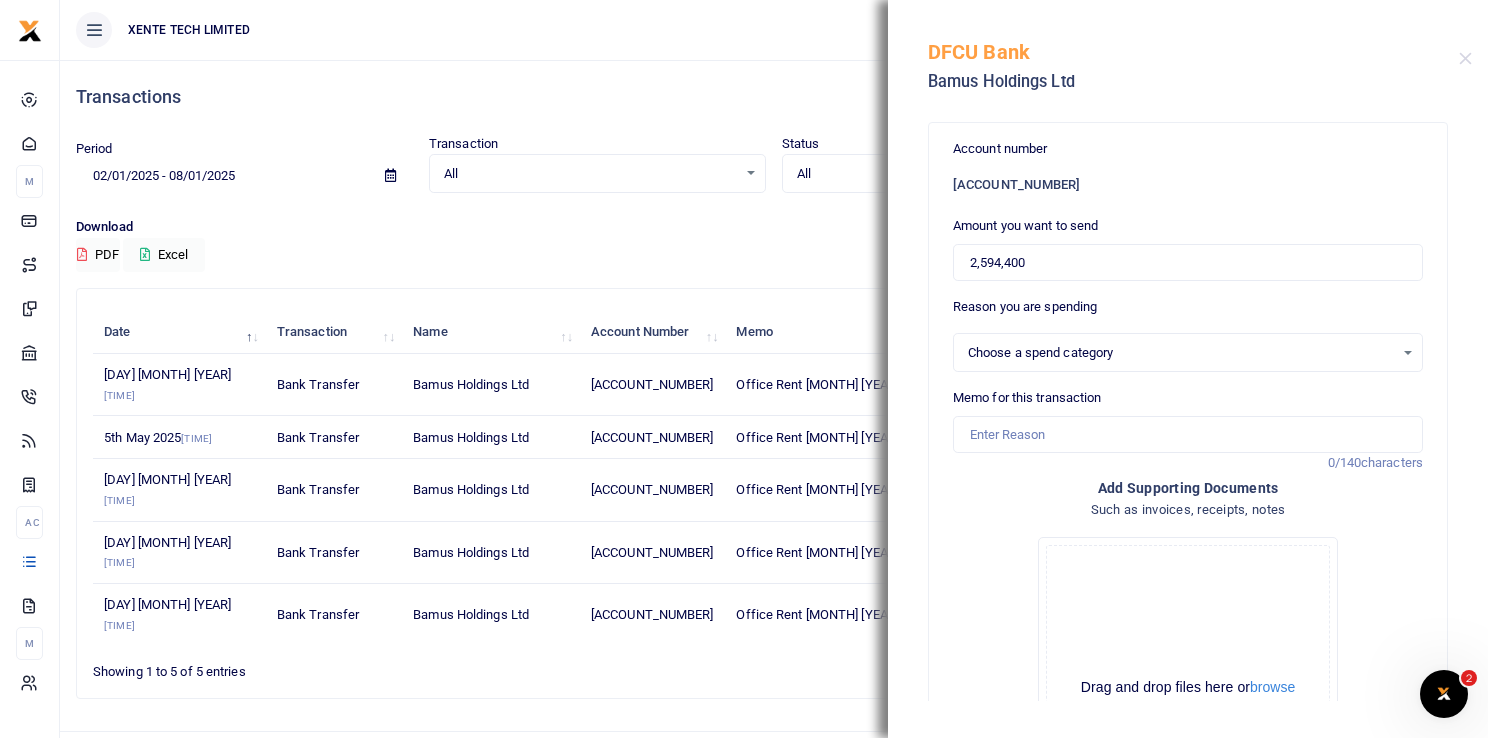 select on "11" 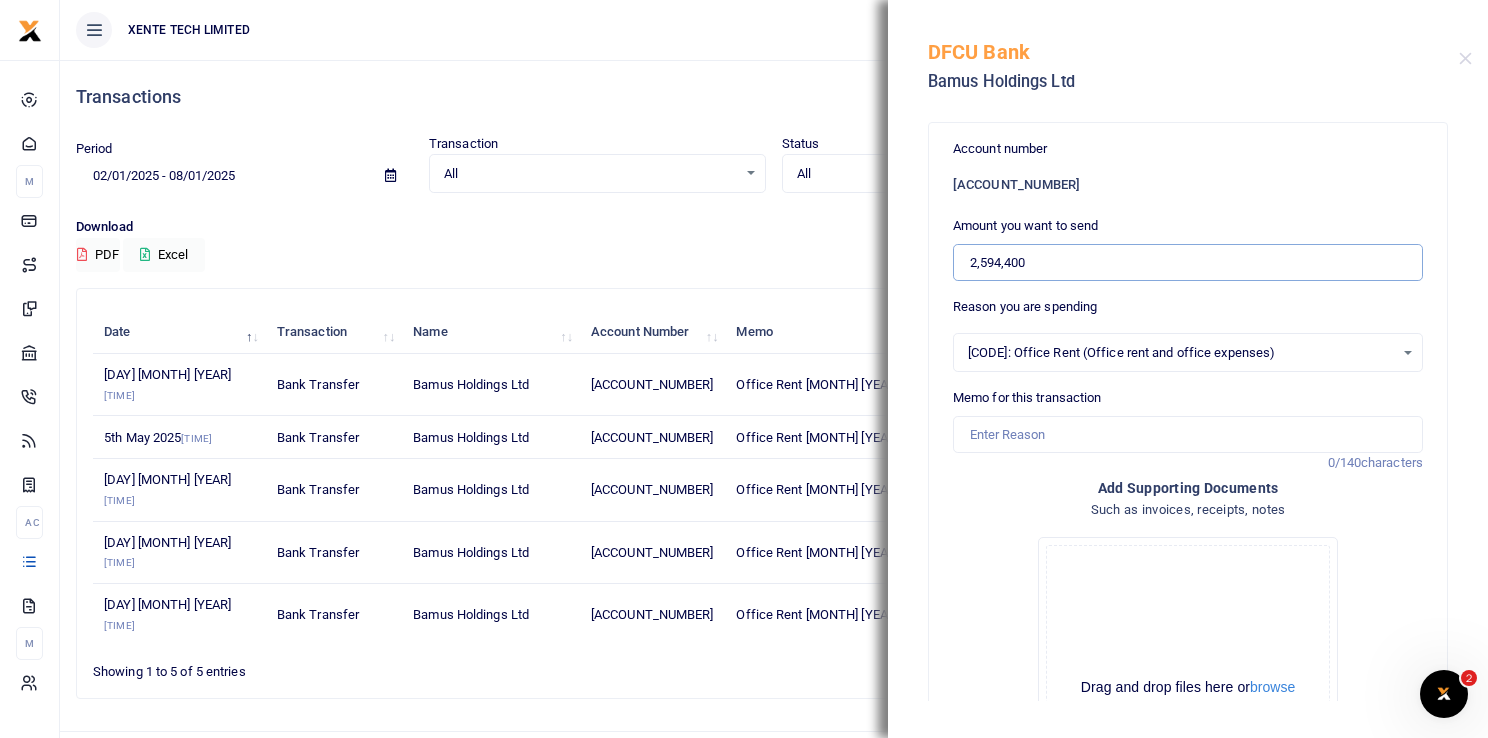 drag, startPoint x: 1045, startPoint y: 254, endPoint x: 860, endPoint y: 260, distance: 185.09727 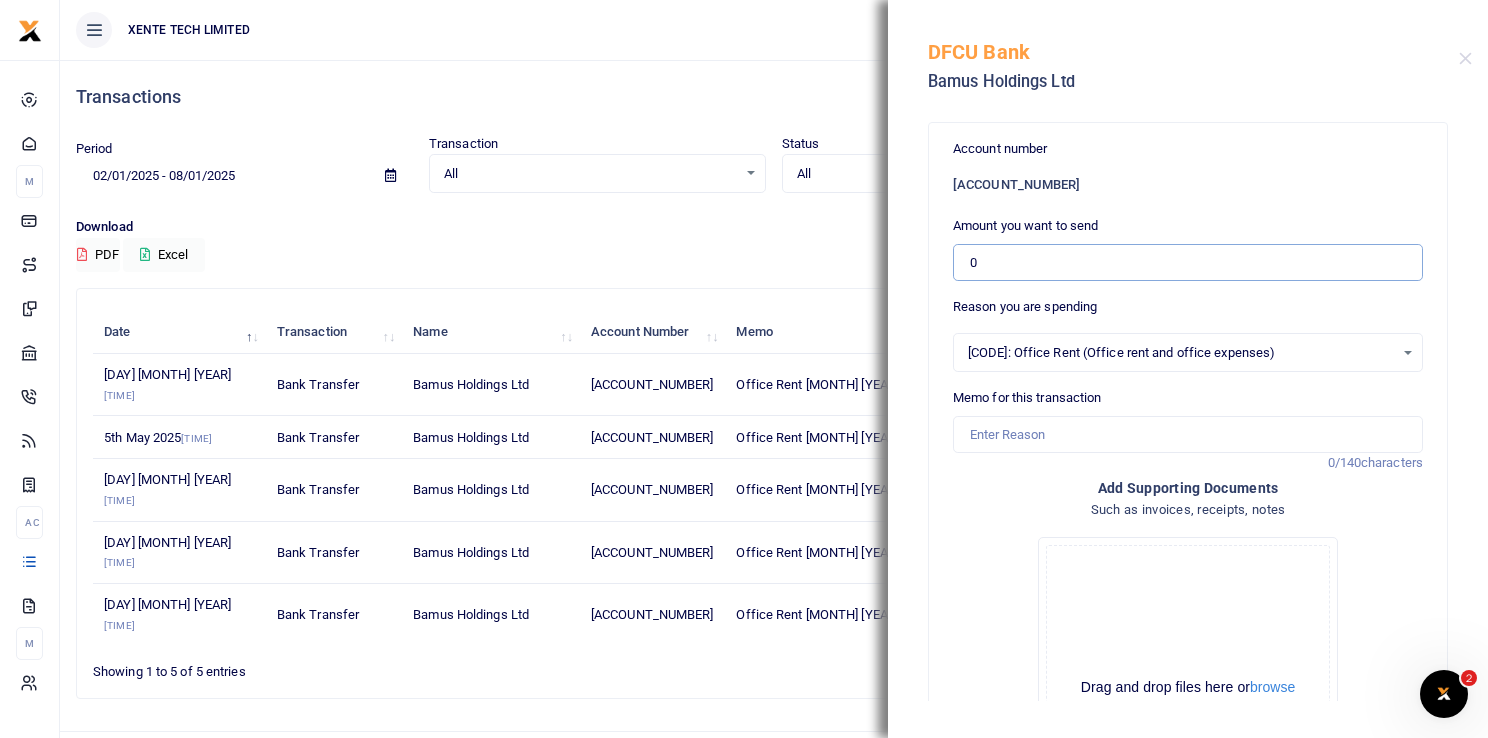 drag, startPoint x: 991, startPoint y: 246, endPoint x: 941, endPoint y: 261, distance: 52.201534 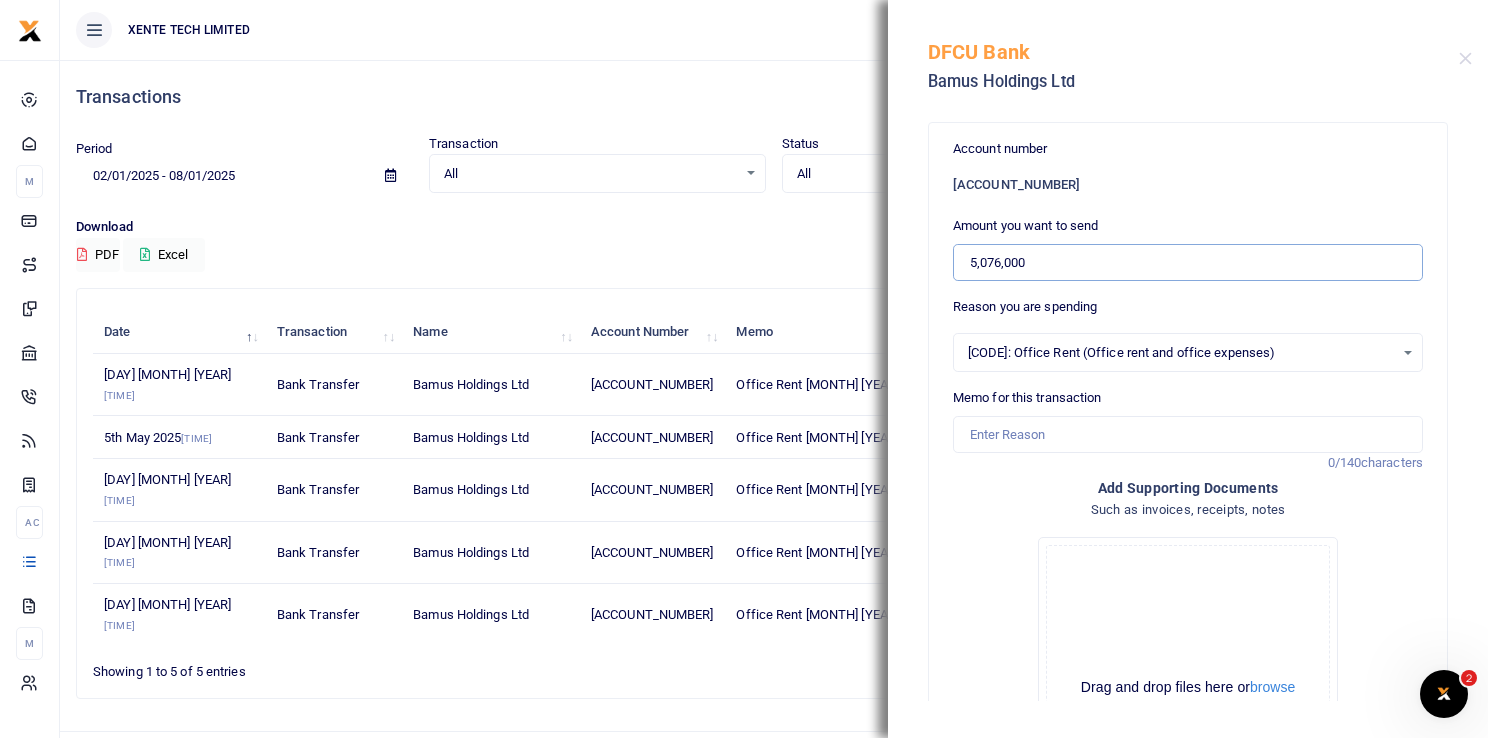 type on "5,076,000" 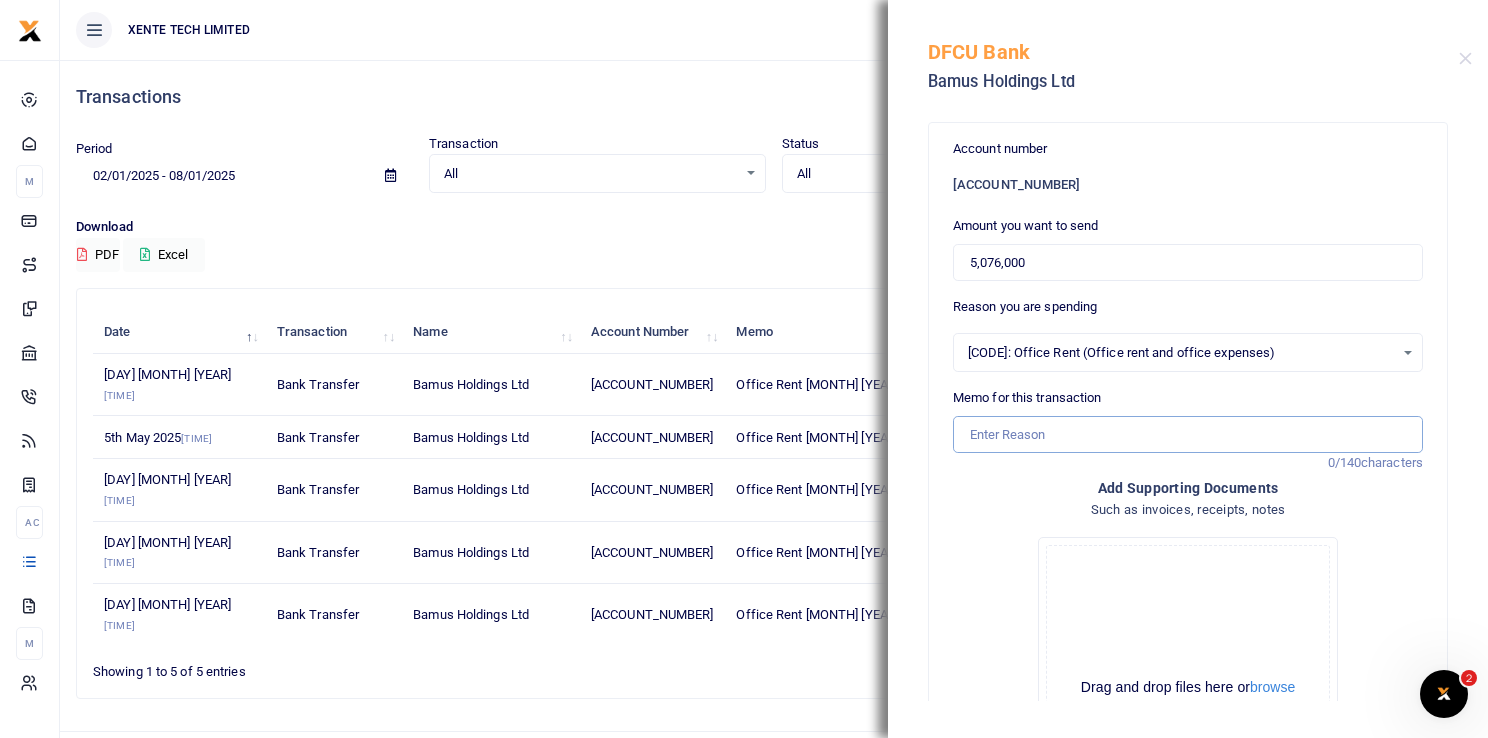 click on "Memo for this transaction" at bounding box center [1188, 435] 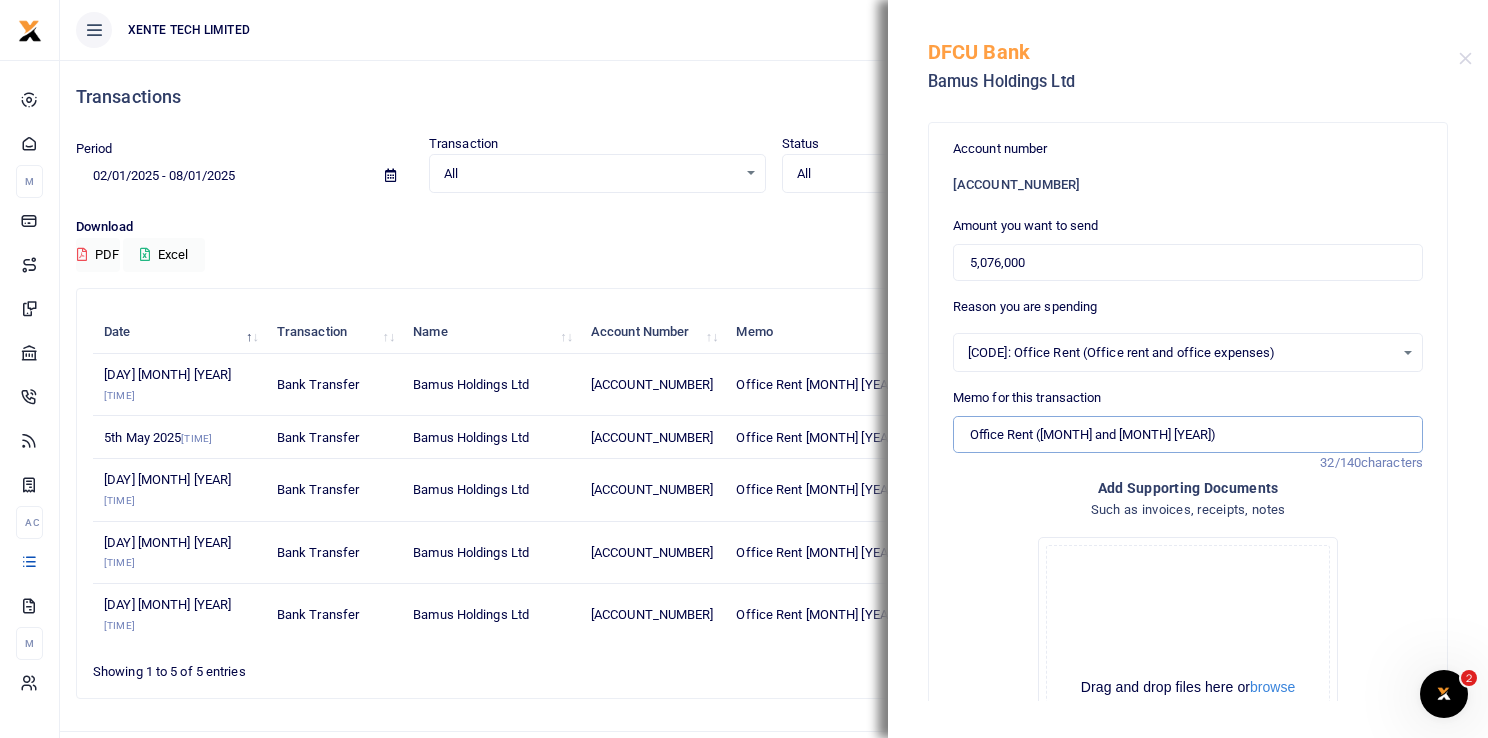 type on "Office Rent (April and May 2025)" 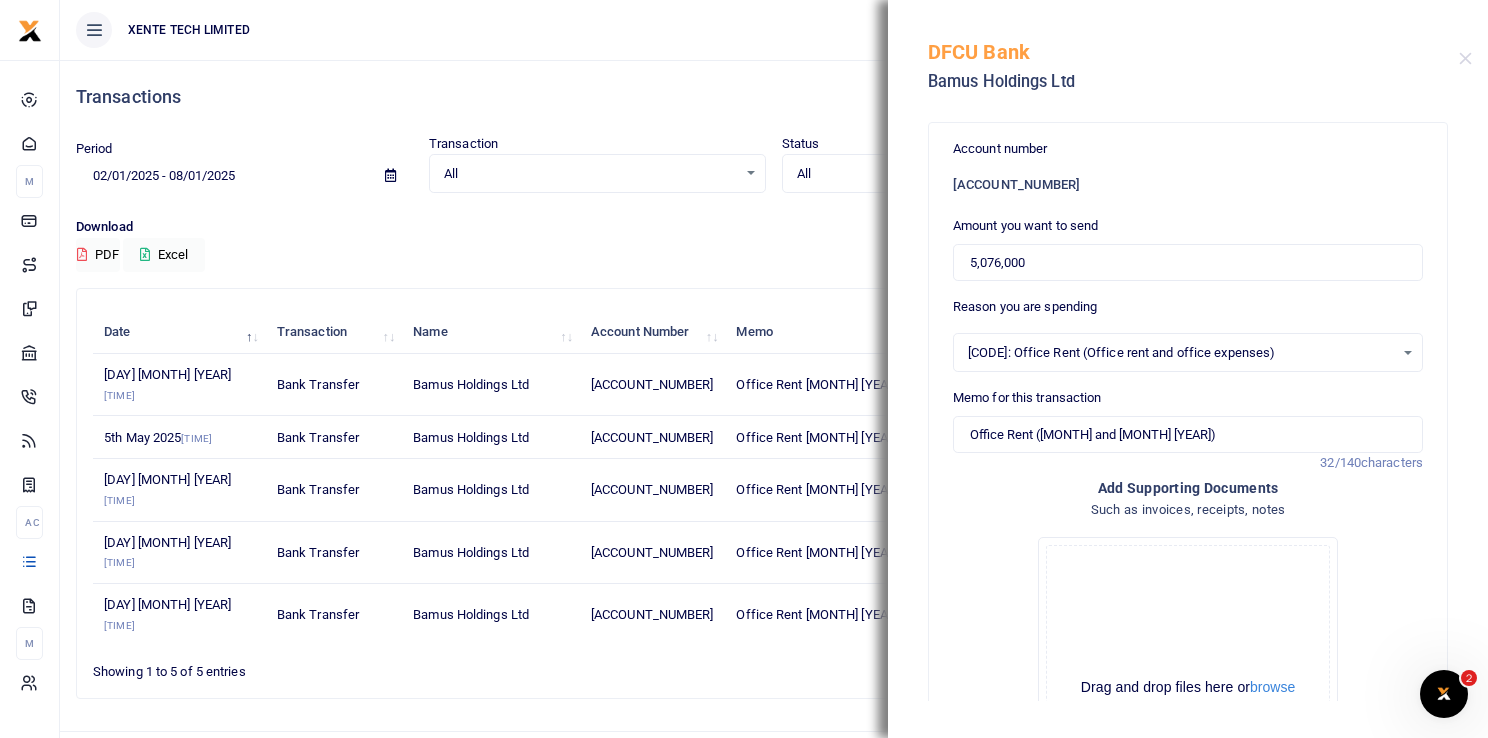 scroll, scrollTop: 247, scrollLeft: 0, axis: vertical 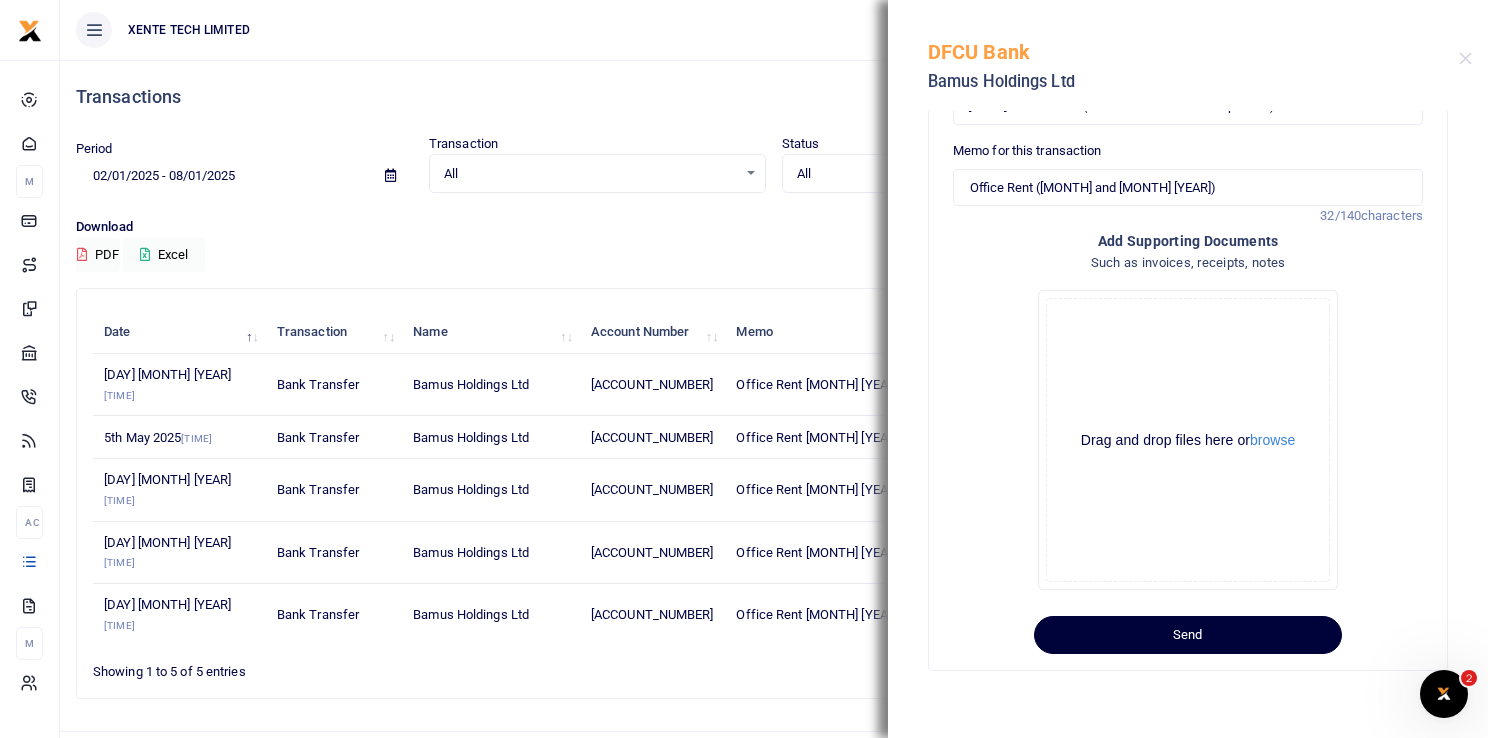click on "Send" at bounding box center (1188, 635) 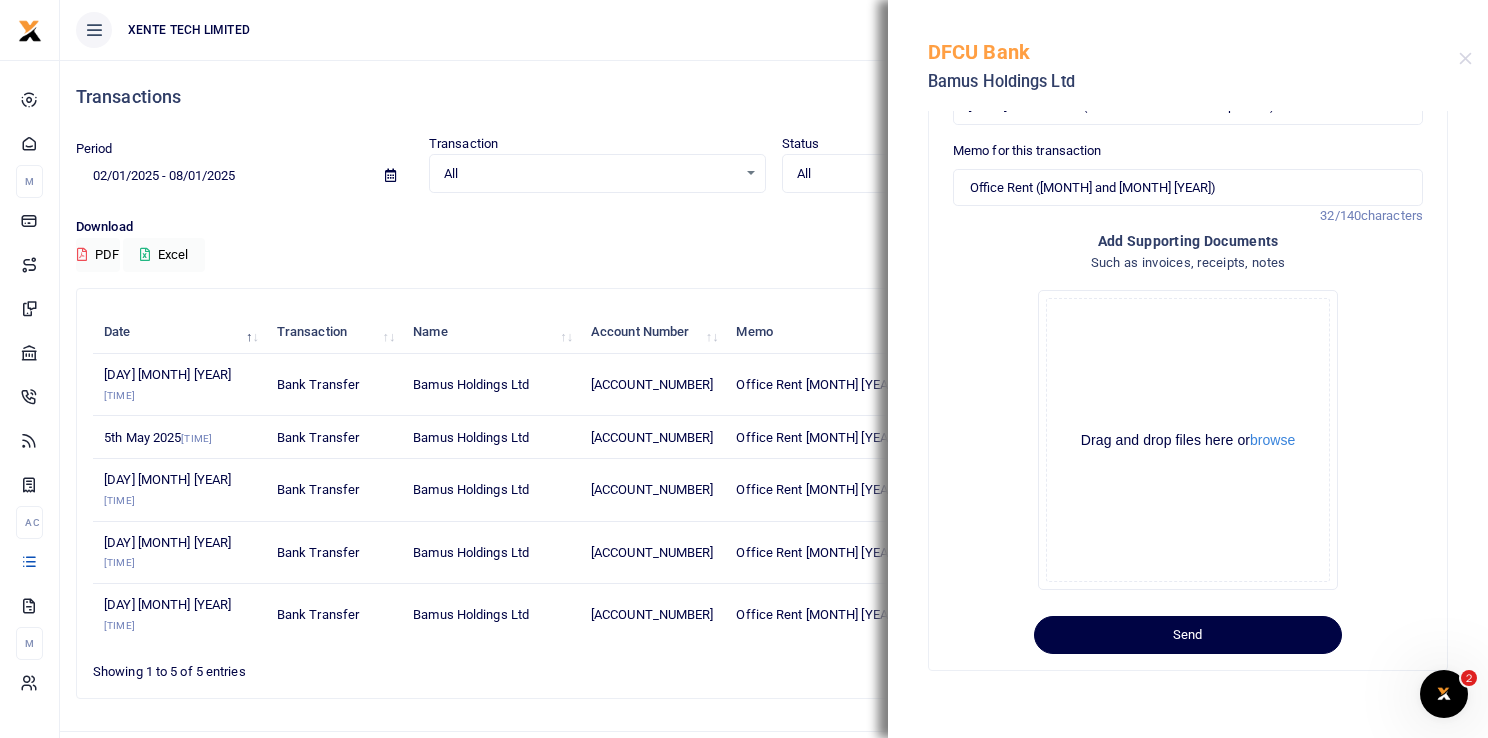 click on "Transactions" at bounding box center [774, 97] 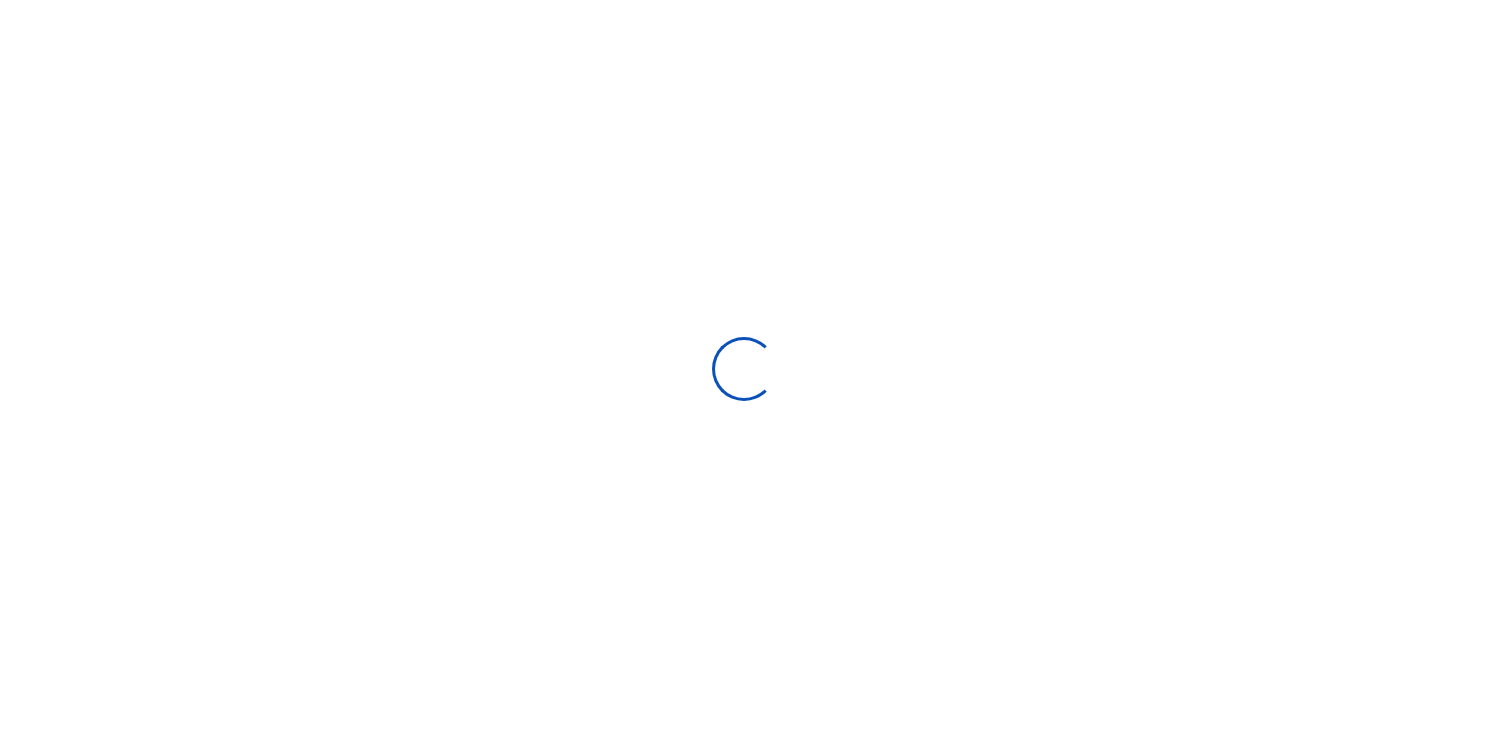 select 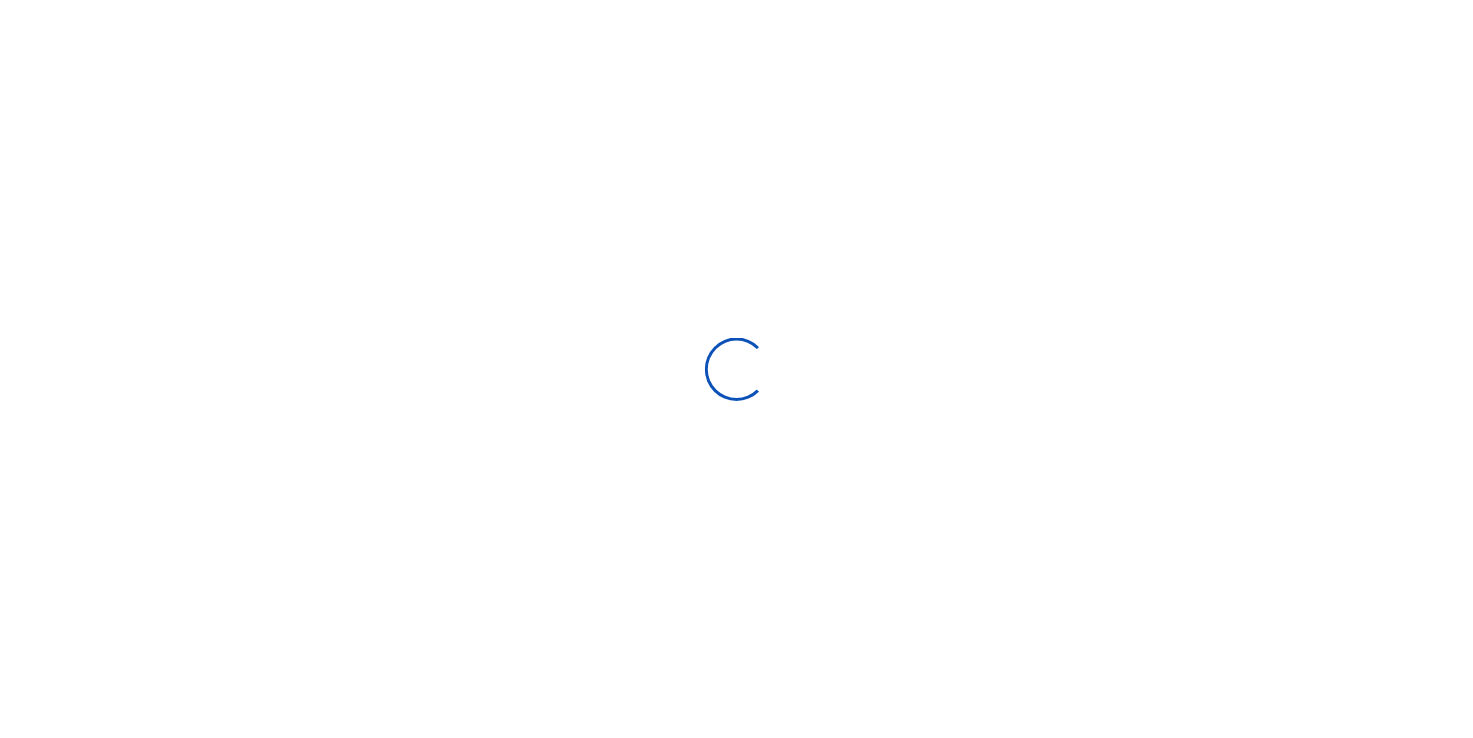 scroll, scrollTop: 0, scrollLeft: 0, axis: both 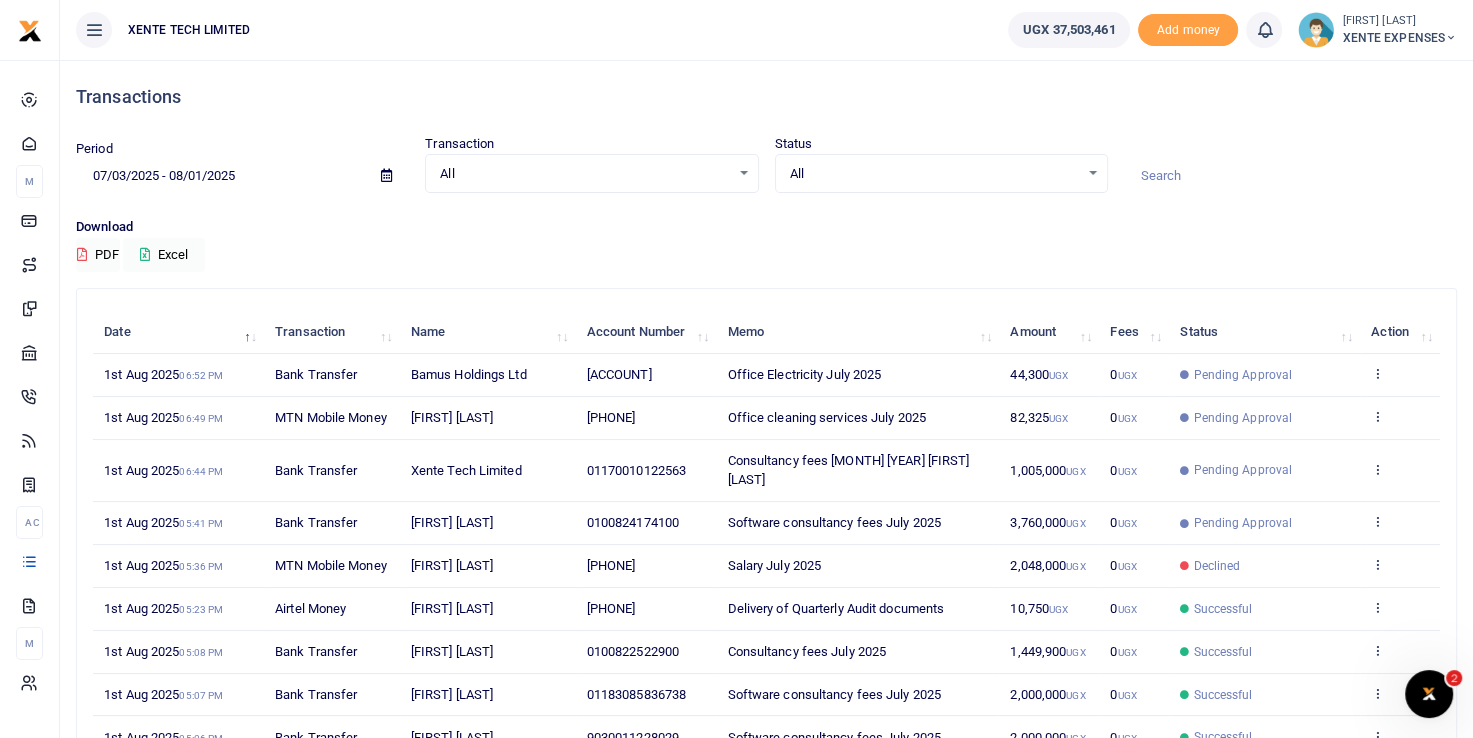 click at bounding box center (386, 176) 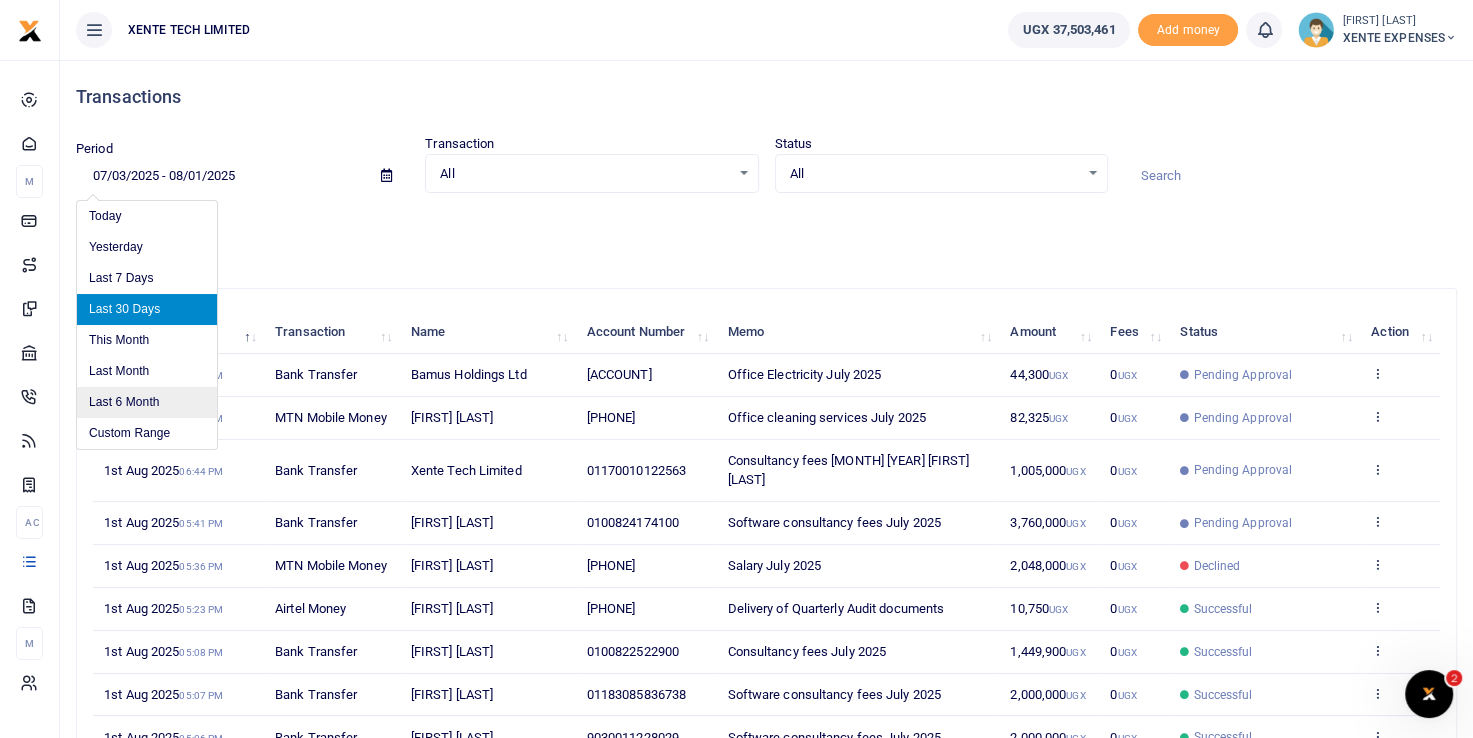 click on "Last 6 Month" at bounding box center [147, 402] 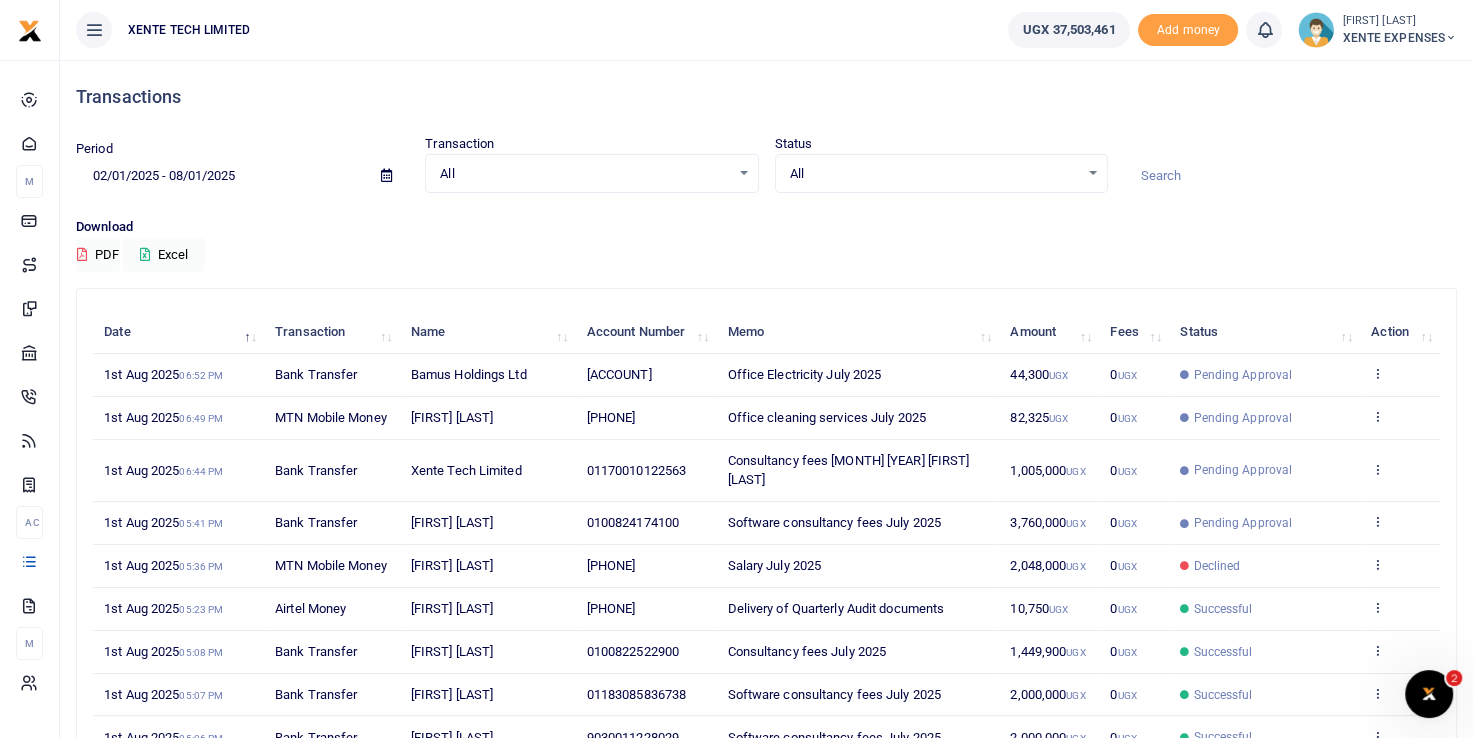 click at bounding box center (1290, 176) 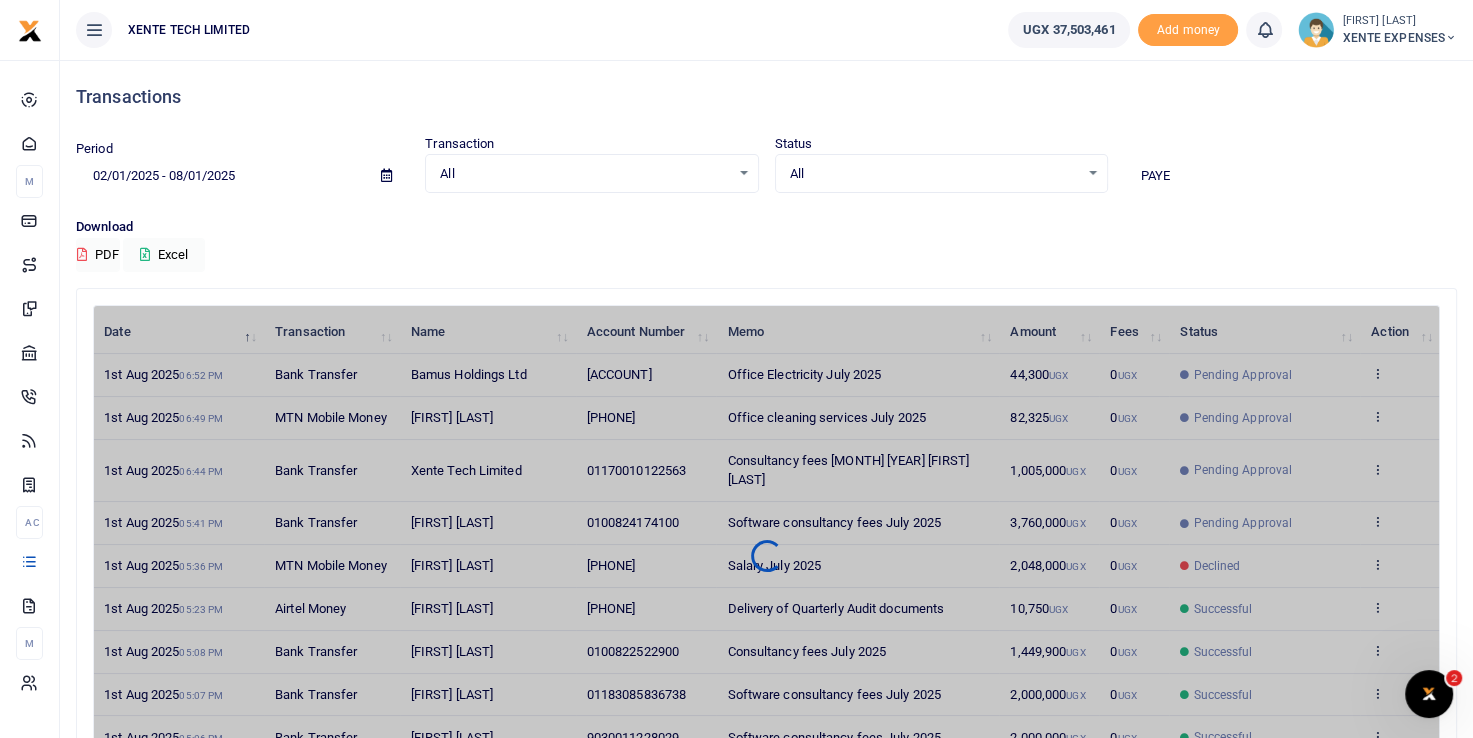 type on "PAYE" 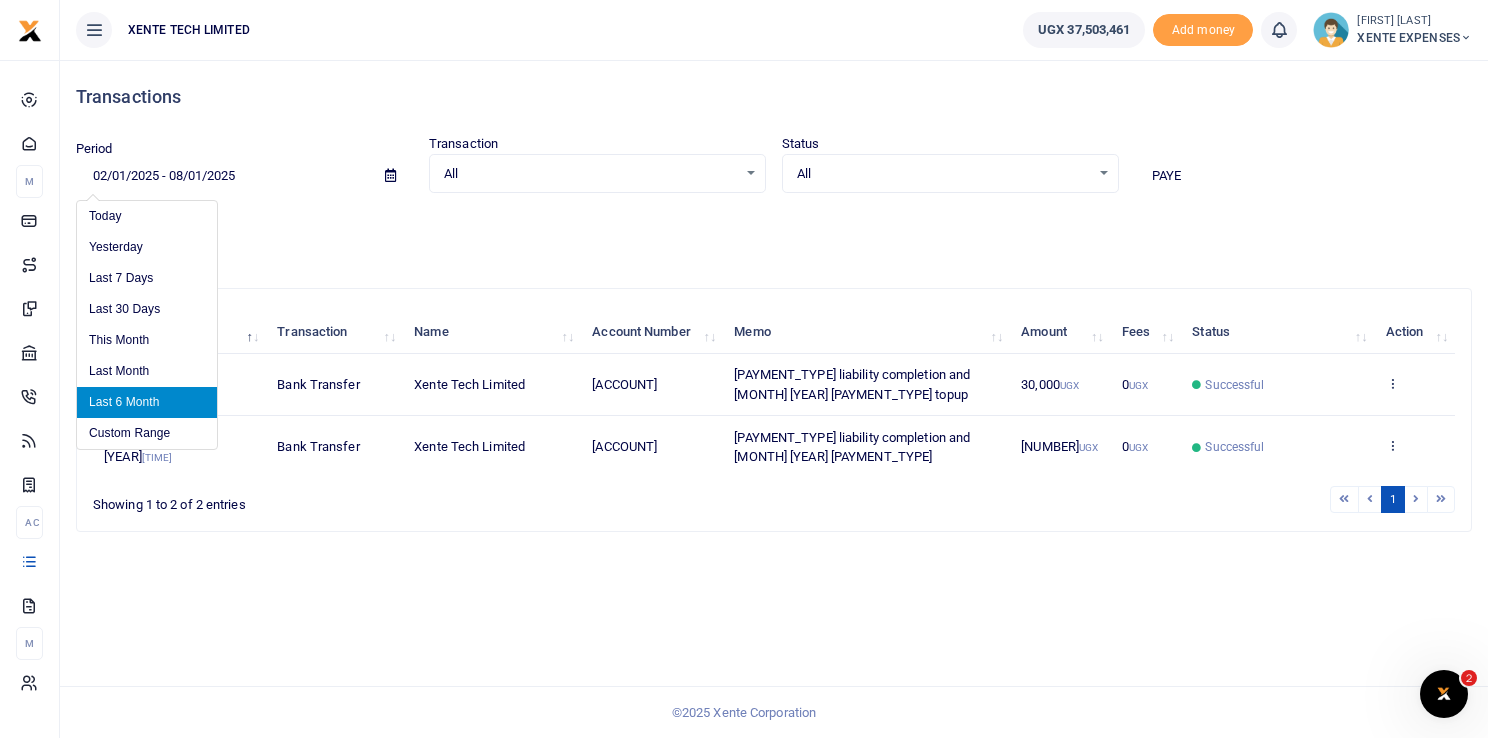 click on "02/01/2025 - 08/01/2025" at bounding box center [222, 176] 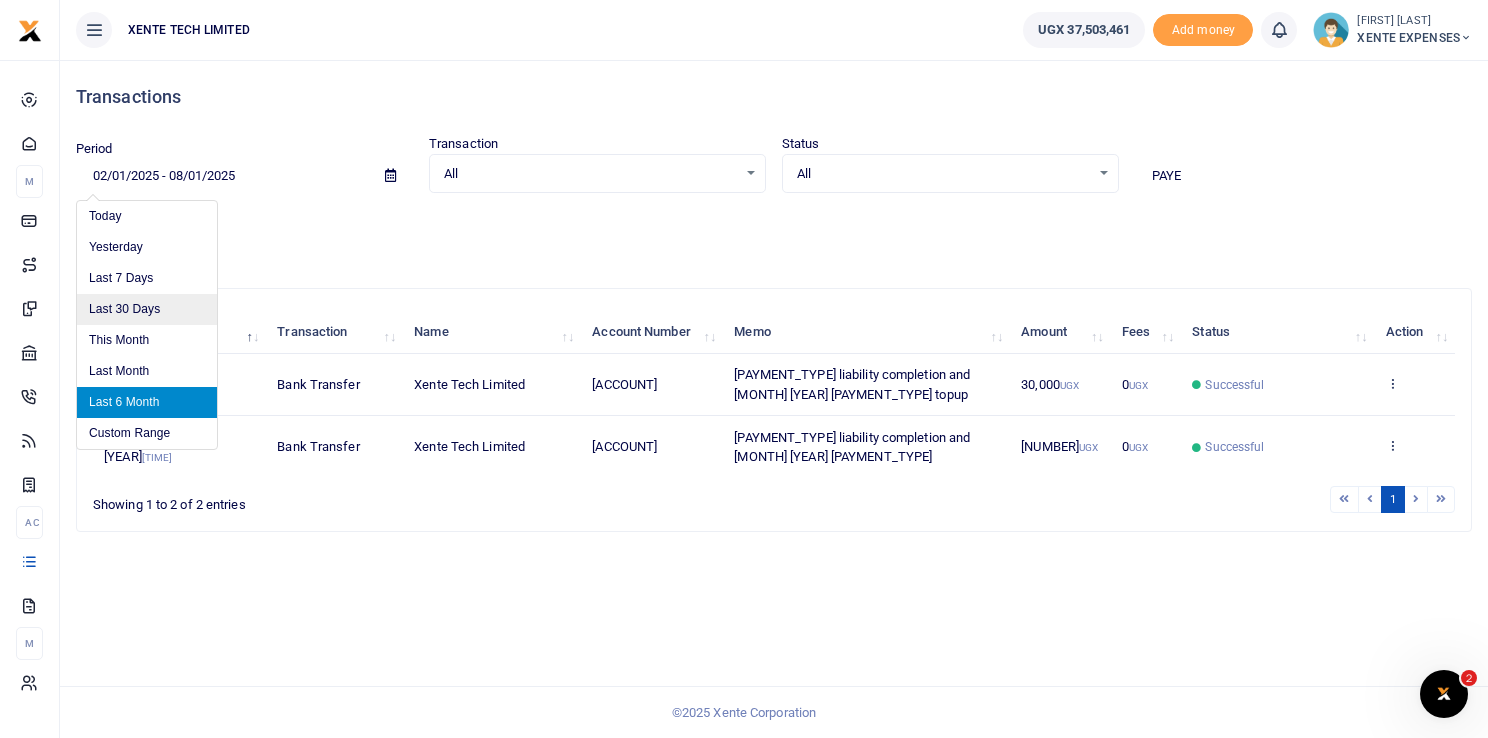 click on "Last 30 Days" at bounding box center (147, 309) 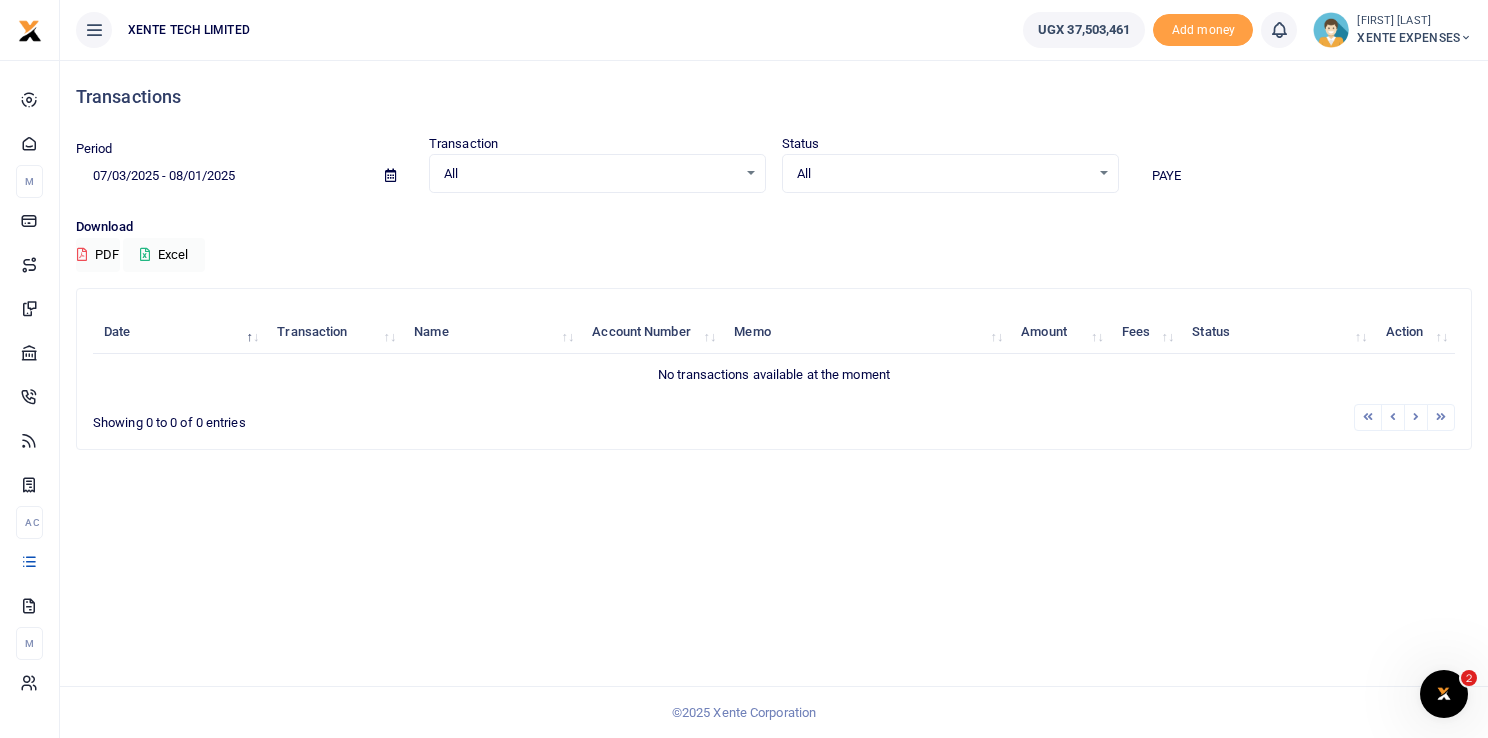 click on "07/03/2025 - 08/01/2025" at bounding box center [222, 176] 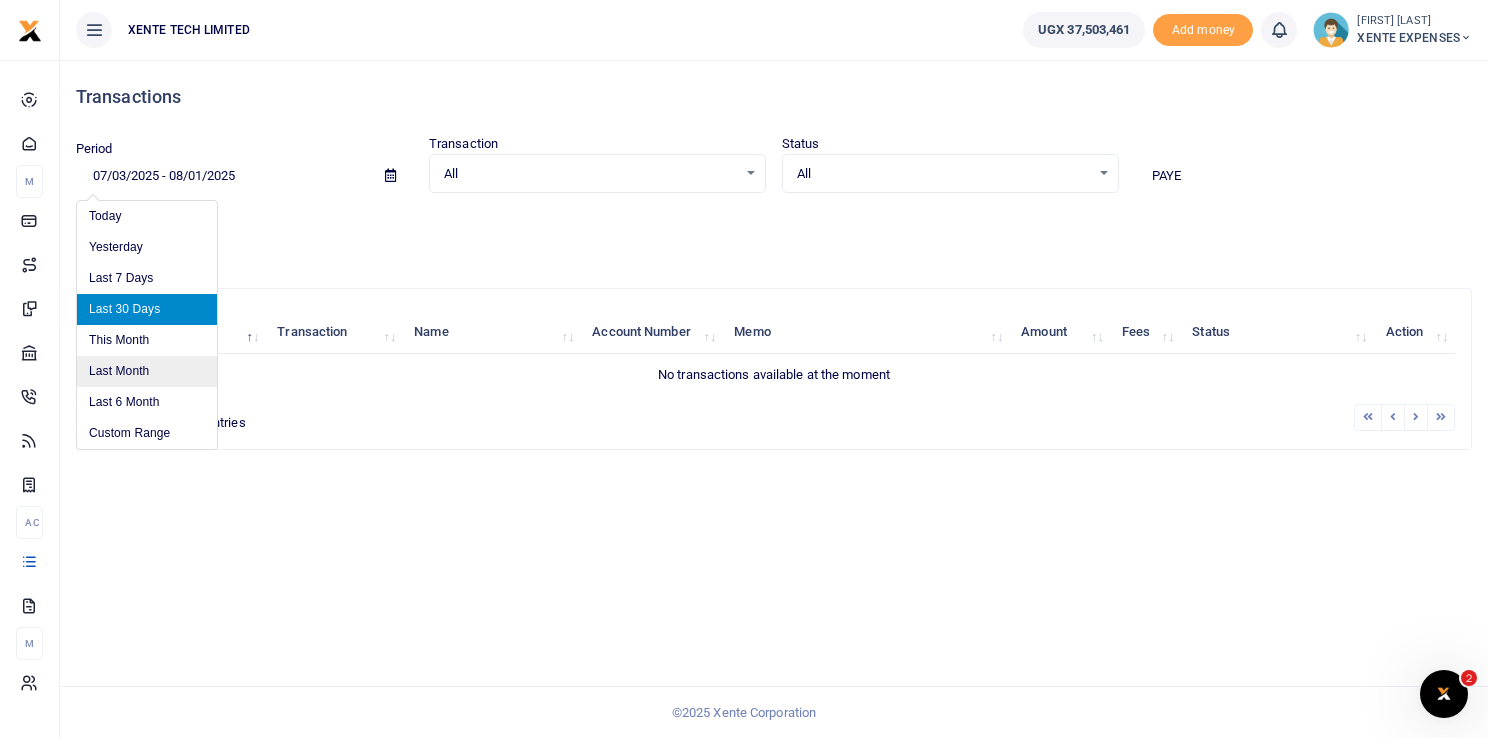 click on "Last Month" at bounding box center [147, 371] 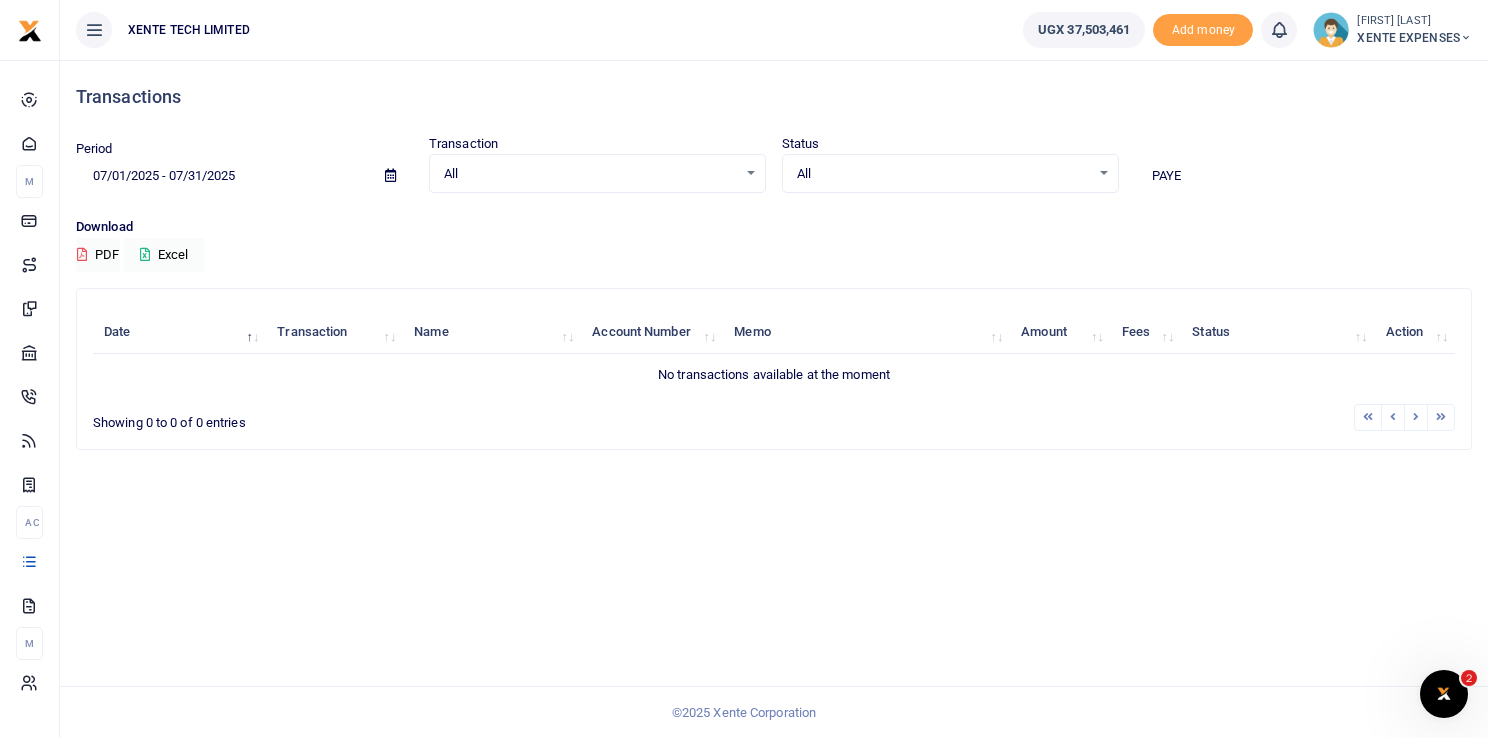 click on "07/01/2025 - 07/31/2025" at bounding box center (222, 176) 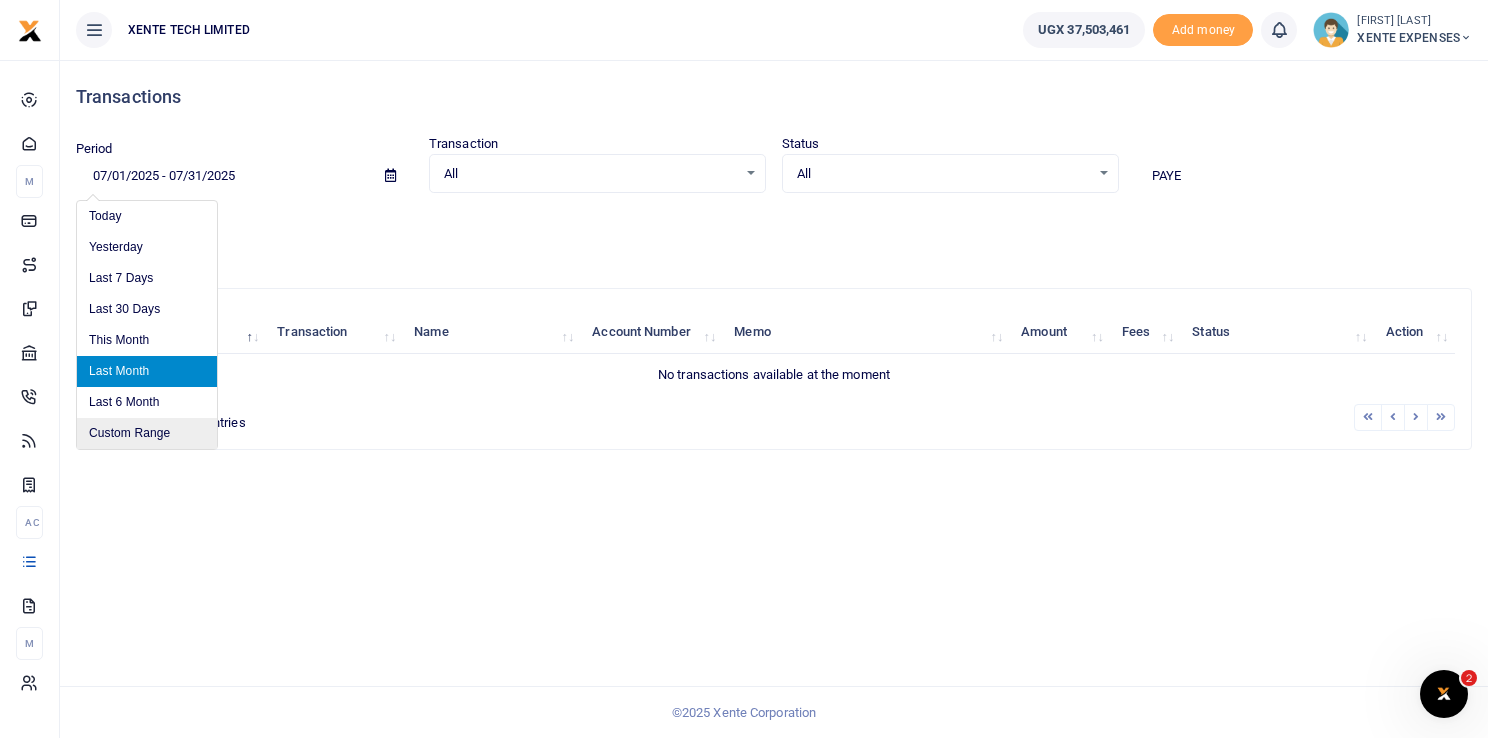 click on "Custom Range" at bounding box center (147, 433) 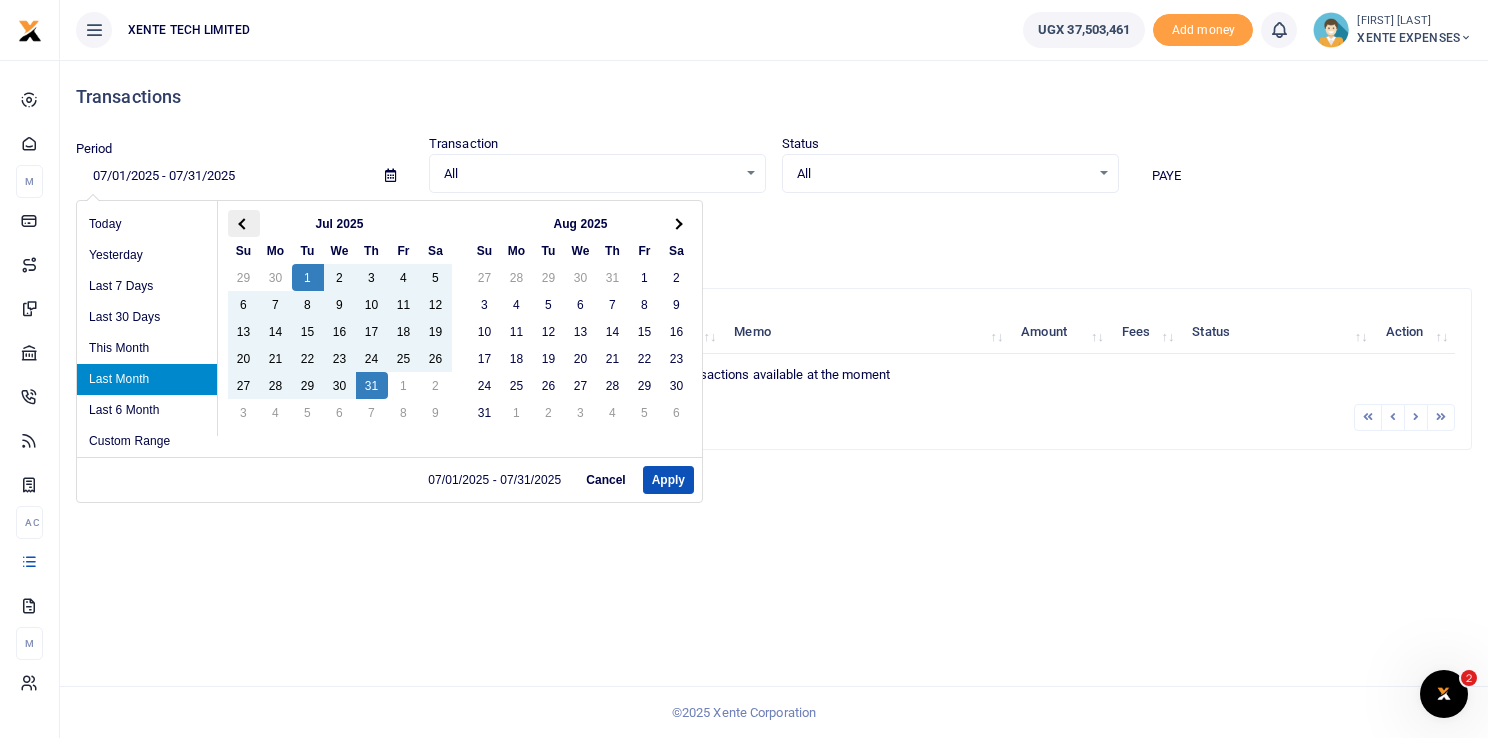 click at bounding box center [244, 223] 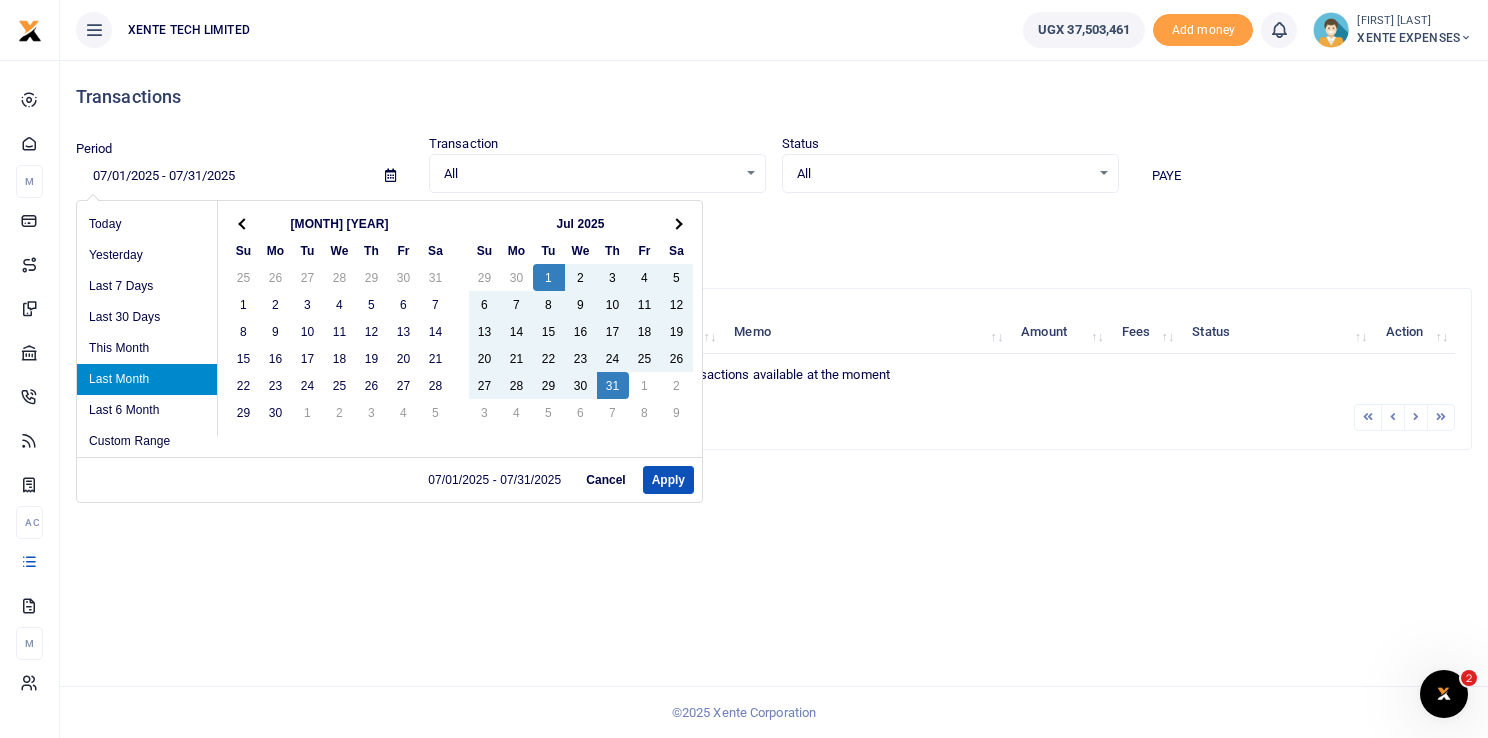 click at bounding box center (244, 223) 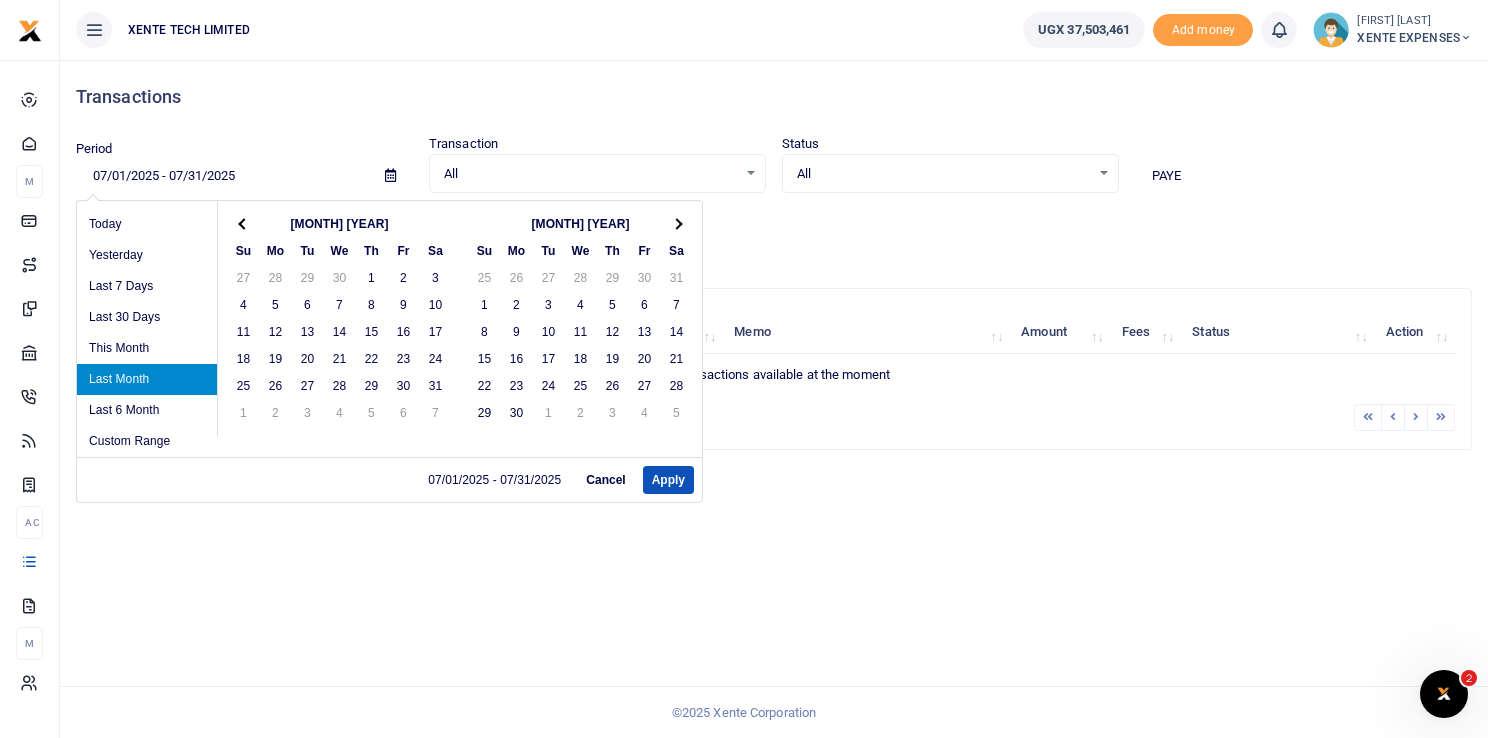 click at bounding box center (244, 223) 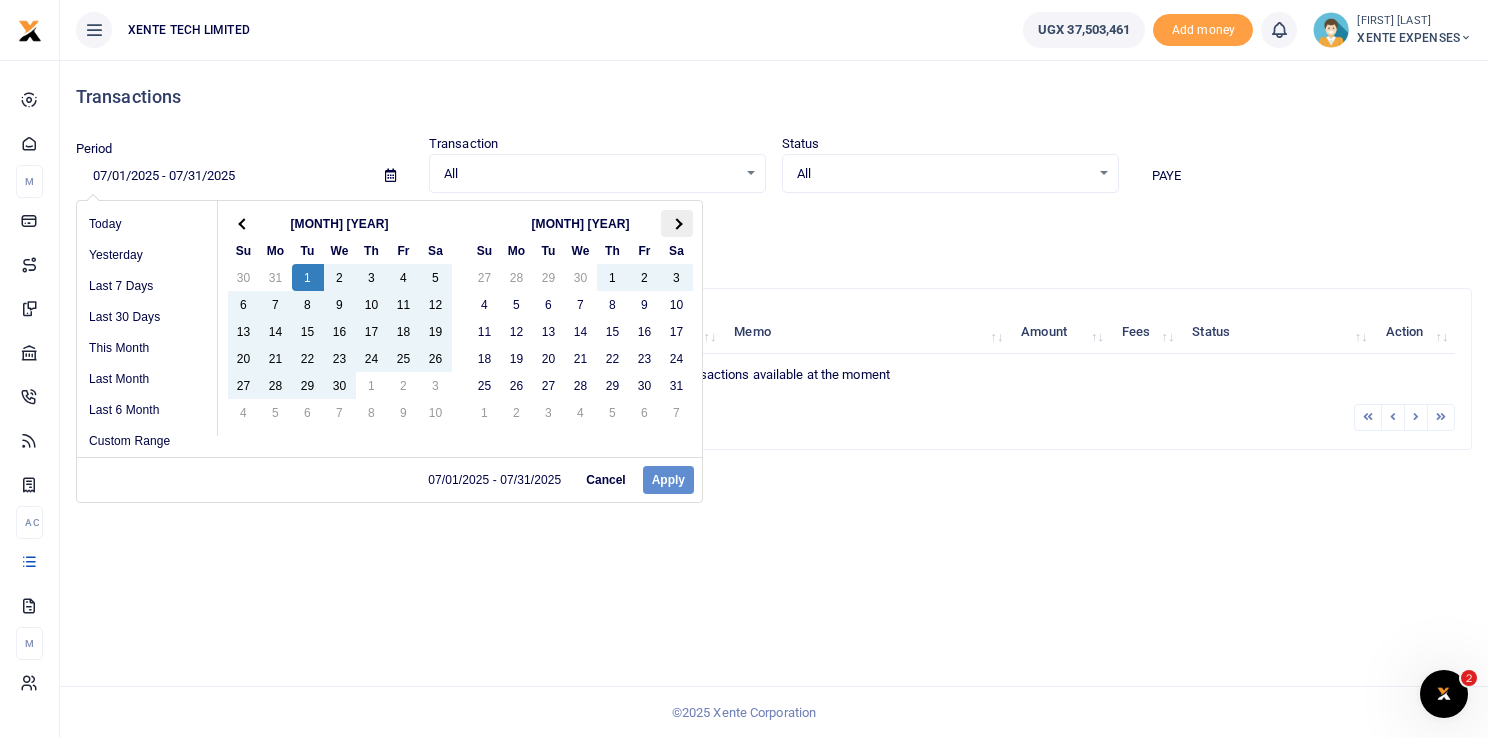 click at bounding box center (677, 223) 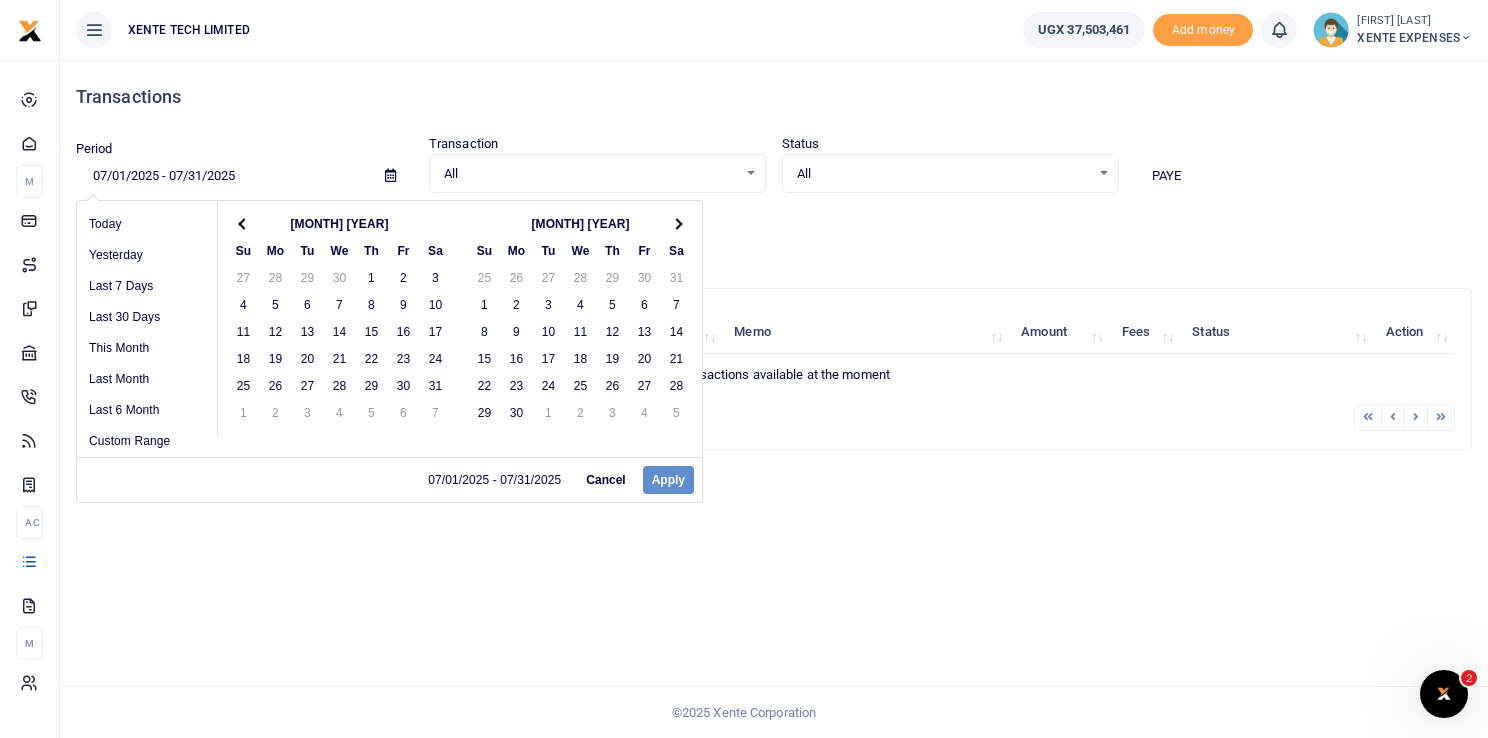 click at bounding box center [677, 223] 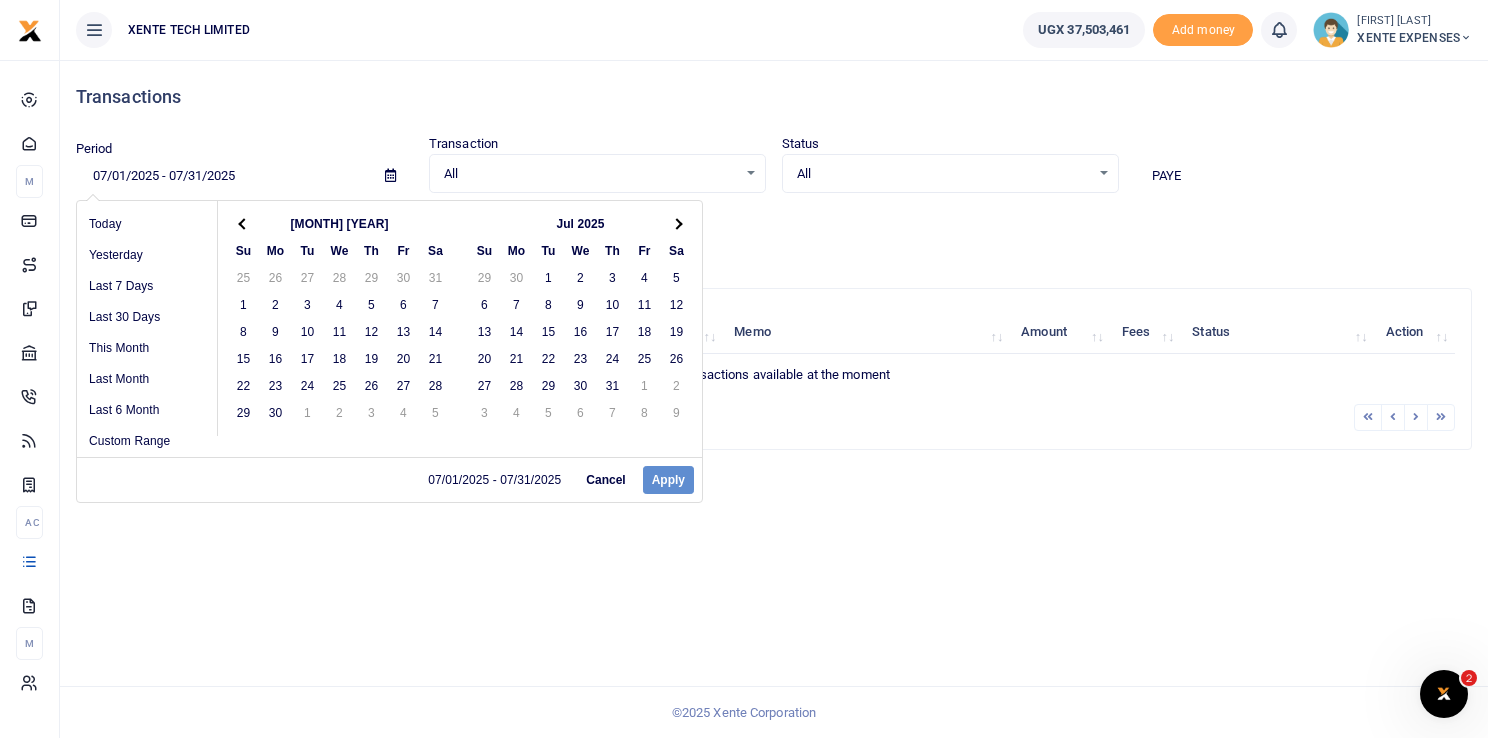 click at bounding box center [677, 223] 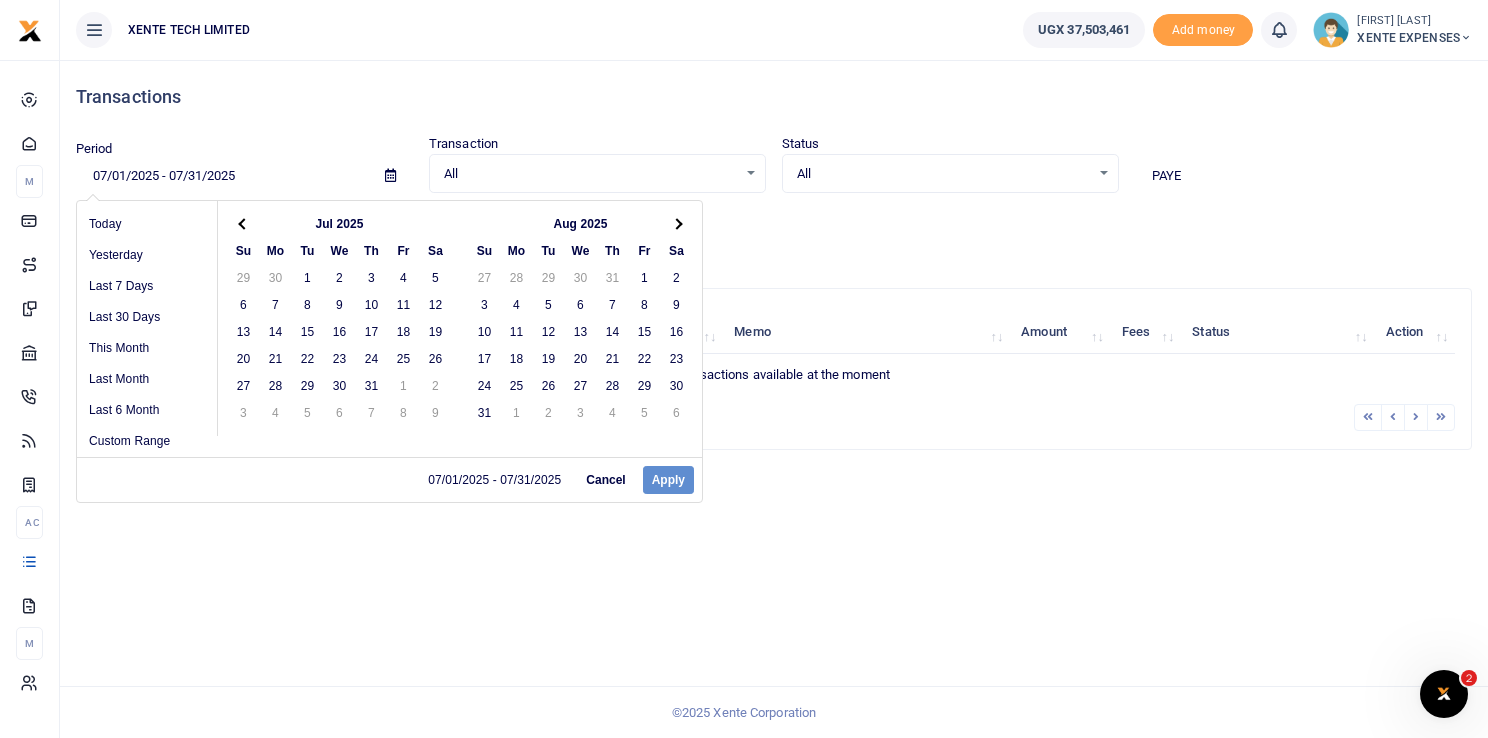 click at bounding box center [677, 223] 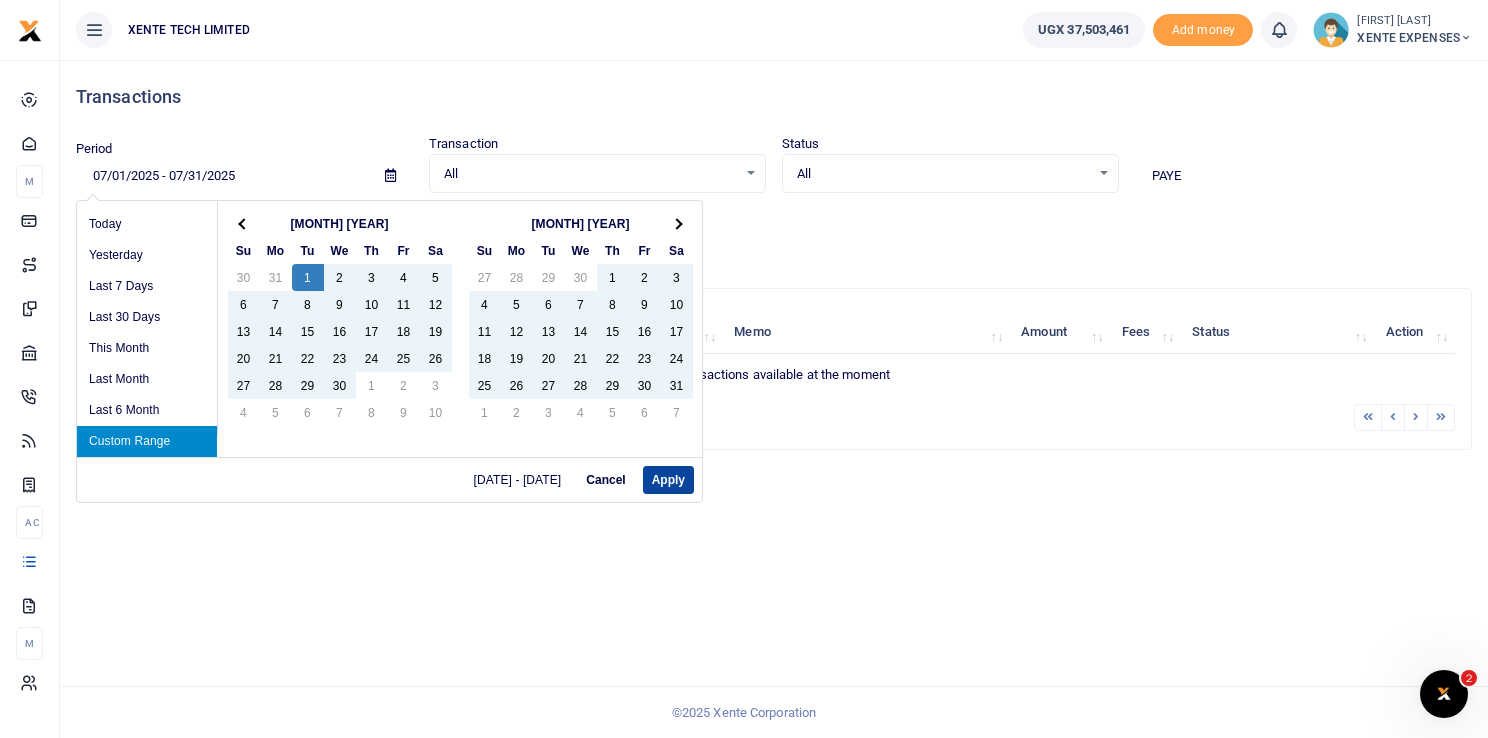 click on "Apply" at bounding box center [668, 480] 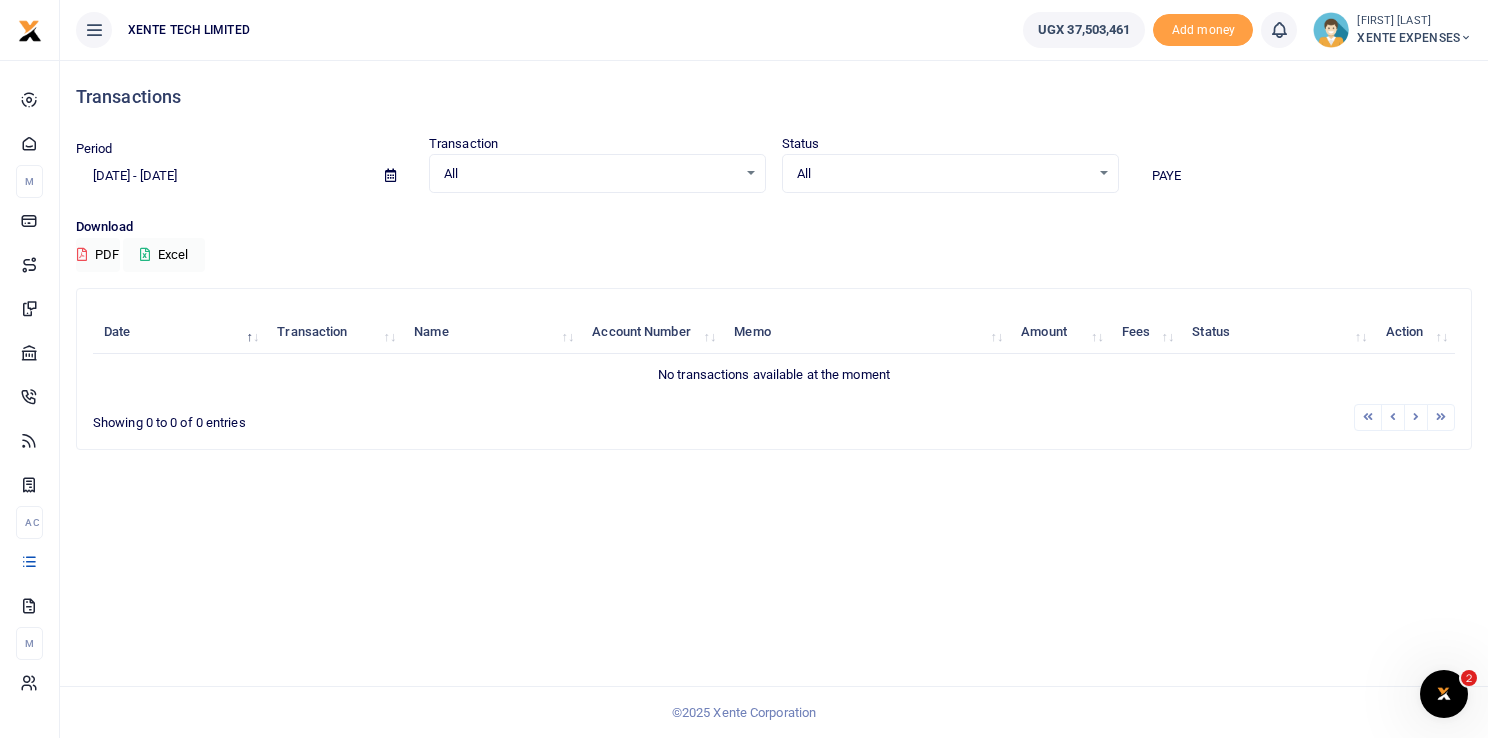 click at bounding box center (390, 175) 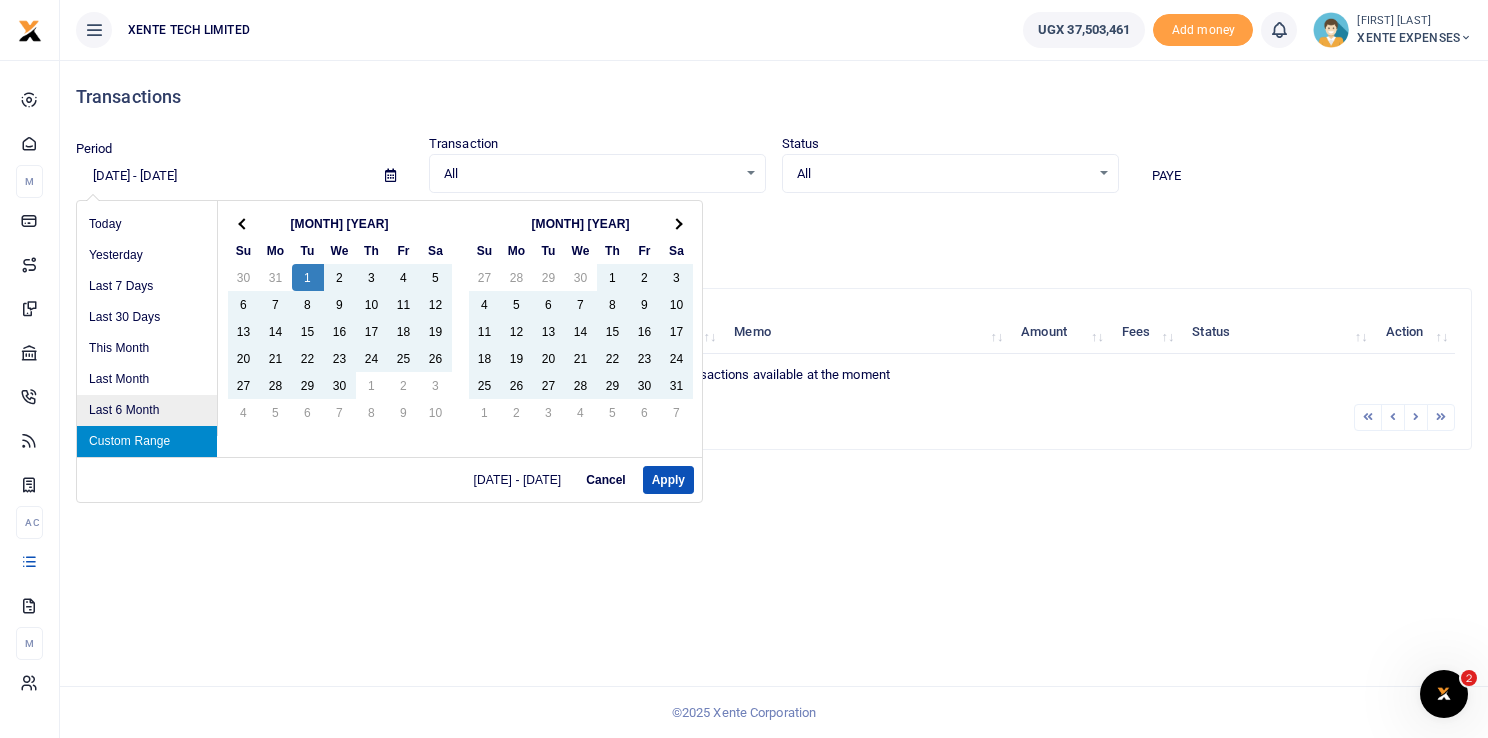 click on "Last 6 Month" at bounding box center (147, 410) 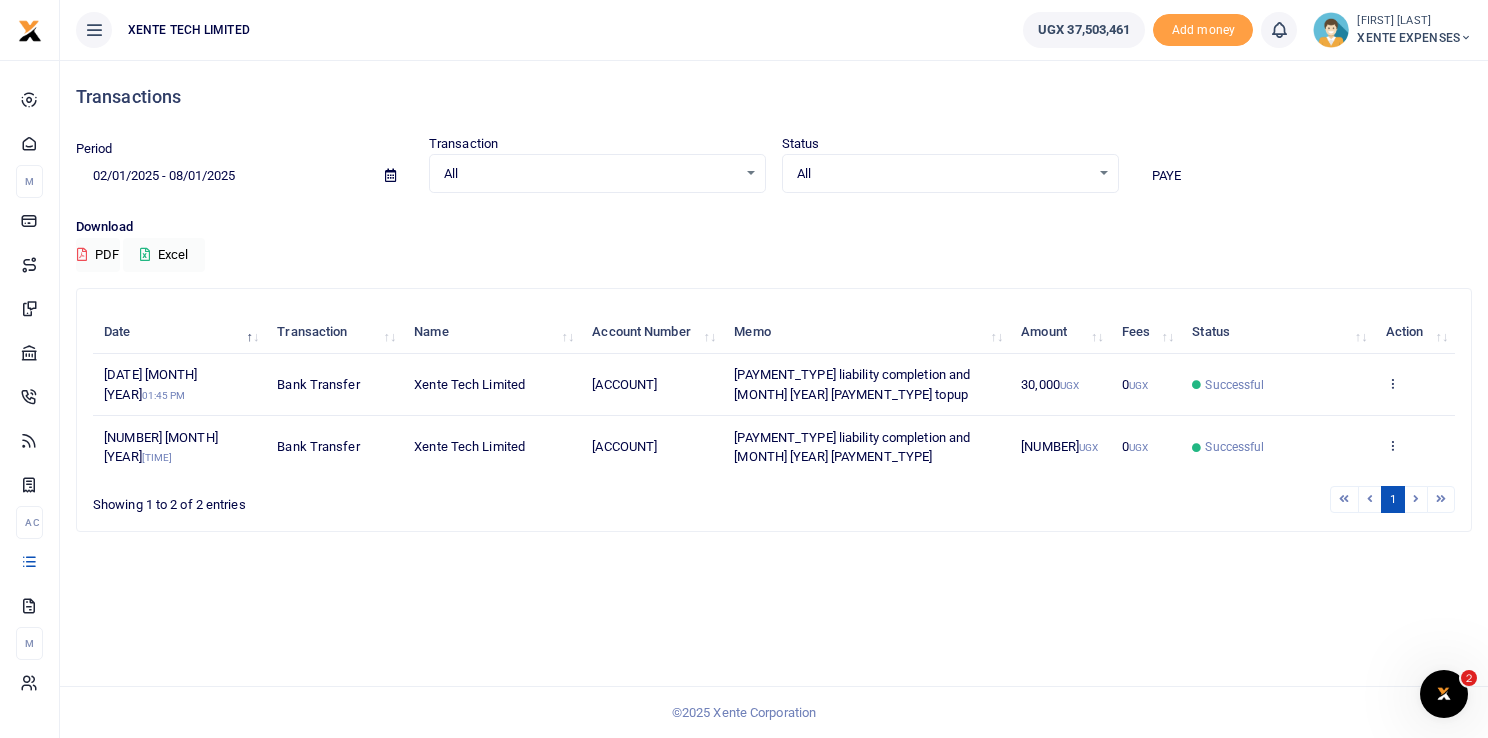 click at bounding box center (390, 175) 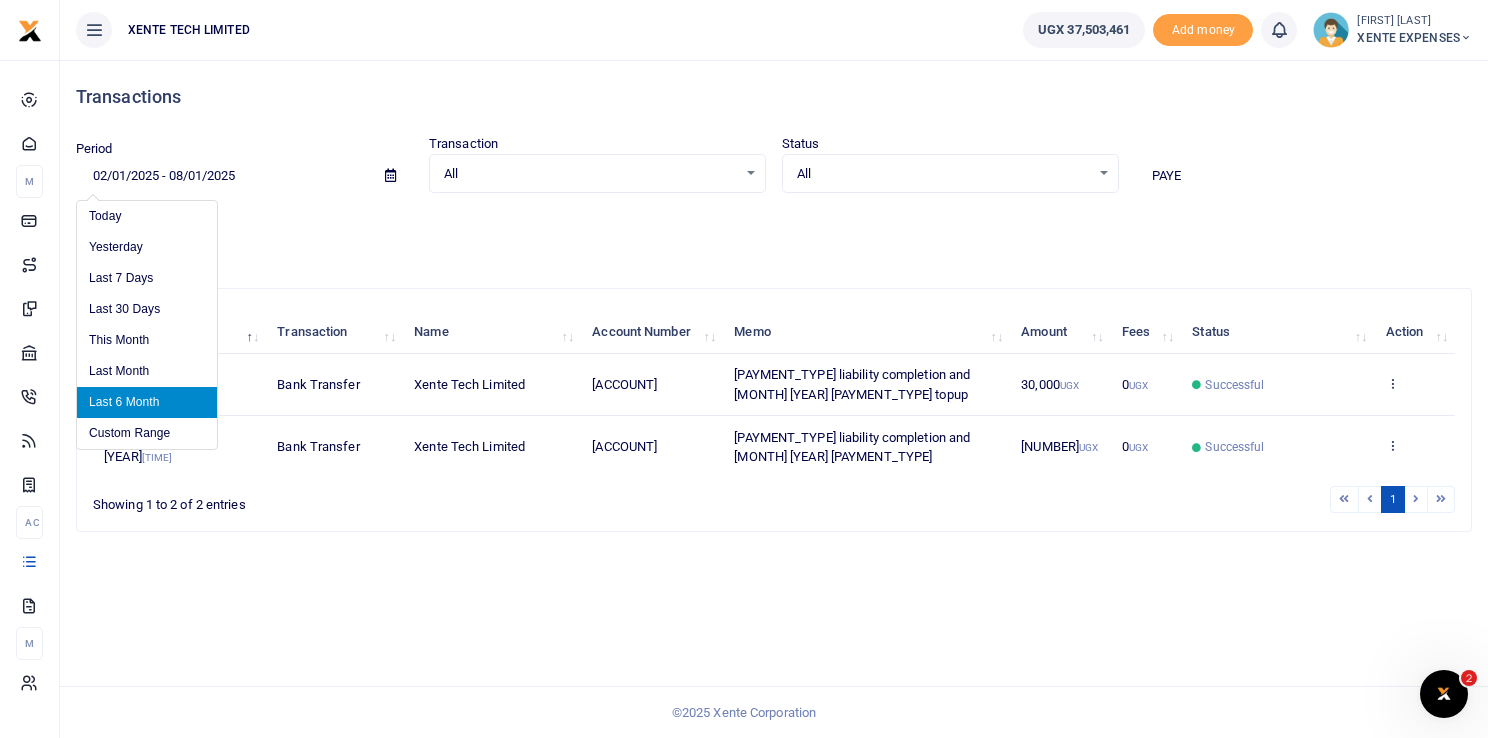 click on "Last 6 Month" at bounding box center [147, 402] 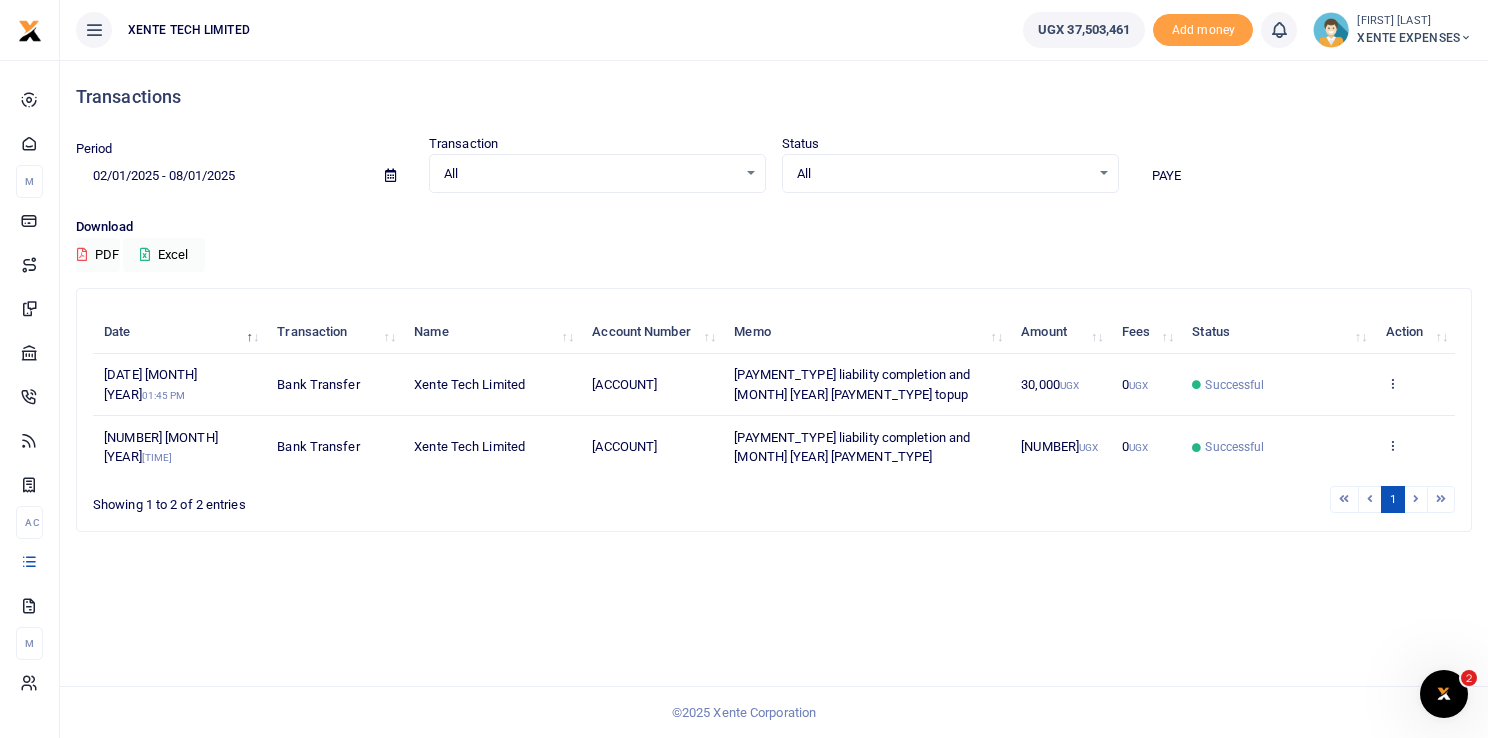 drag, startPoint x: 1204, startPoint y: 175, endPoint x: 1136, endPoint y: 182, distance: 68.359344 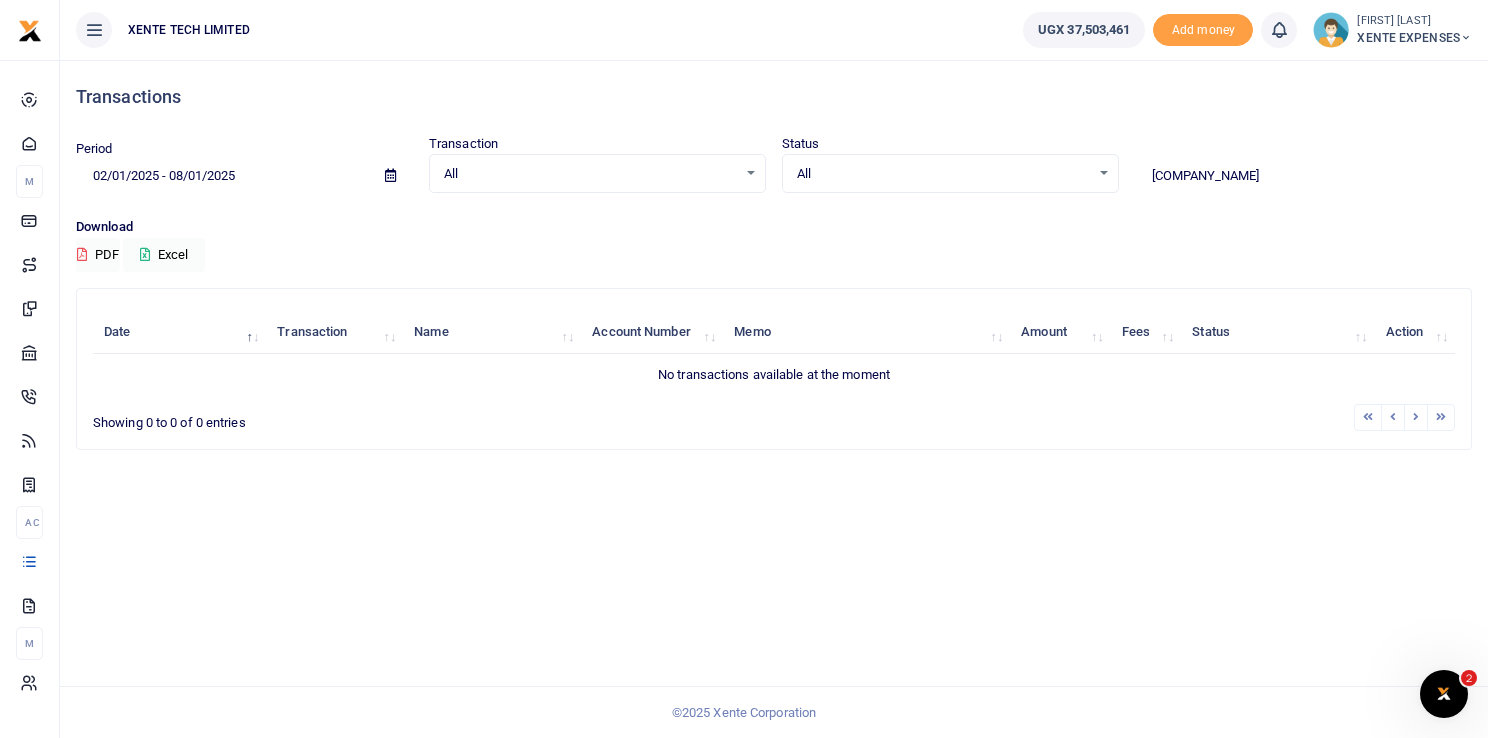 click at bounding box center (390, 175) 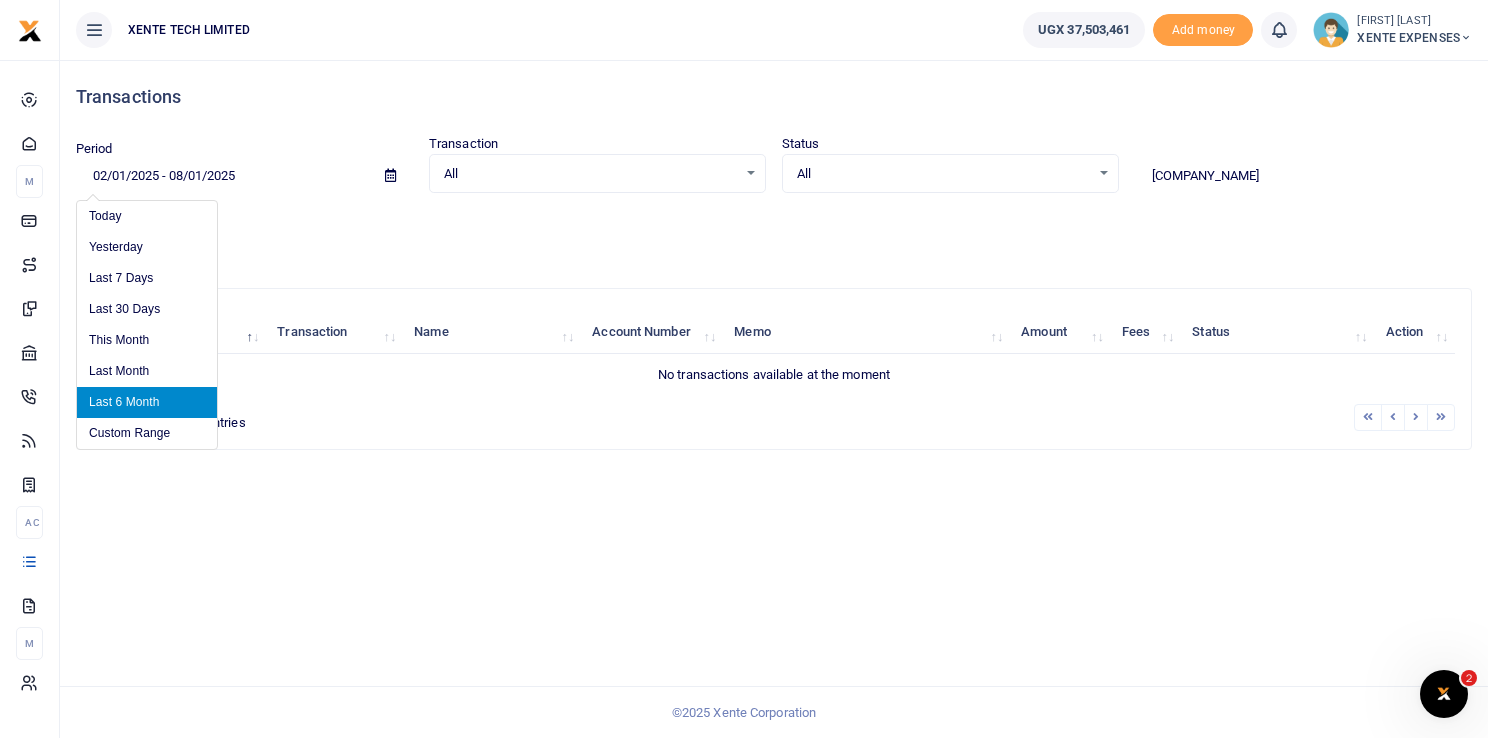 click on "Last 6 Month" at bounding box center [147, 402] 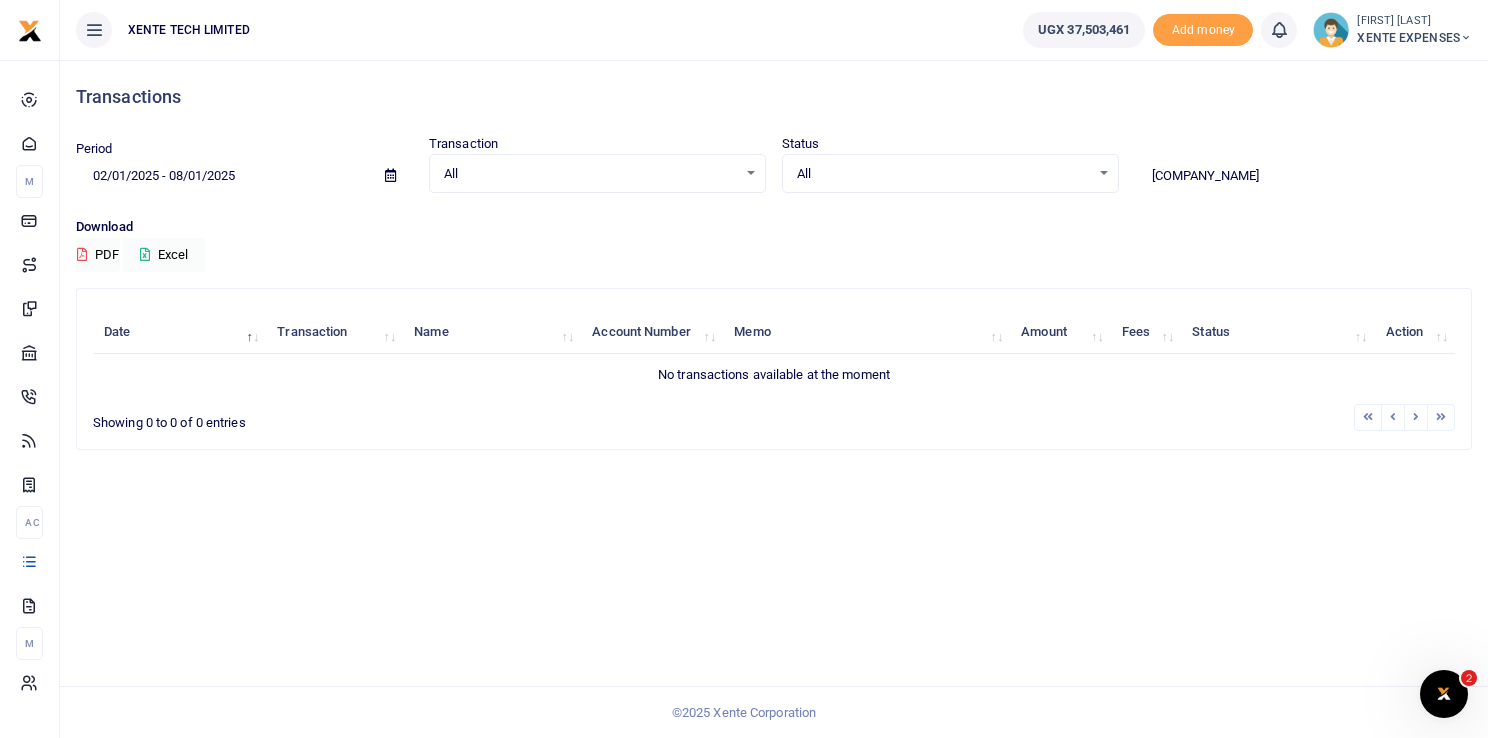 click on "Goldgate" at bounding box center (1303, 176) 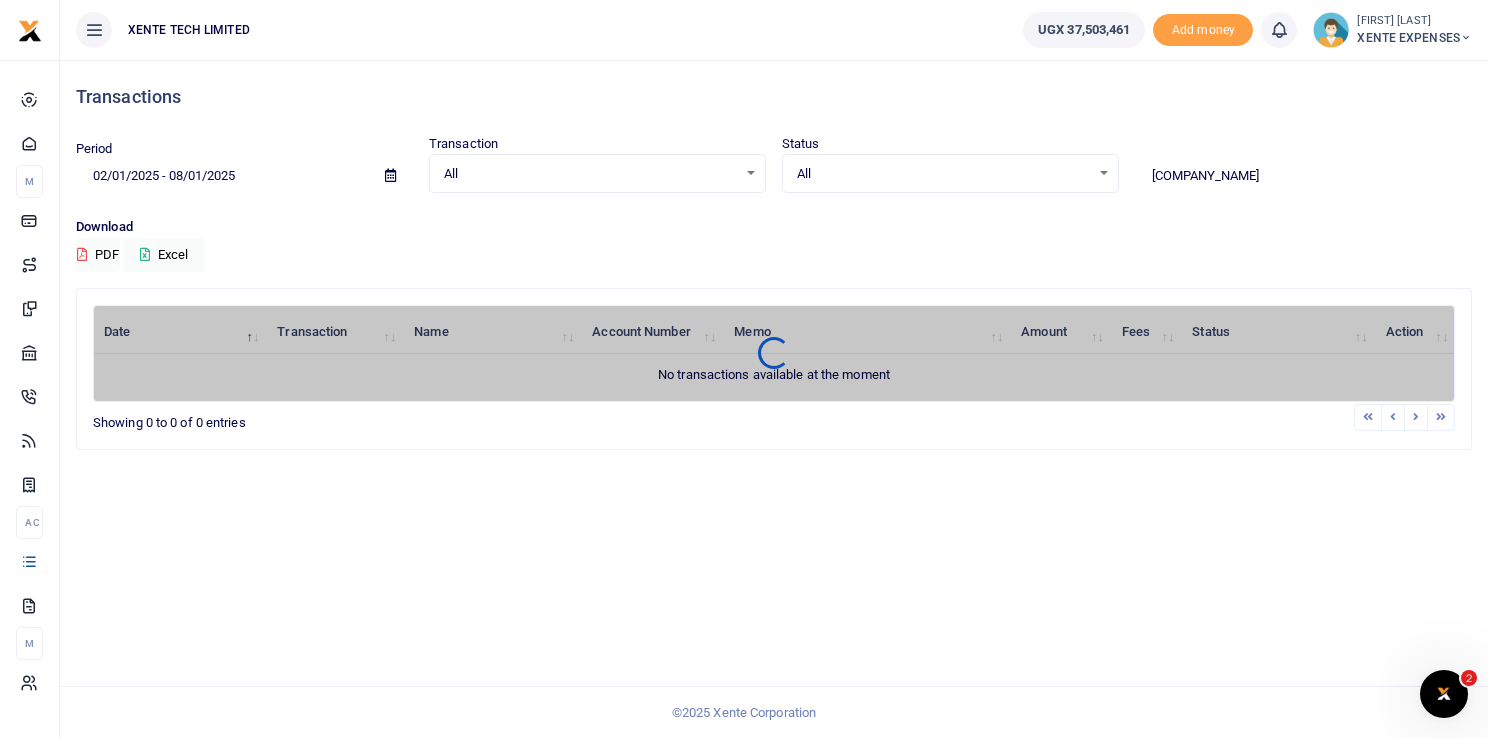 type on "G" 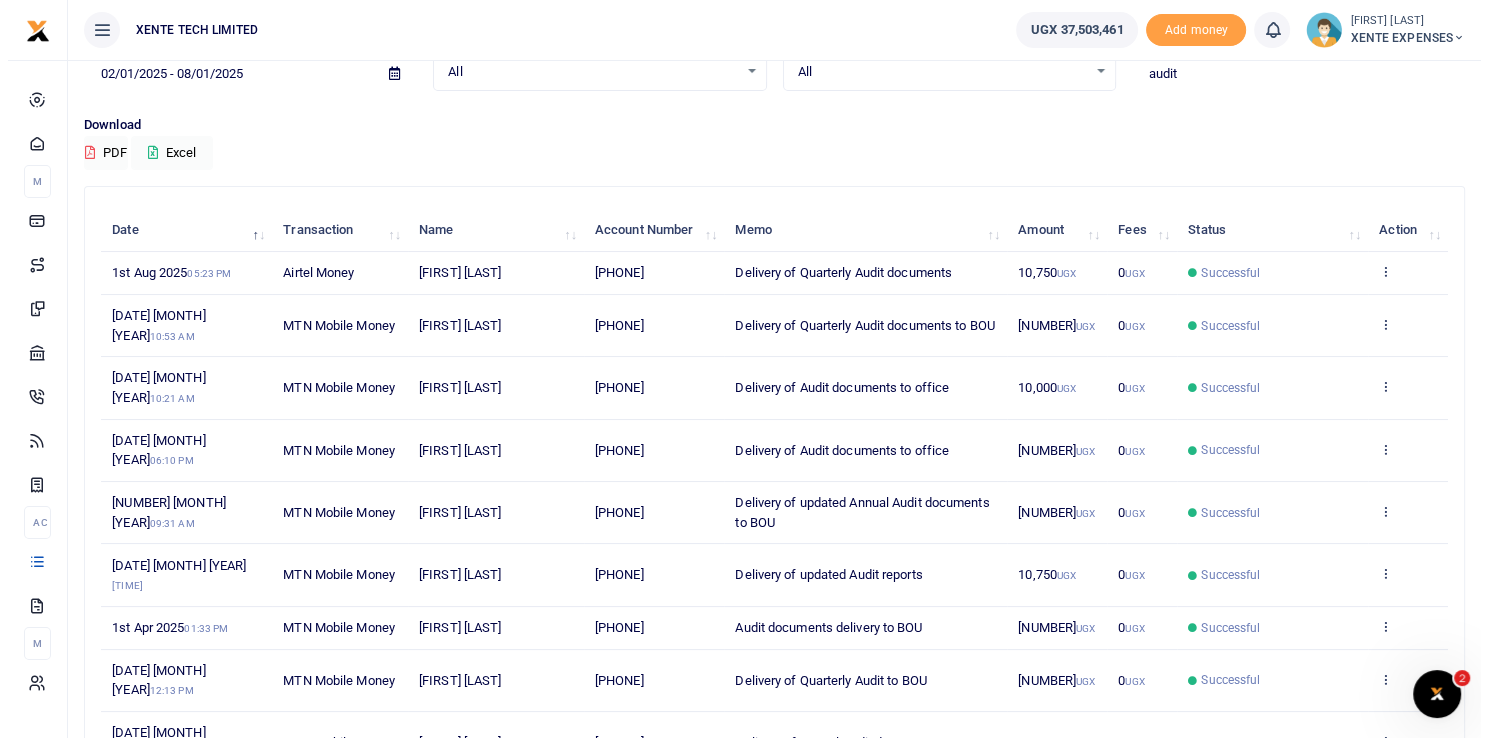 scroll, scrollTop: 0, scrollLeft: 0, axis: both 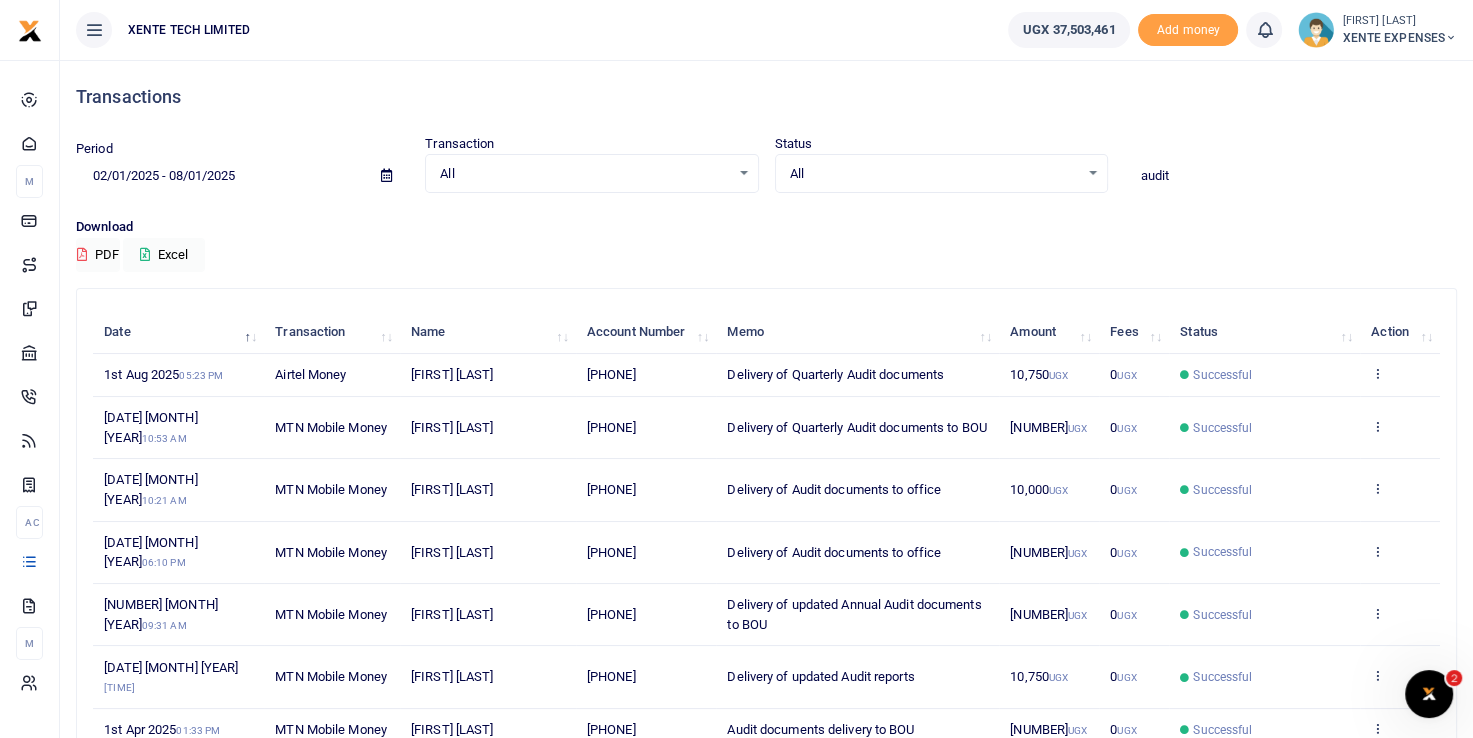 drag, startPoint x: 1192, startPoint y: 172, endPoint x: 1129, endPoint y: 180, distance: 63.505905 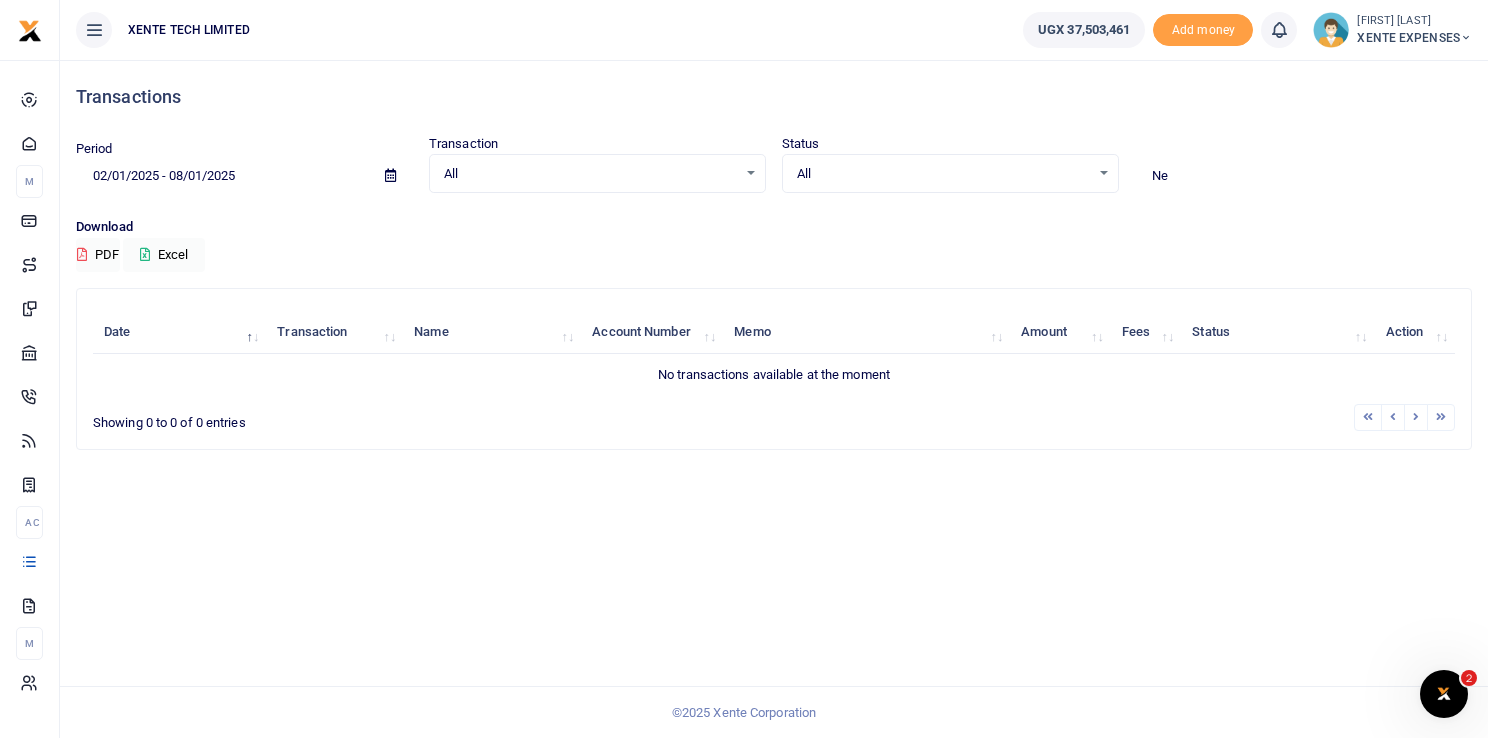 type on "N" 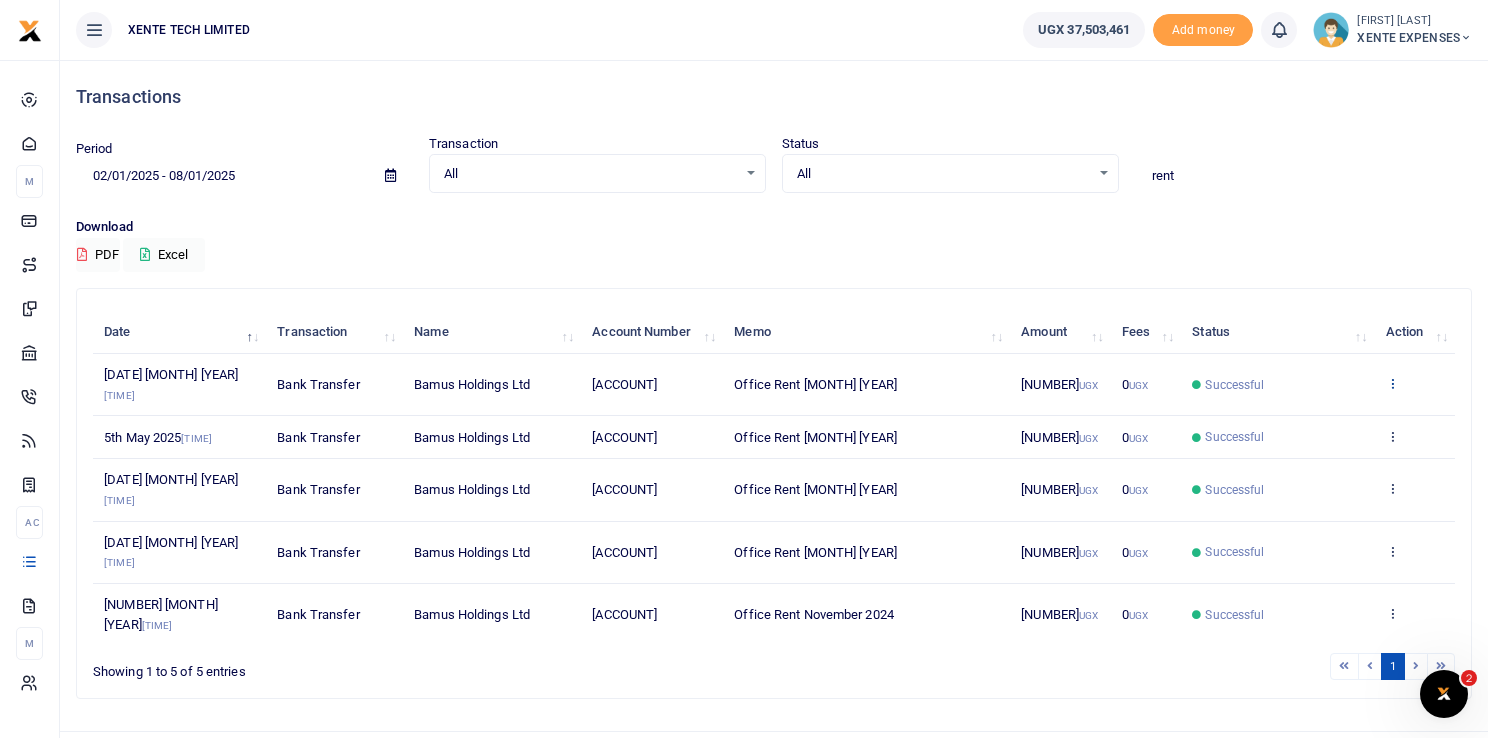 type on "rent" 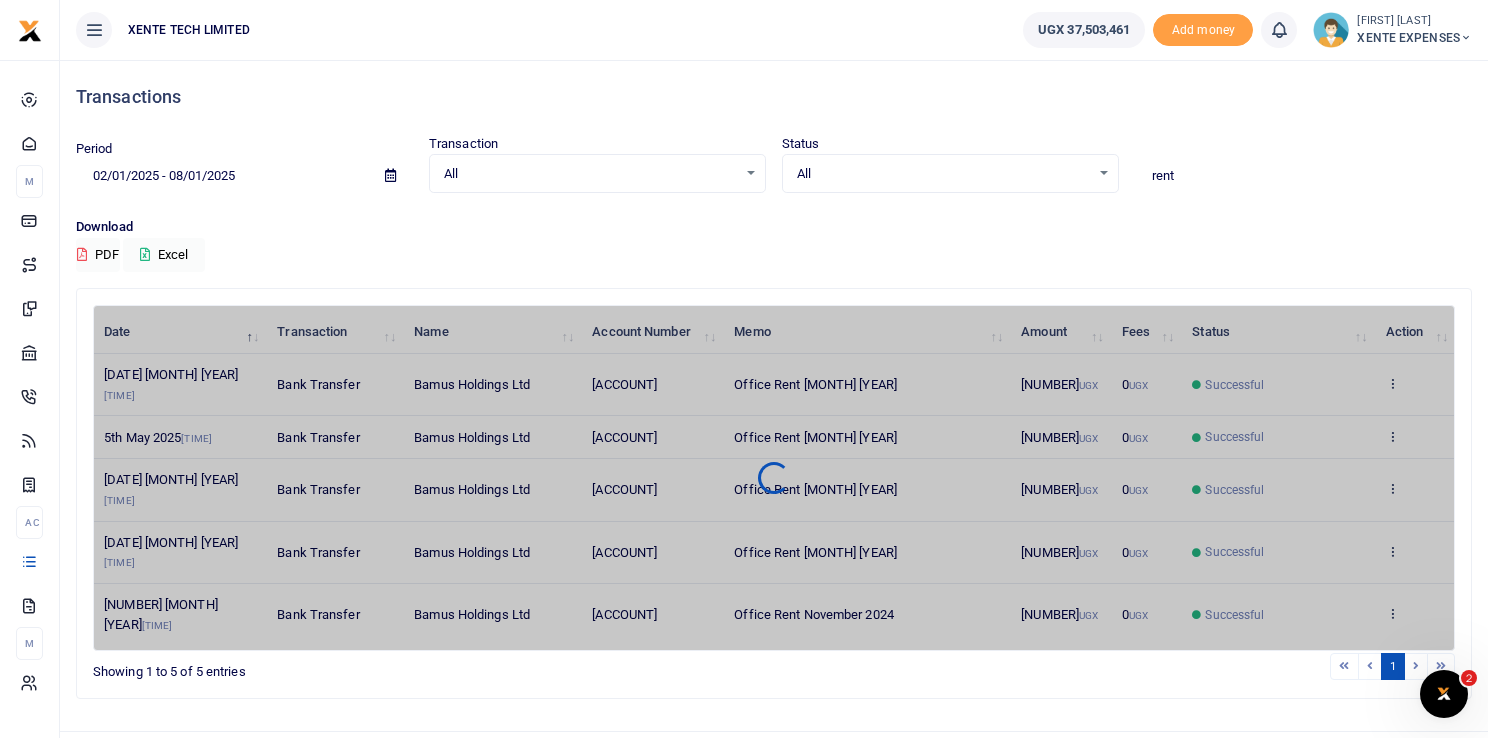 click on "Date Transaction Name Account Number Memo Amount Fees Status Action 24th Jun 2025  07:42 PM Bank Transfer Bamus Holdings Ltd 01413500717489 Office Rent March 2025 2,594,400 UGX  0 UGX  Successful
View details
Send again
5th May 2025  07:17 PM Bank Transfer Bamus Holdings Ltd 01413500717489 Office Rent February 2025 2,608,500 UGX  0 UGX  Successful
View details
Send again
9th Apr 2025  12:40 PM Bank Transfer Bamus Holdings Ltd 01413500717489 Office Rent January 2025 2,601,450 UGX  0 UGX  0" at bounding box center [774, 478] 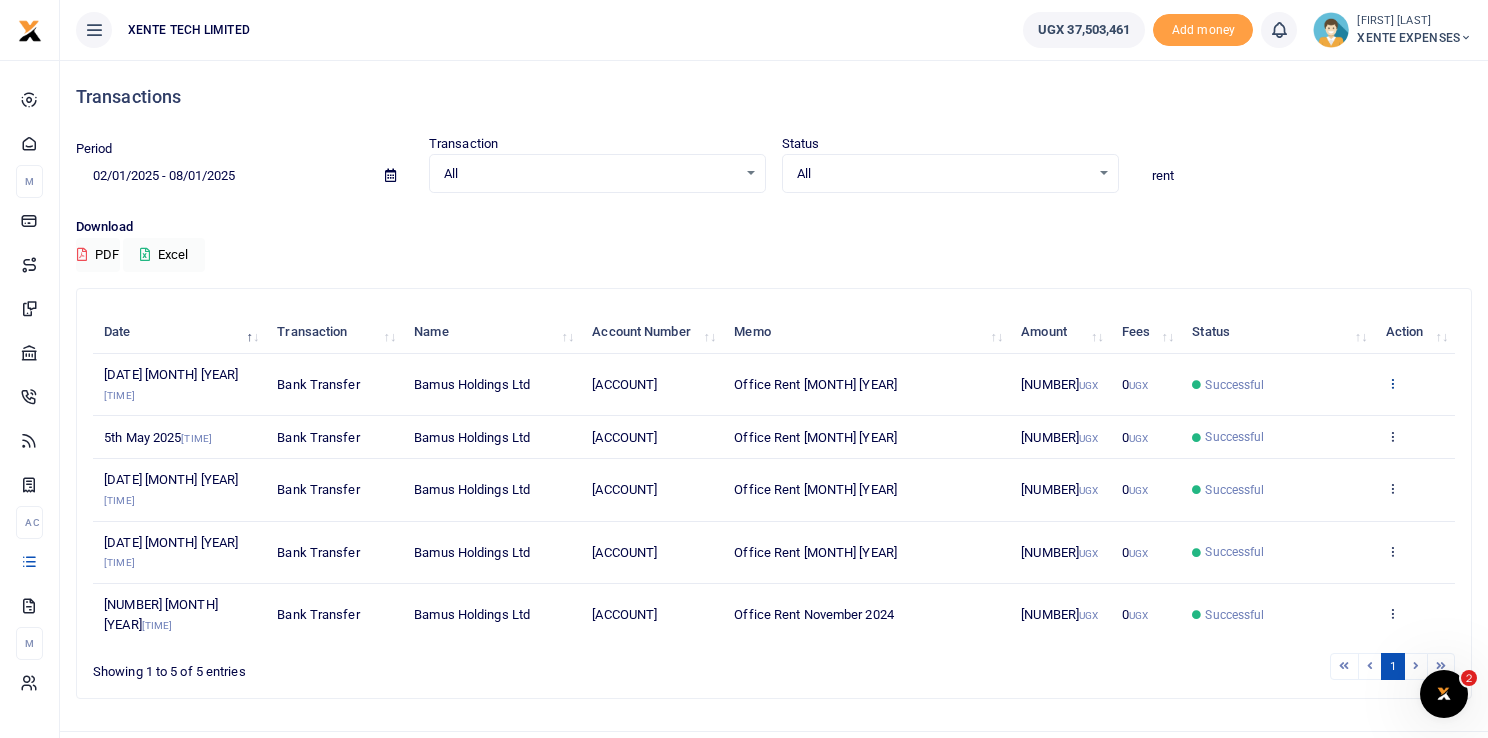 click at bounding box center (1392, 383) 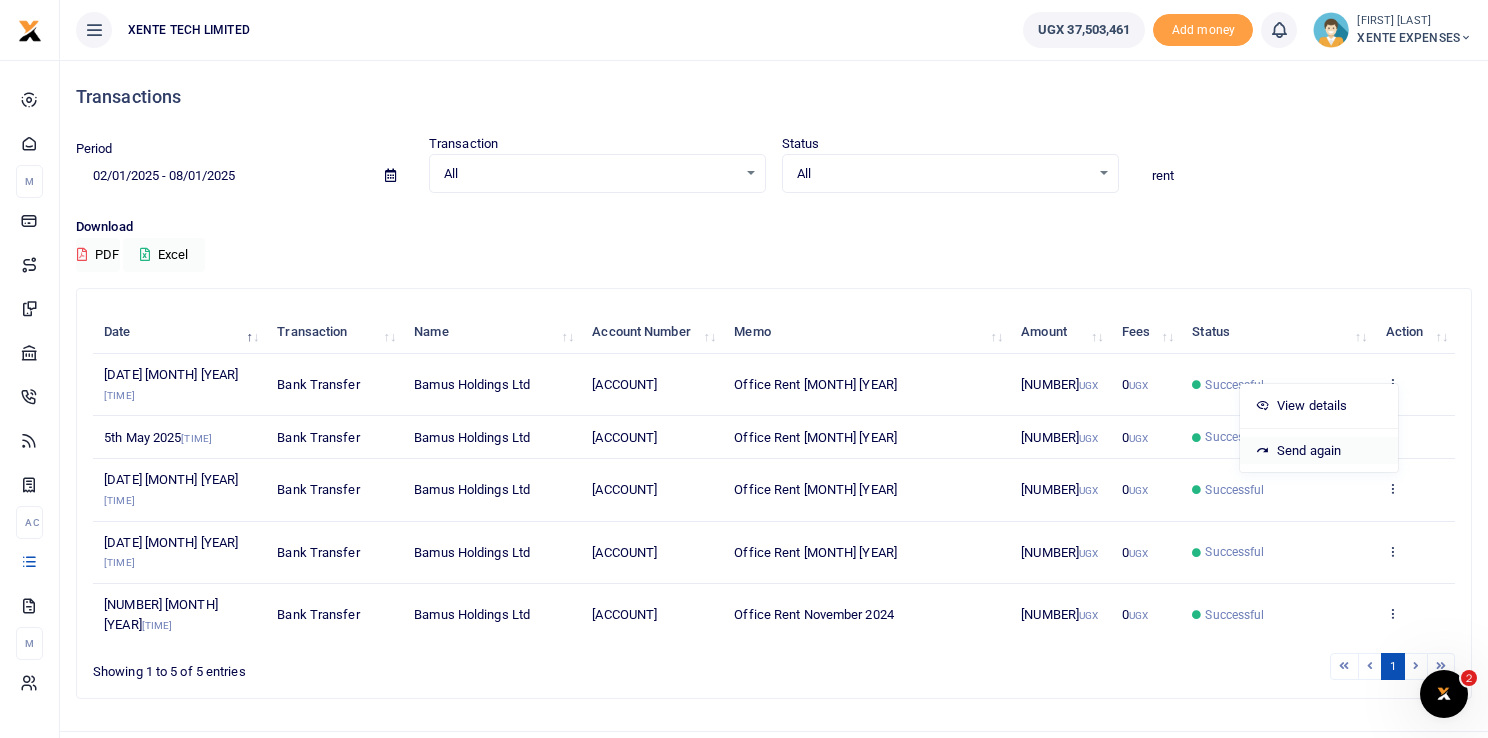 click on "Send again" at bounding box center (1319, 451) 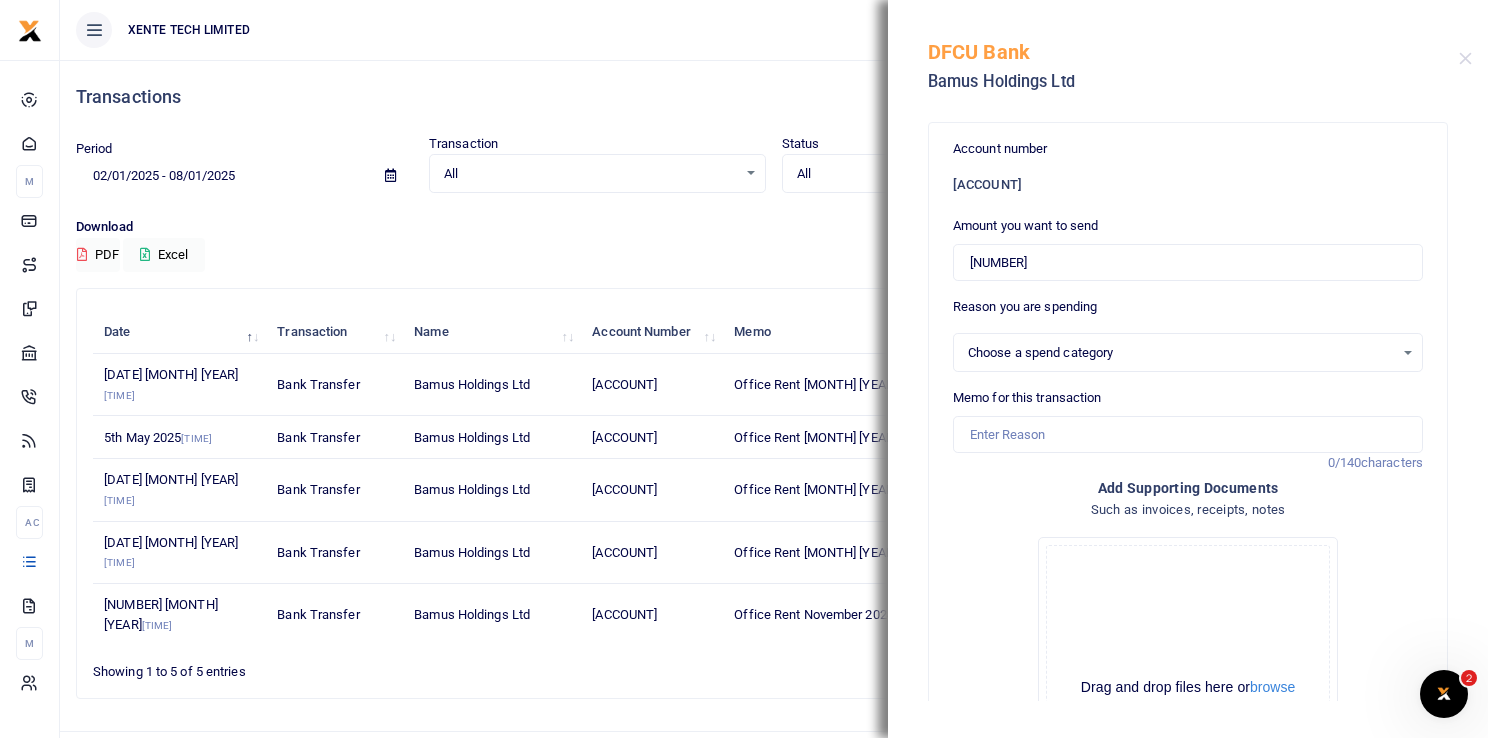 select on "11" 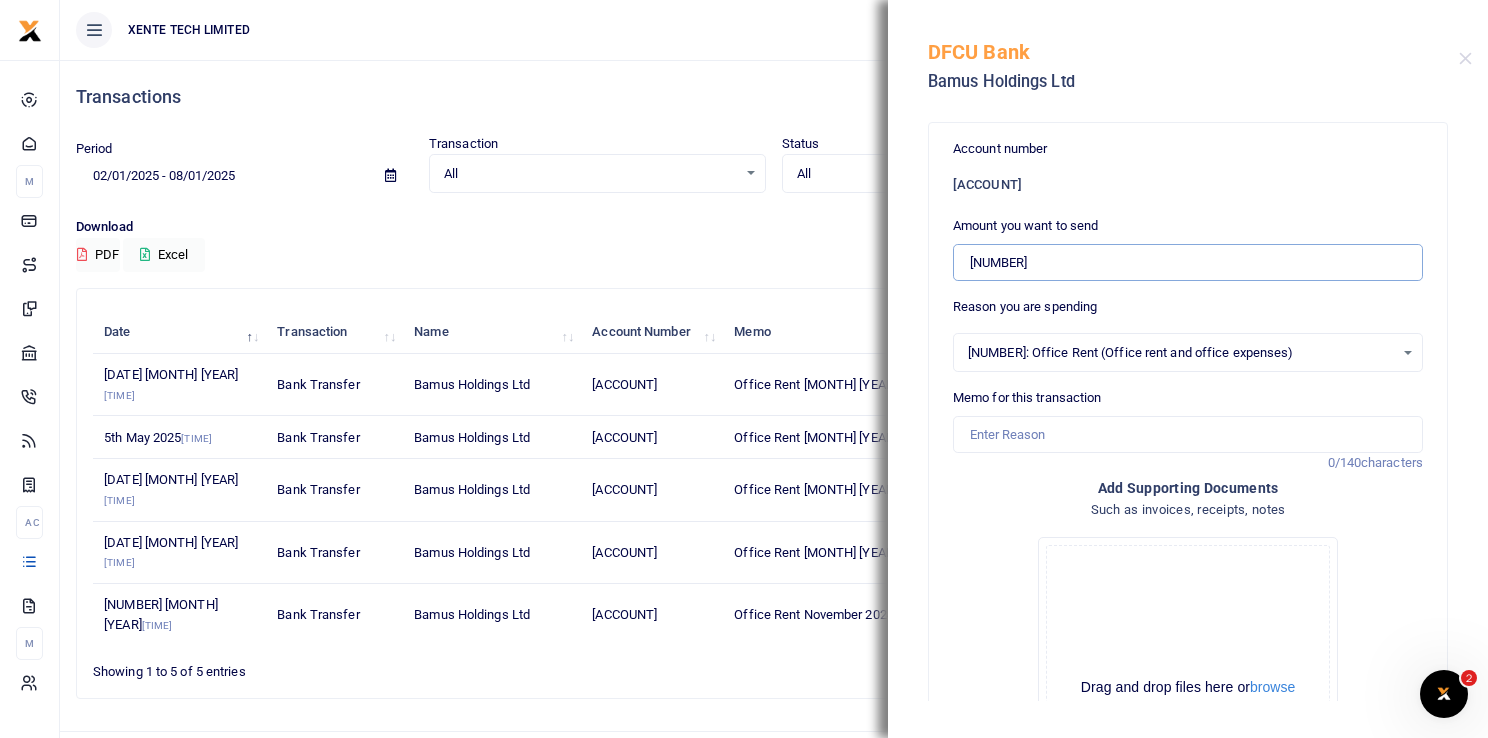 drag, startPoint x: 1052, startPoint y: 267, endPoint x: 934, endPoint y: 257, distance: 118.42297 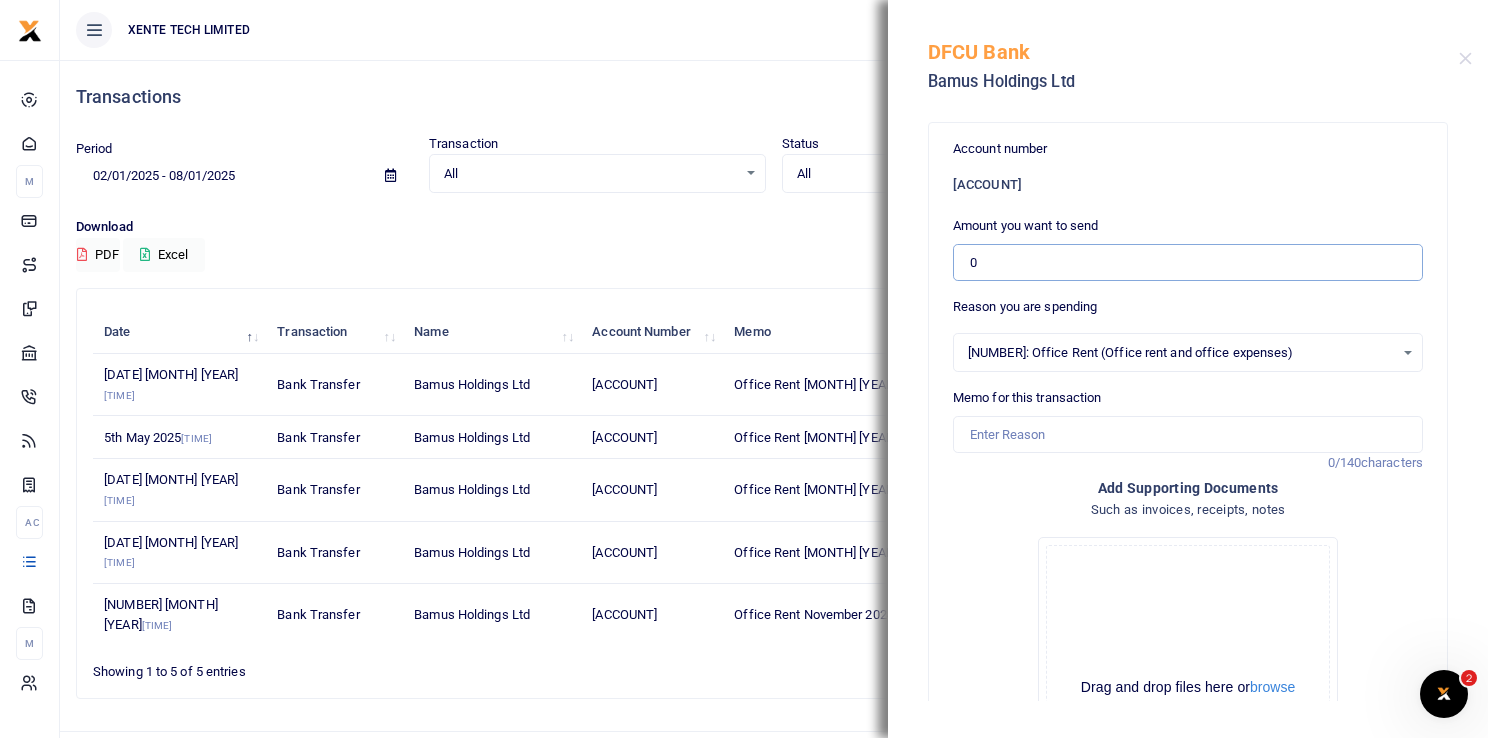 drag, startPoint x: 1010, startPoint y: 266, endPoint x: 928, endPoint y: 258, distance: 82.38932 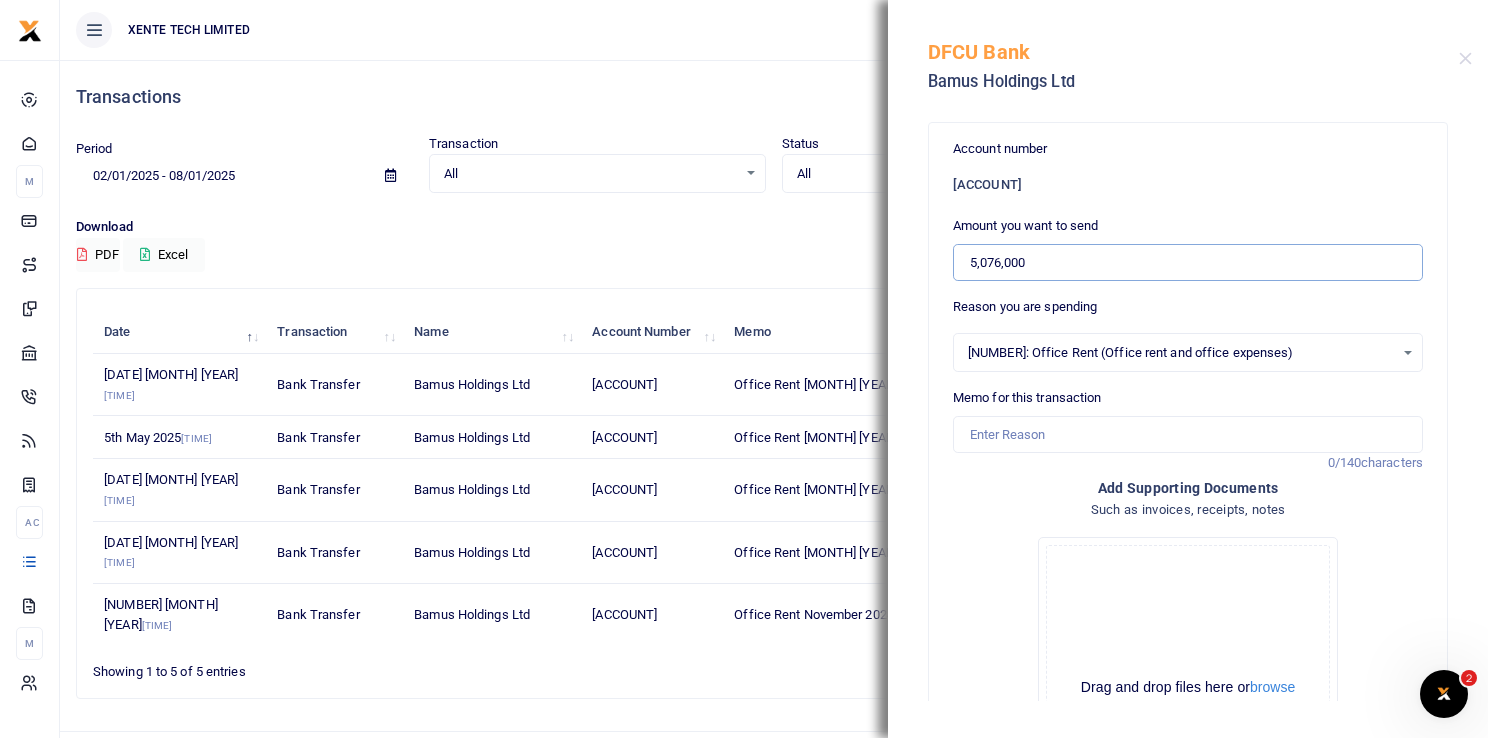 type on "5,076,000" 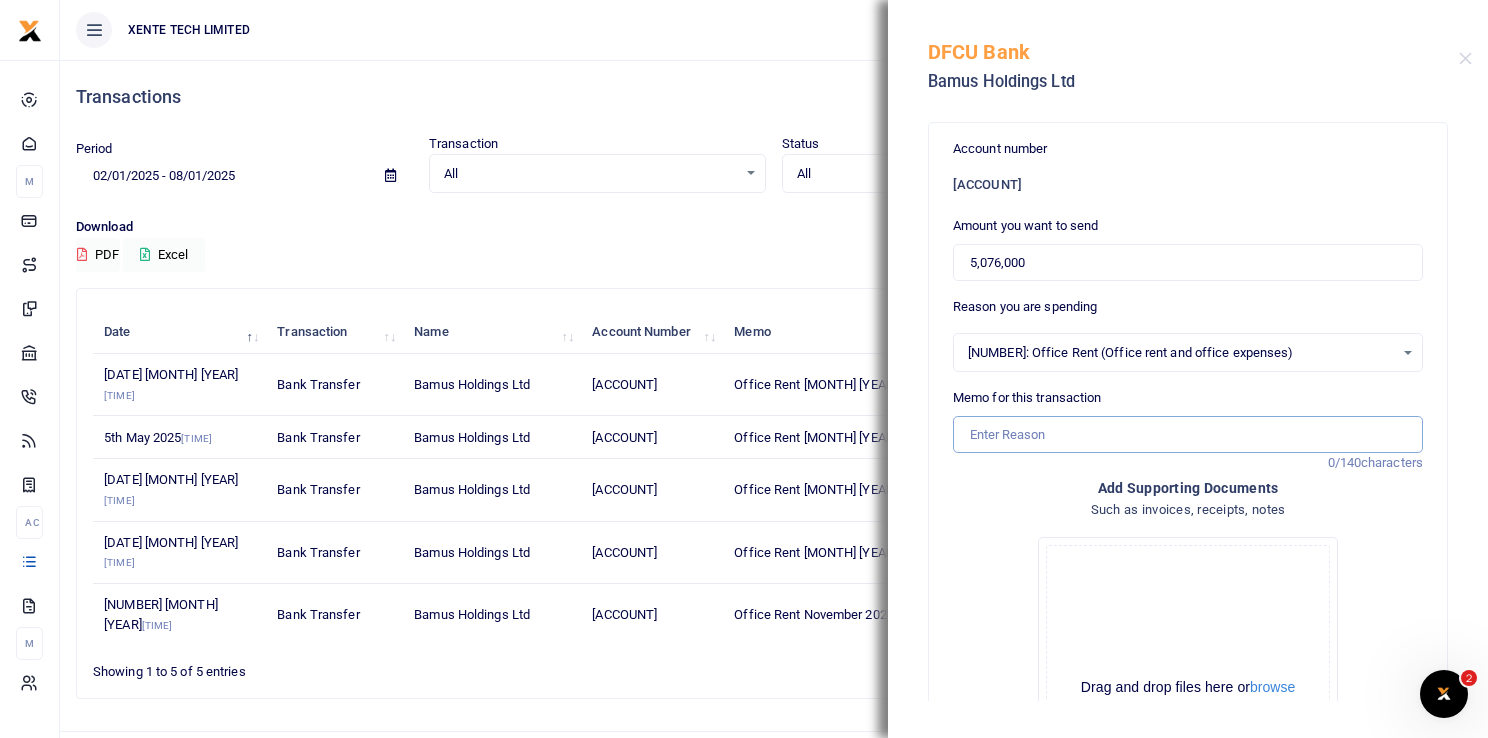 click on "Memo for this transaction" at bounding box center (1188, 435) 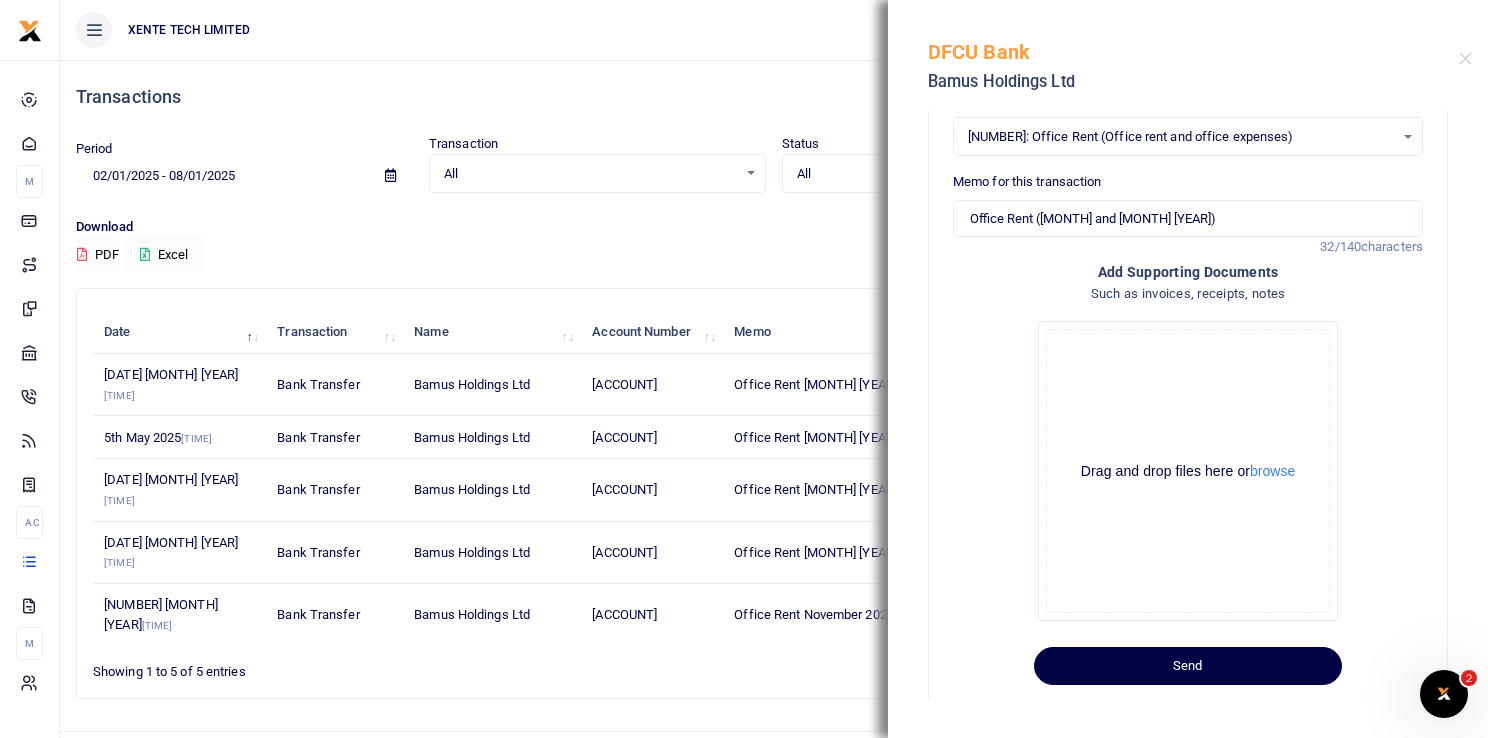 scroll, scrollTop: 247, scrollLeft: 0, axis: vertical 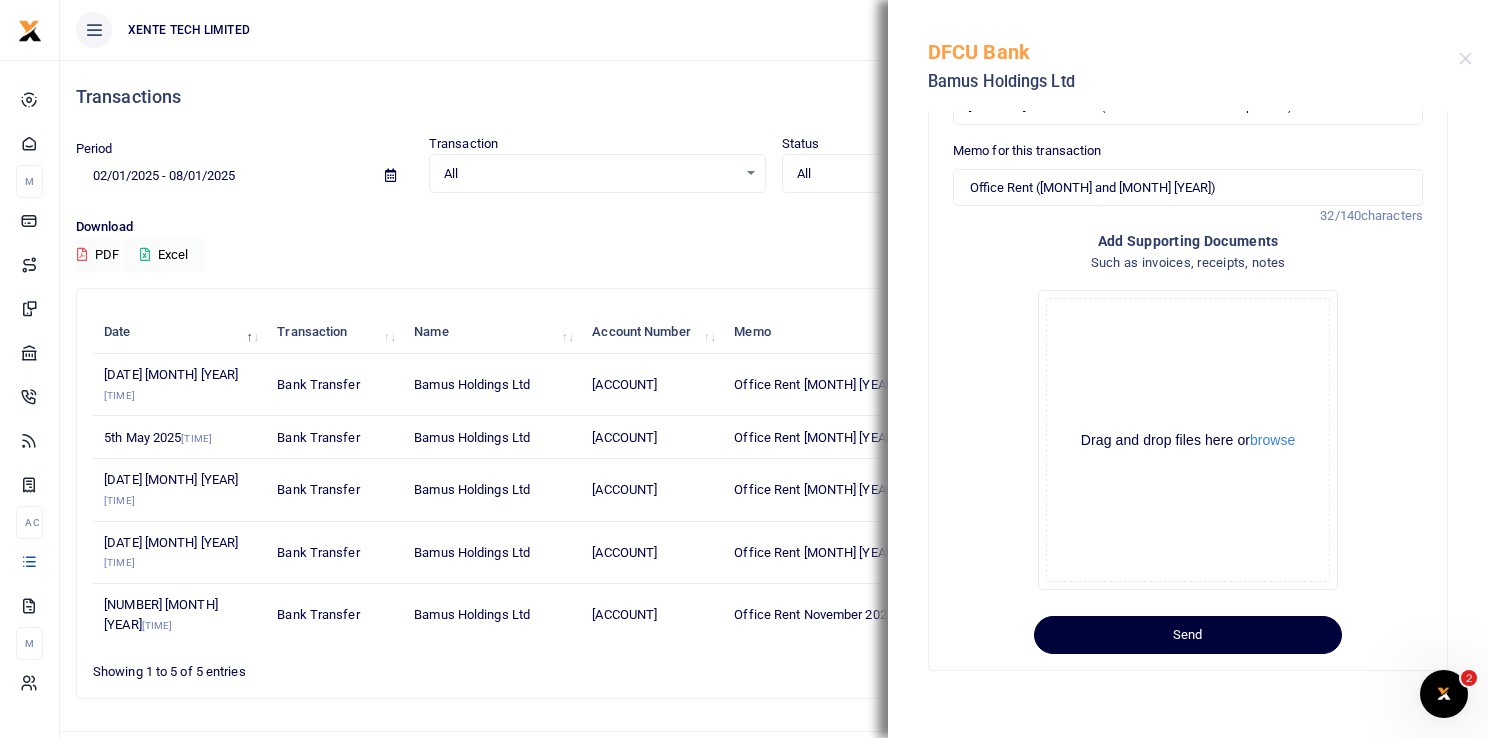 click on "Send" at bounding box center (1188, 635) 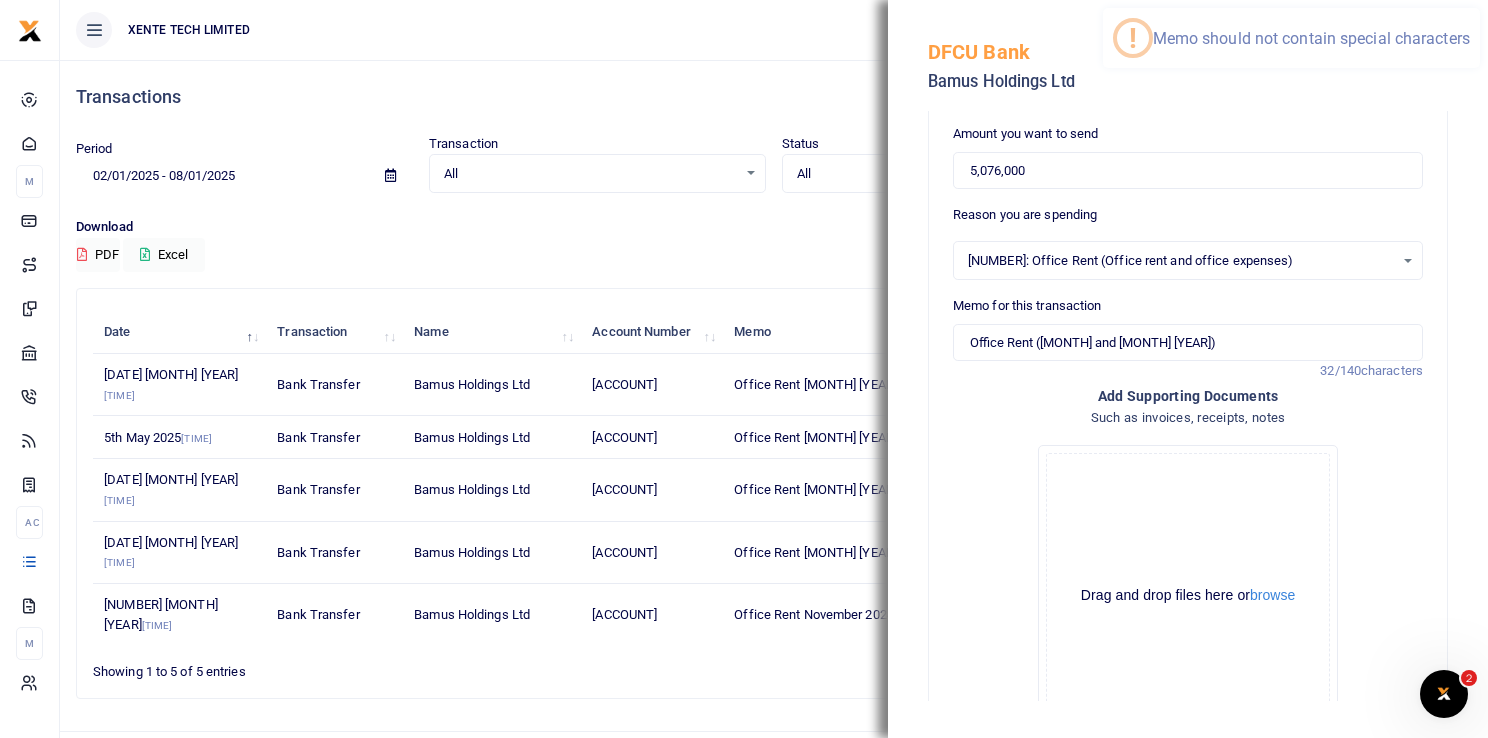 scroll, scrollTop: 69, scrollLeft: 0, axis: vertical 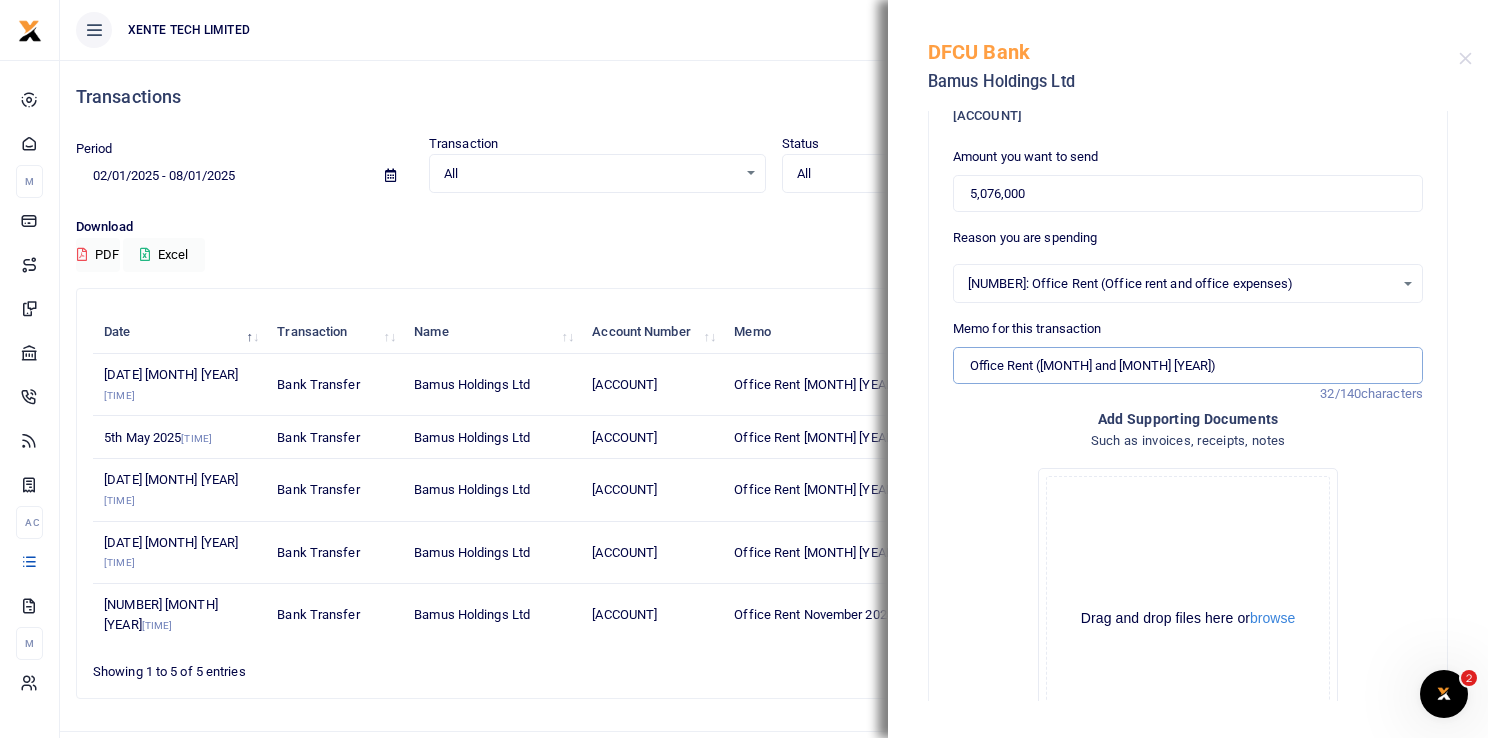 click on "Office Rent (April and May 2025)" at bounding box center (1188, 366) 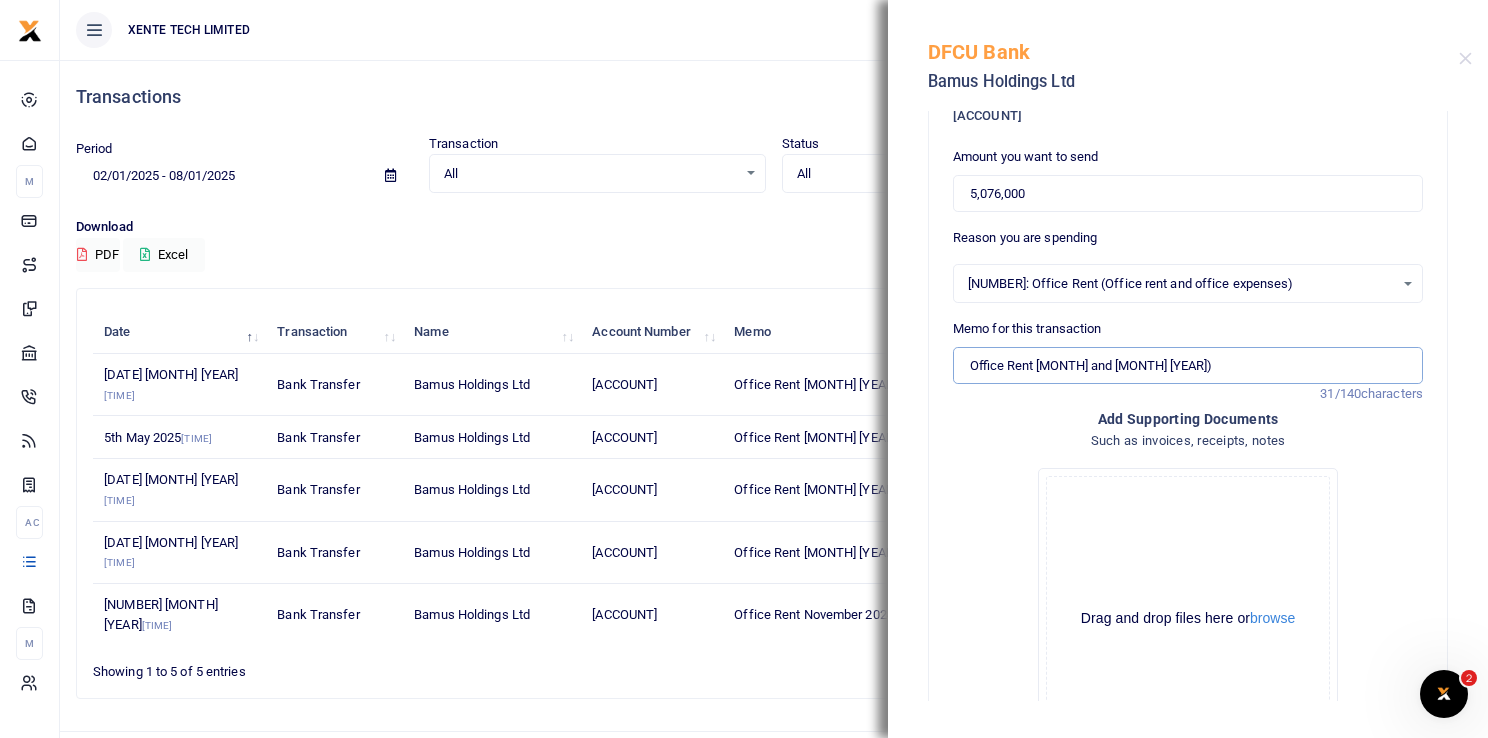 click on "Office Rent April and May 2025)" at bounding box center (1188, 366) 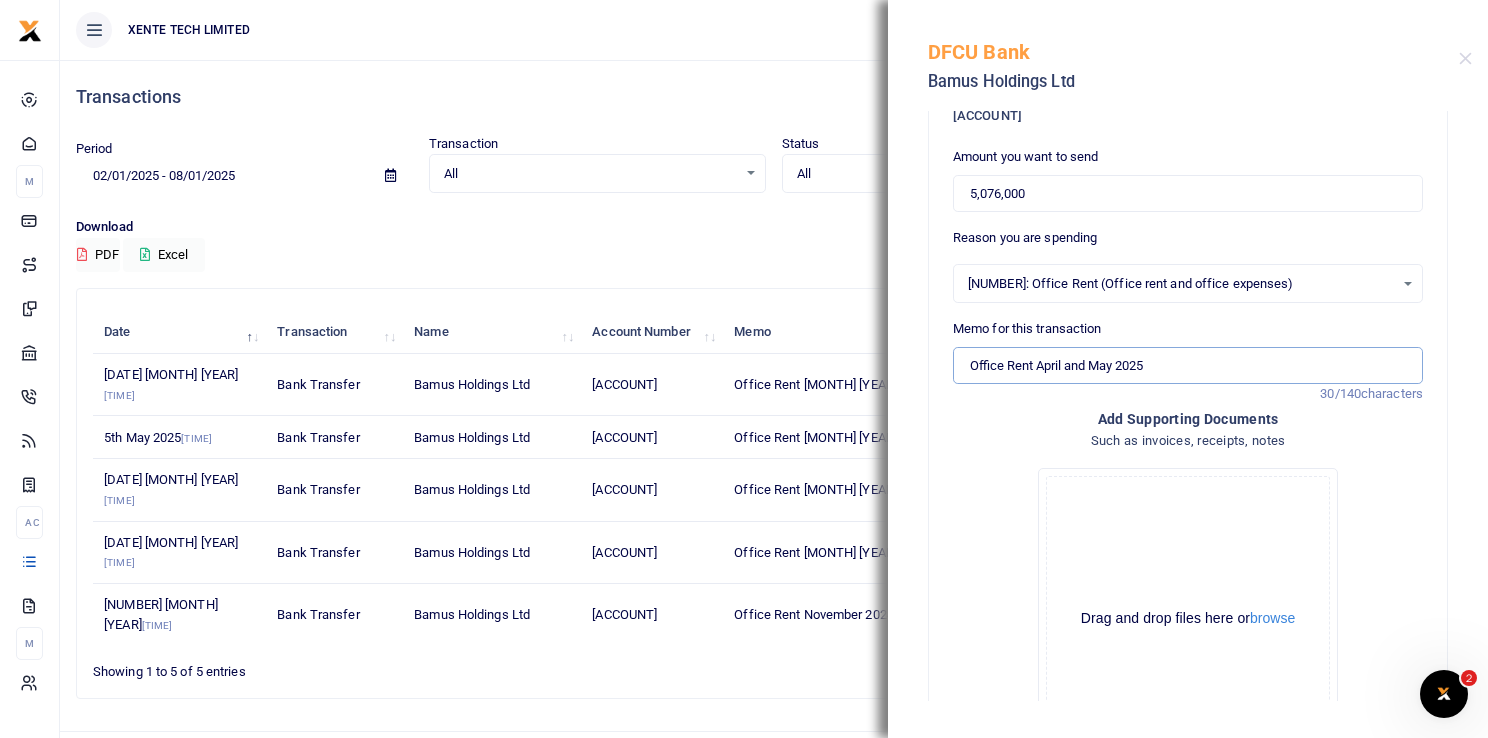 type on "Office Rent April and May 2025" 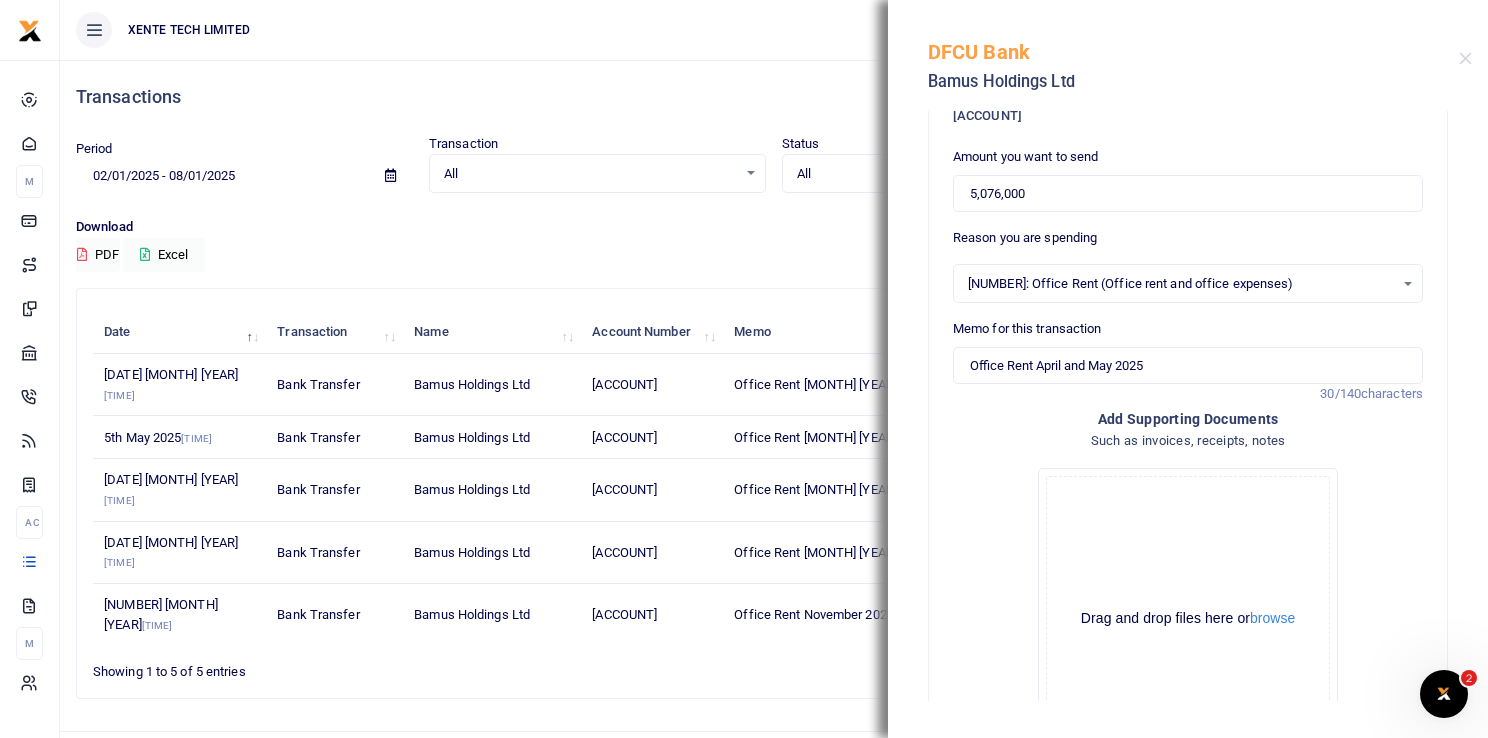 scroll, scrollTop: 247, scrollLeft: 0, axis: vertical 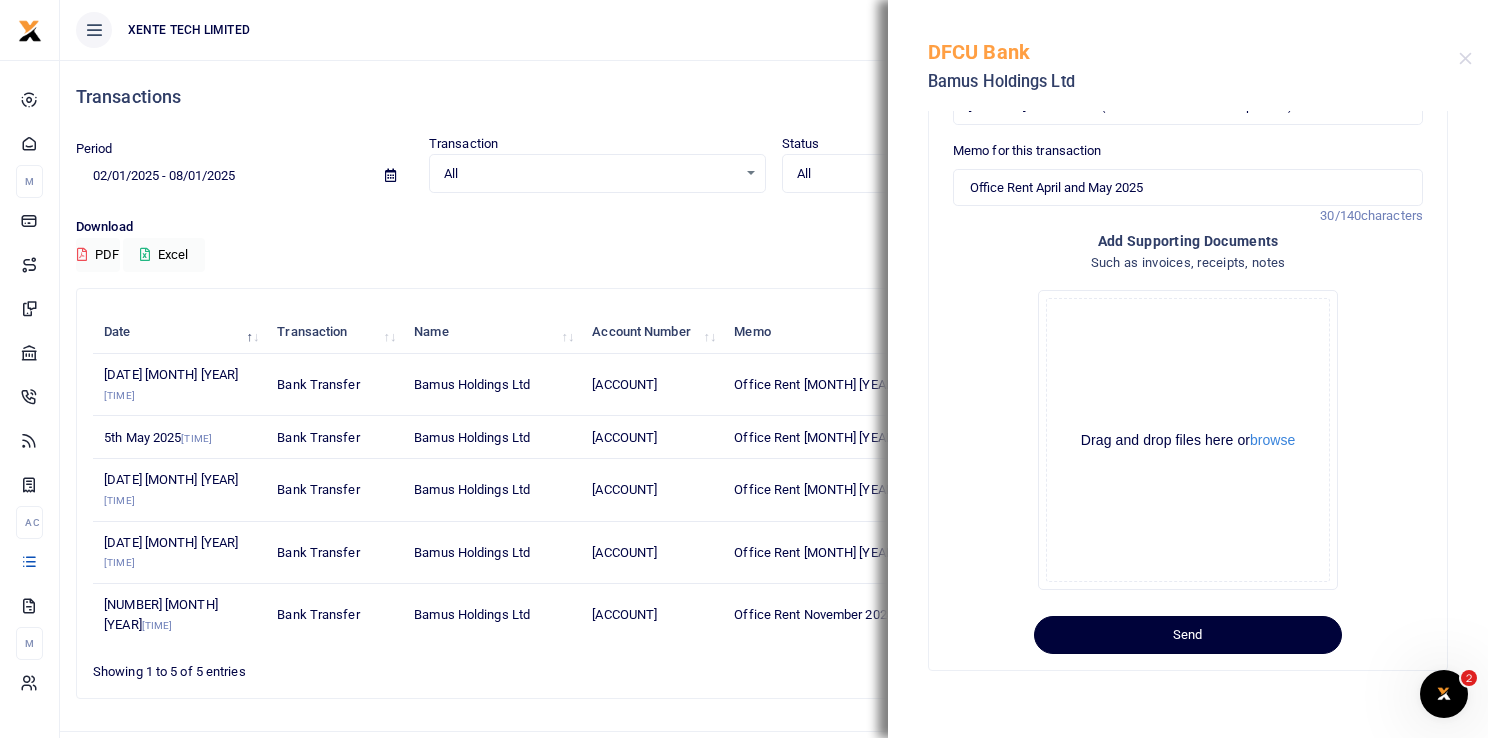 click on "Send" at bounding box center (1188, 635) 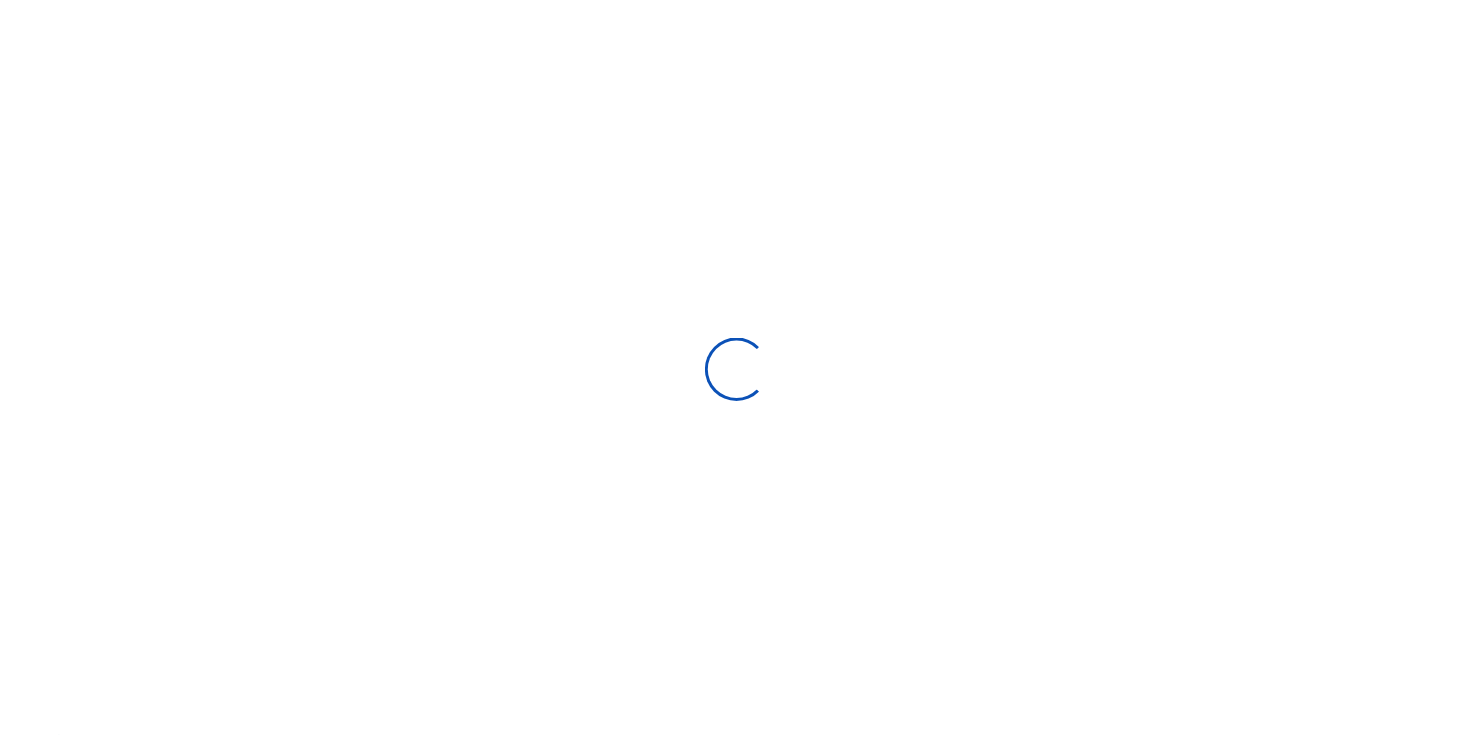 scroll, scrollTop: 0, scrollLeft: 0, axis: both 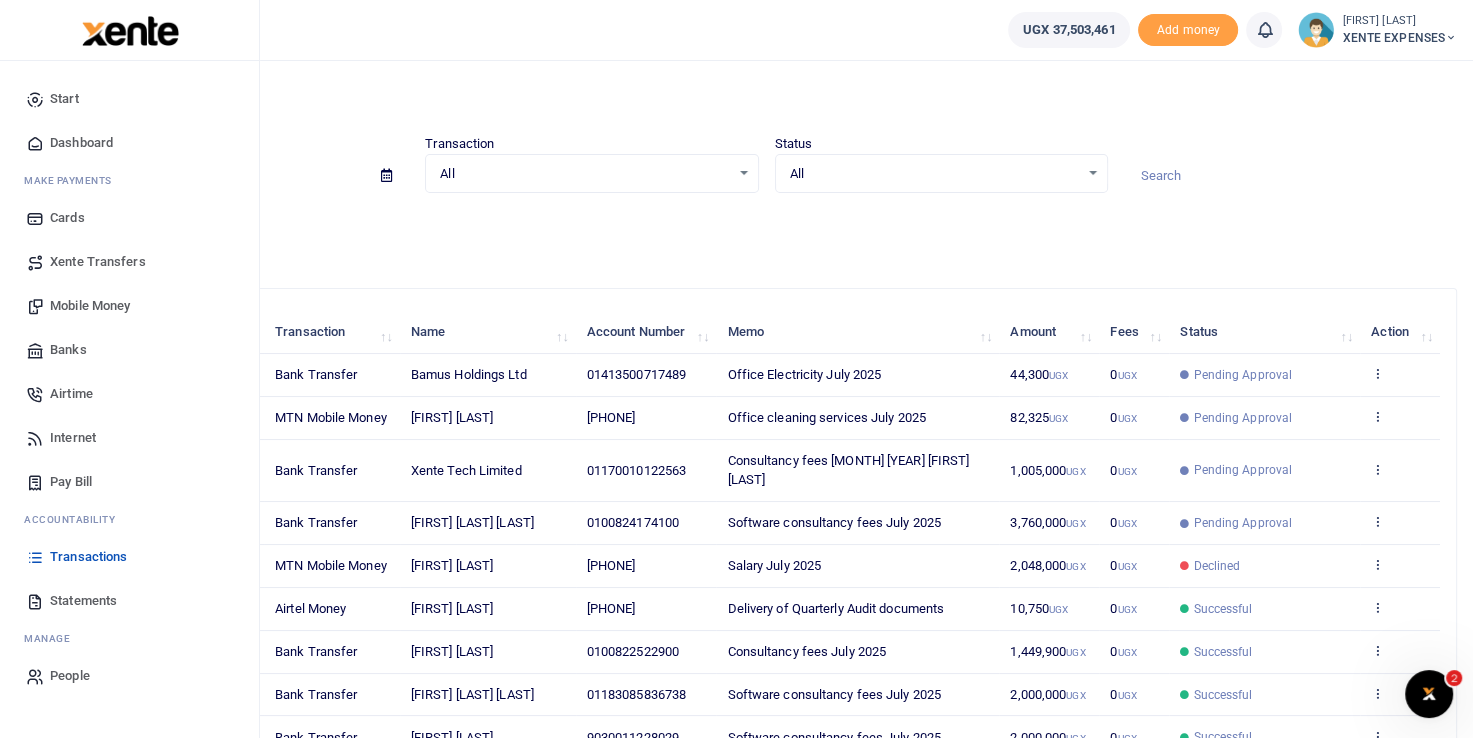 click on "Transactions" at bounding box center [88, 557] 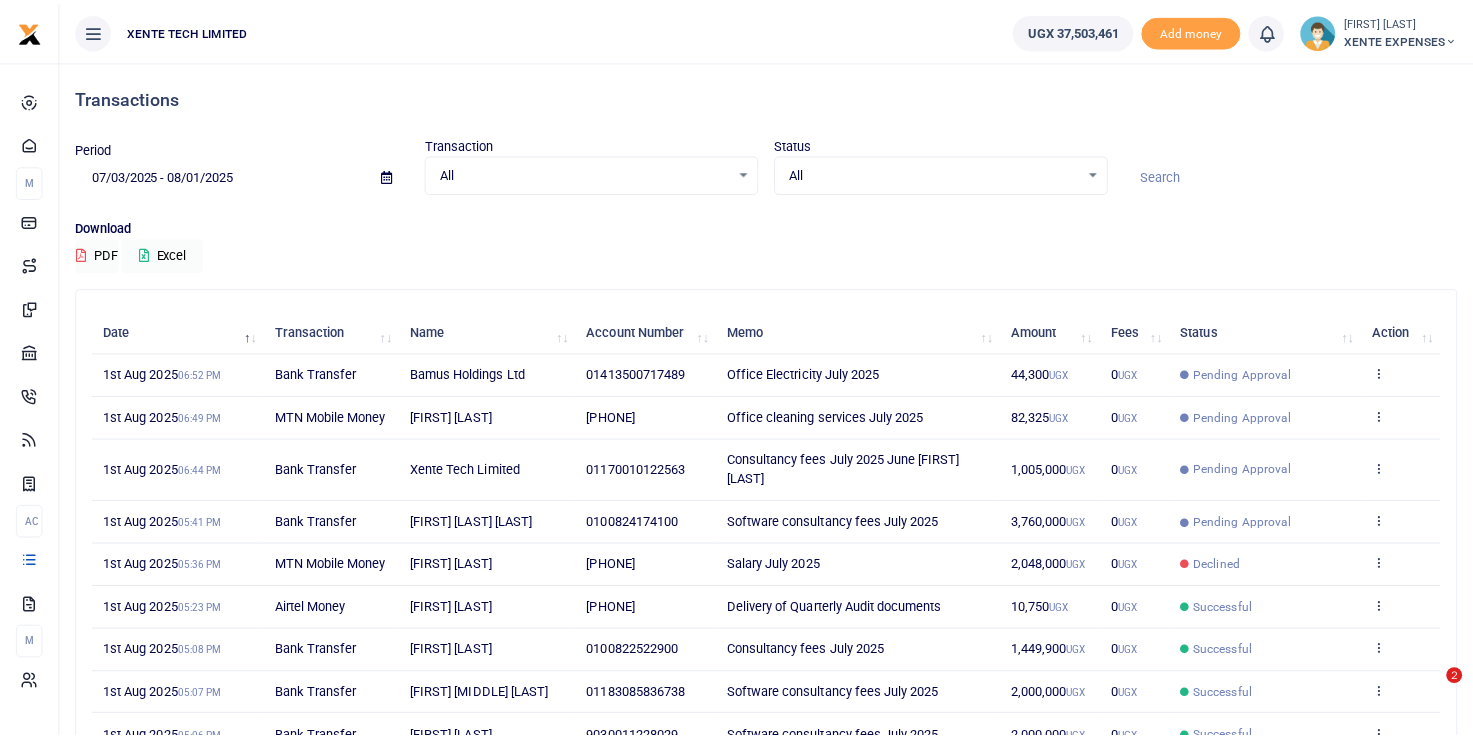 scroll, scrollTop: 0, scrollLeft: 0, axis: both 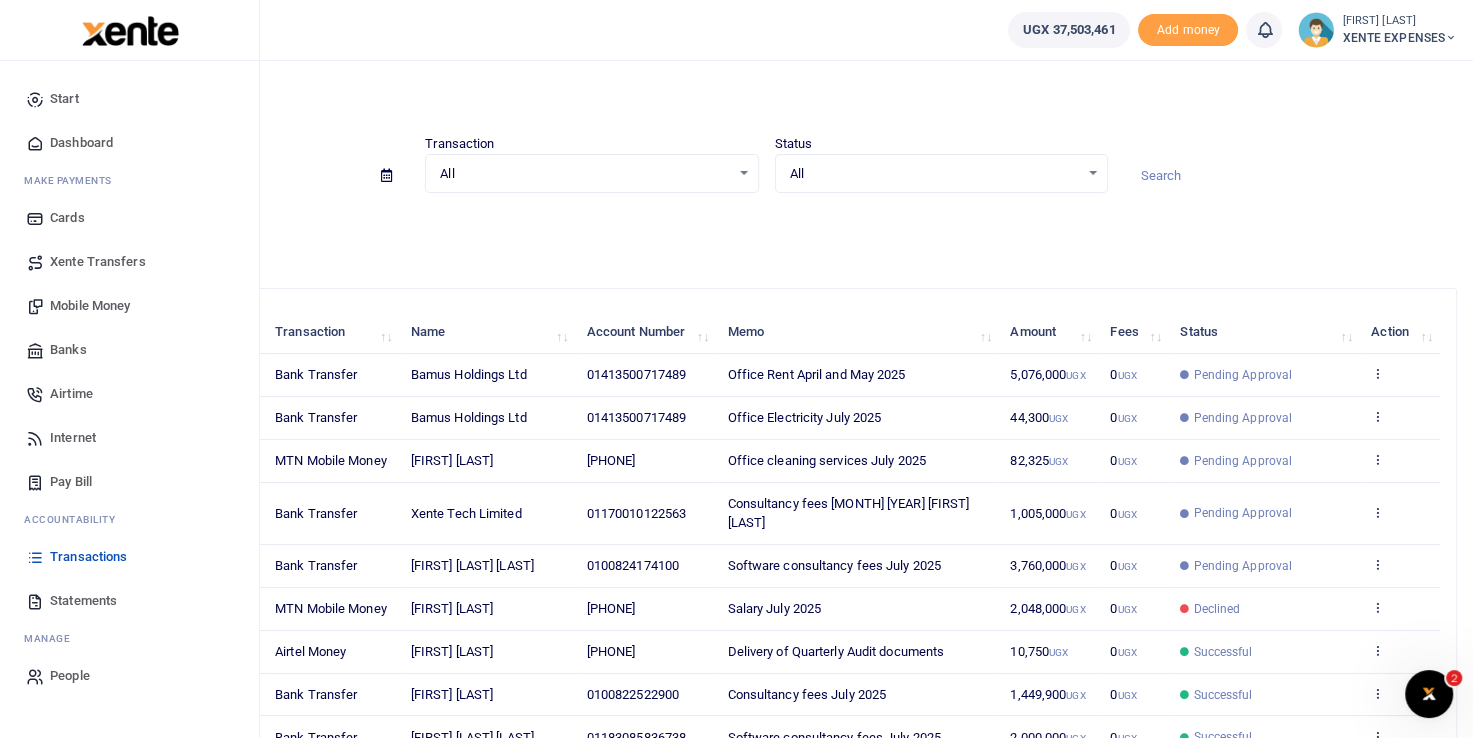 click on "Banks" at bounding box center [68, 350] 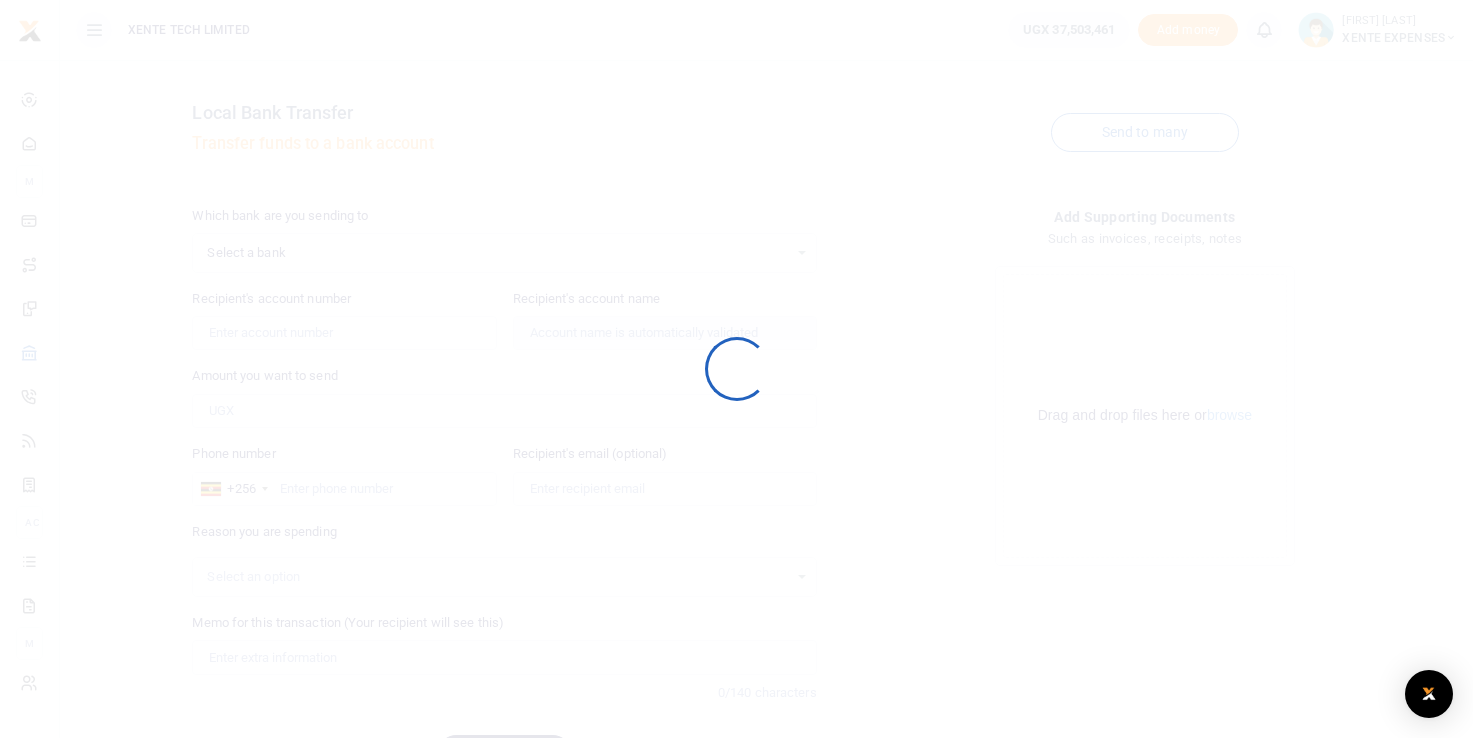 scroll, scrollTop: 0, scrollLeft: 0, axis: both 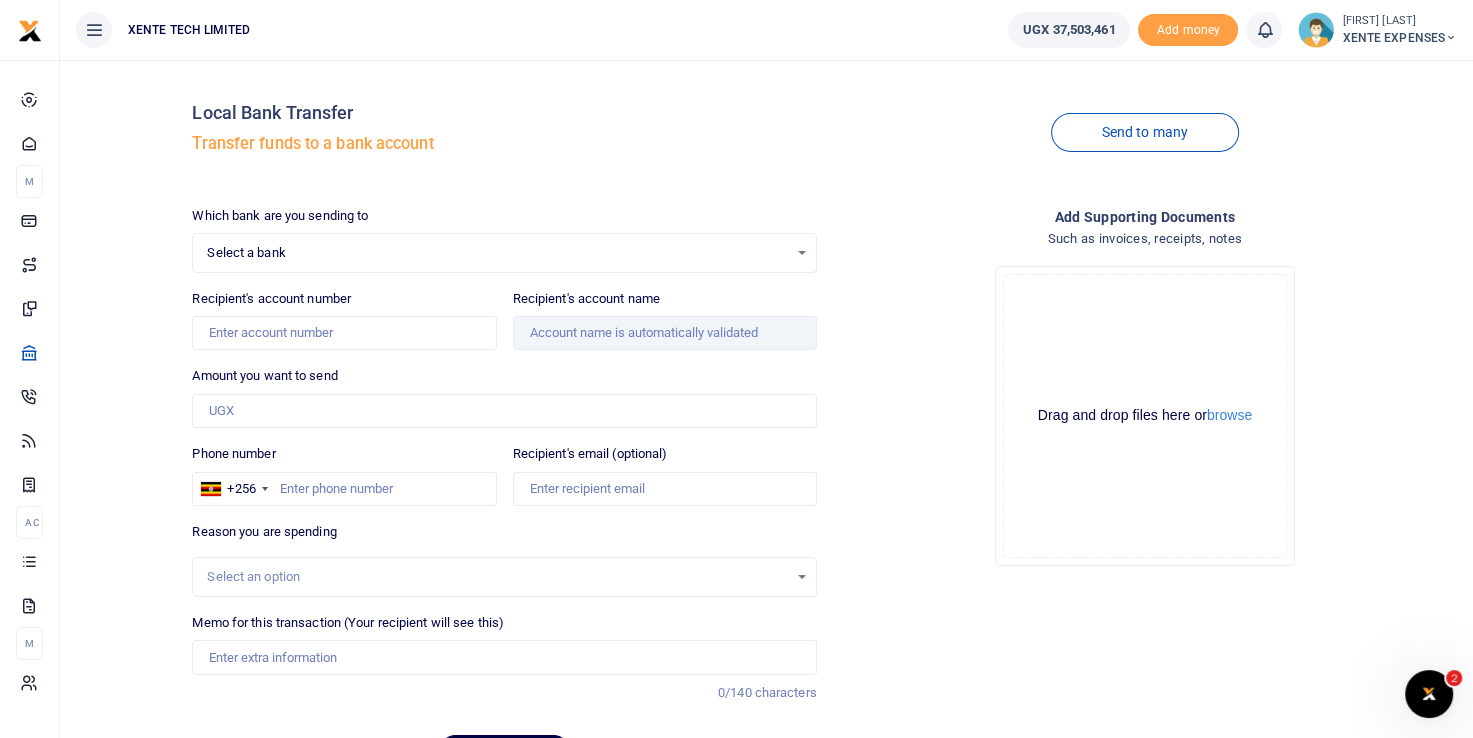 click on "Select a bank Select an option..." at bounding box center [504, 253] 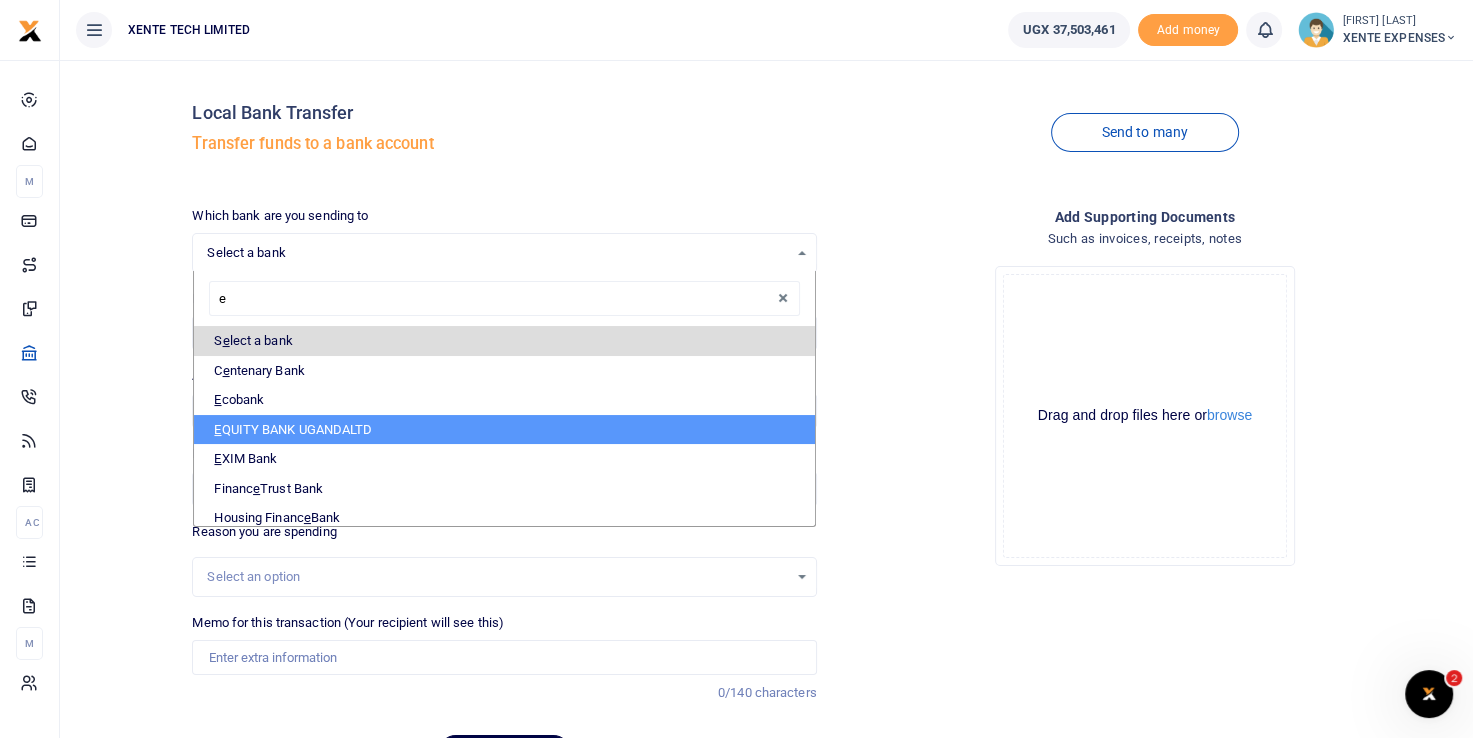 type on "ec" 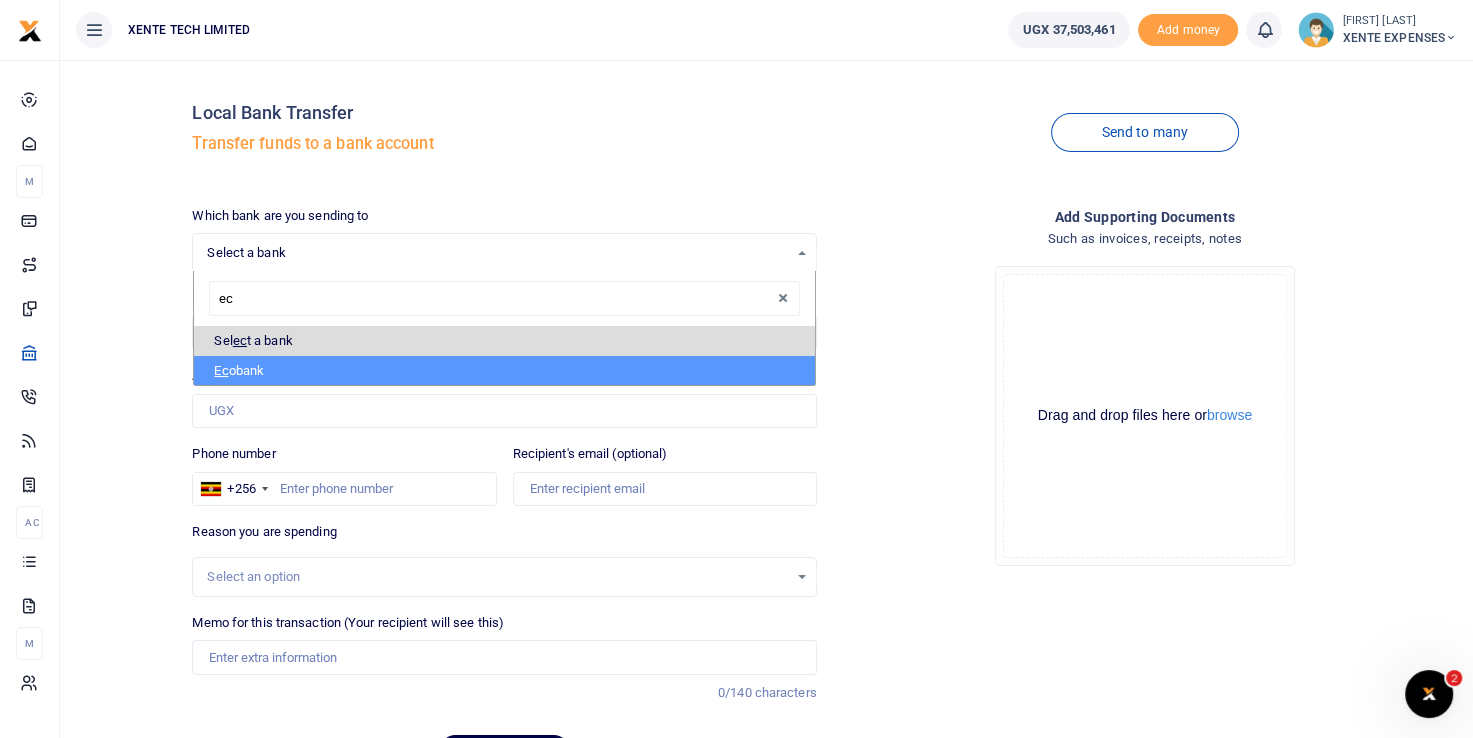 click on "Ec obank" at bounding box center (504, 371) 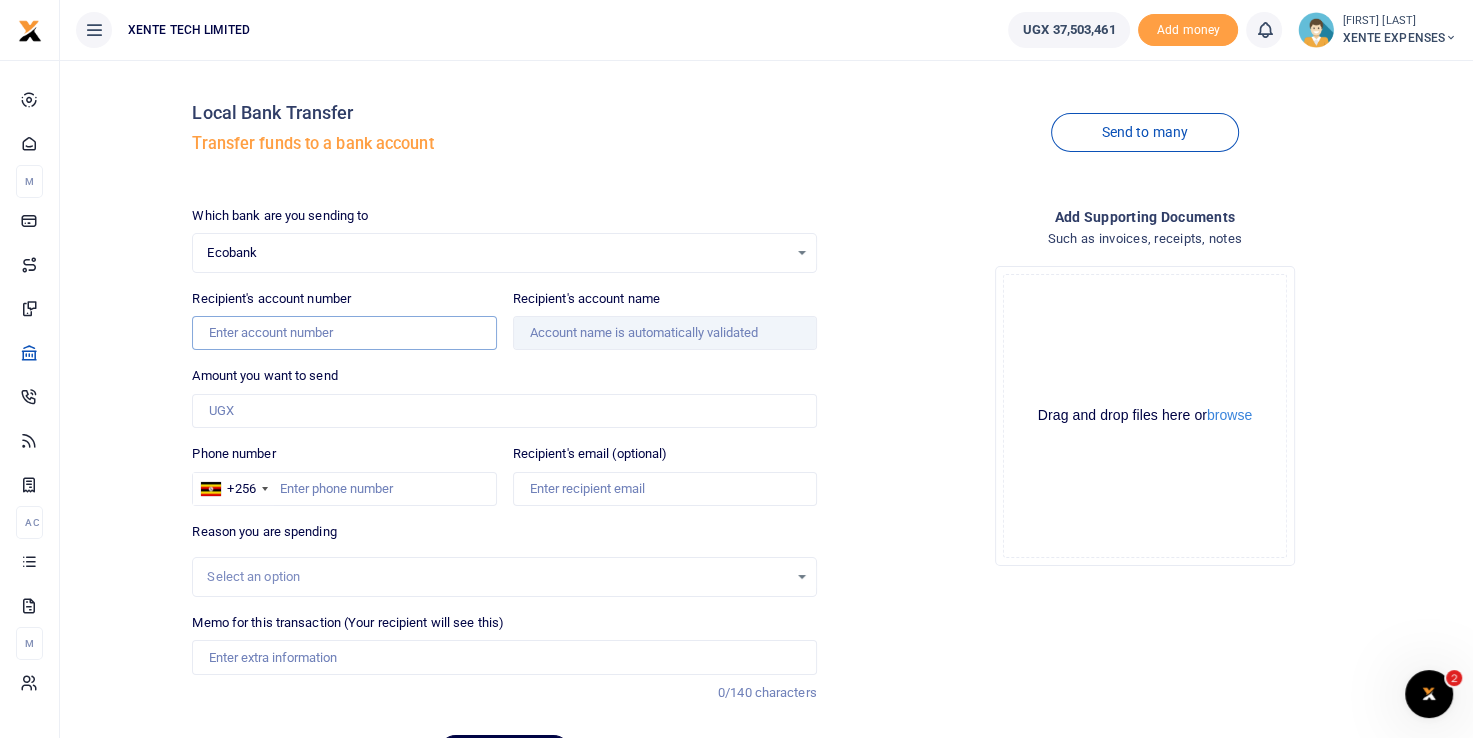 click on "Recipient's account number" at bounding box center (344, 333) 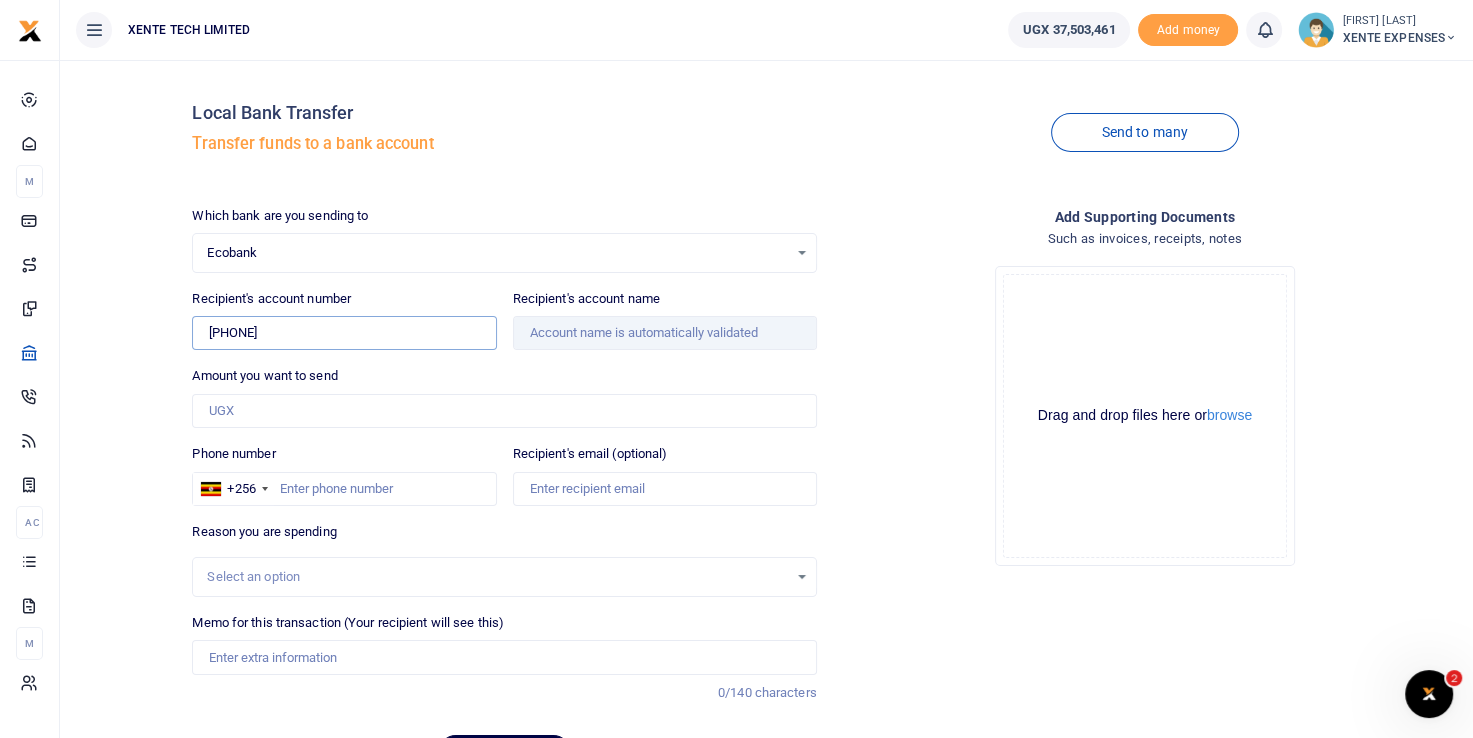 type on "7247505769" 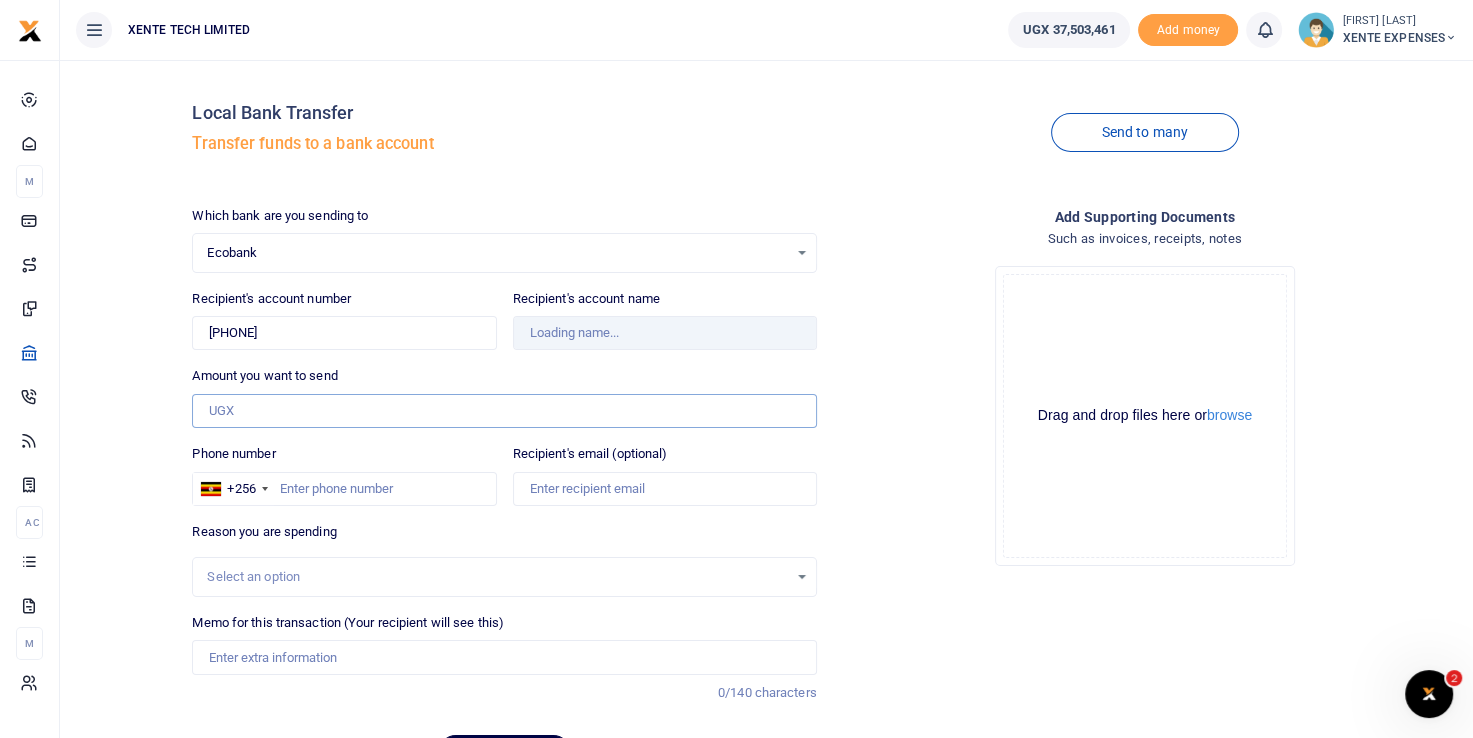 click on "Amount you want to send" at bounding box center (504, 411) 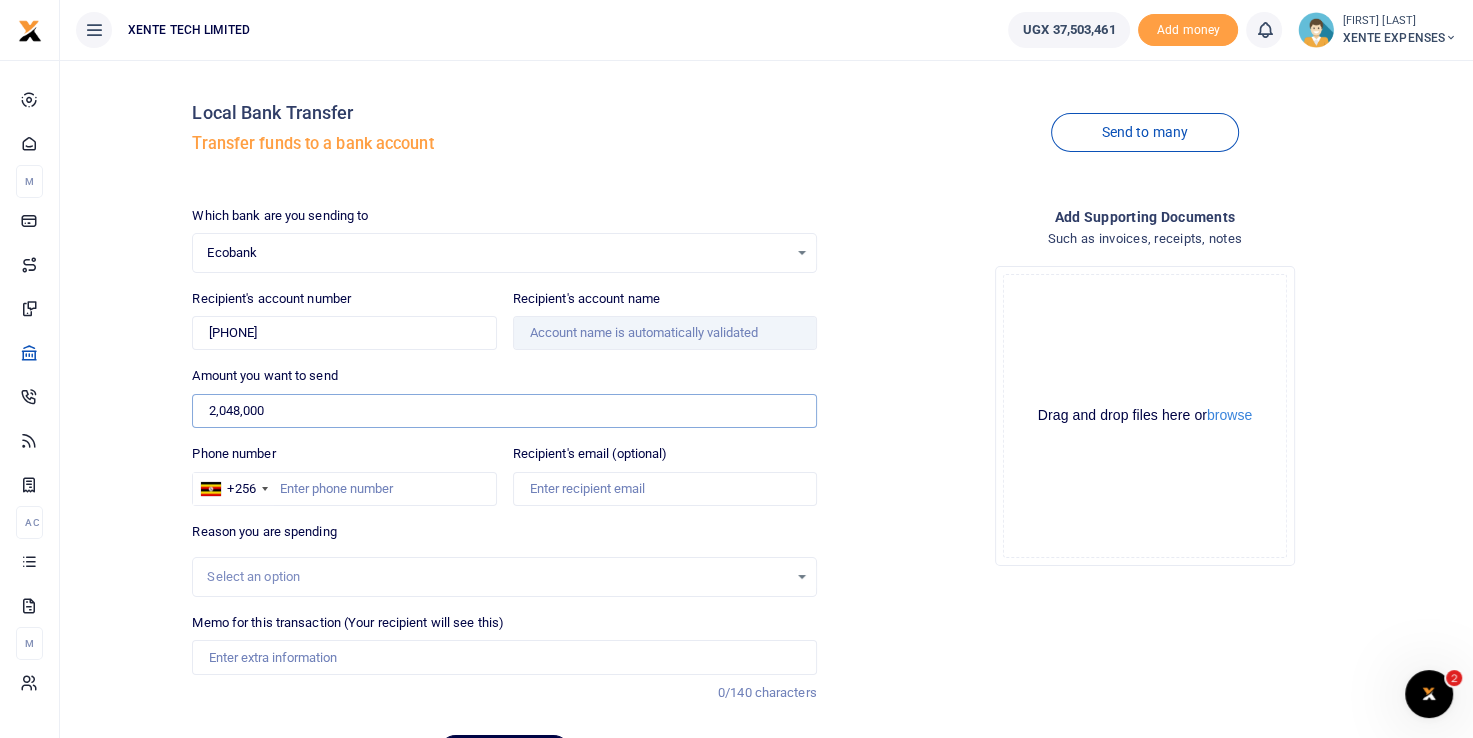 type on "2,048,000" 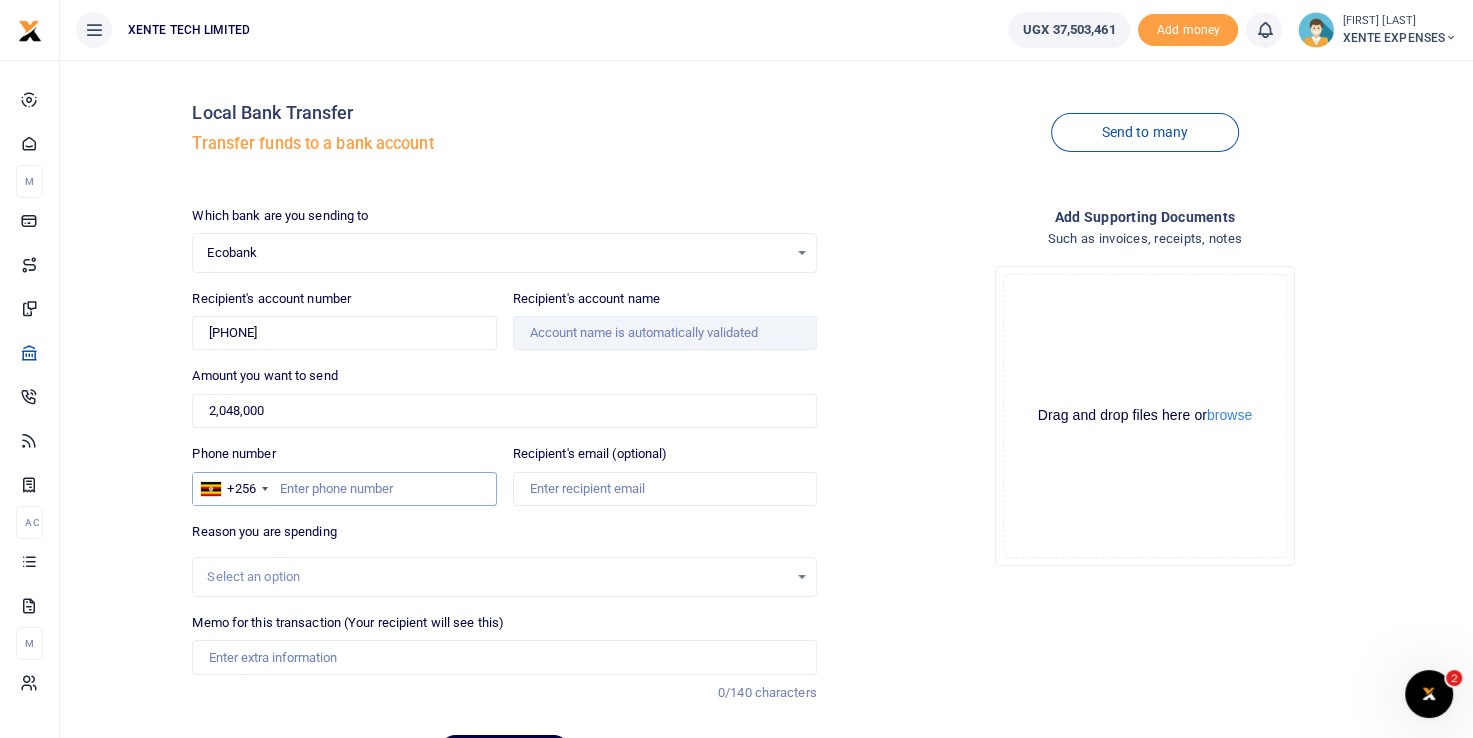 click on "Phone number" at bounding box center [344, 489] 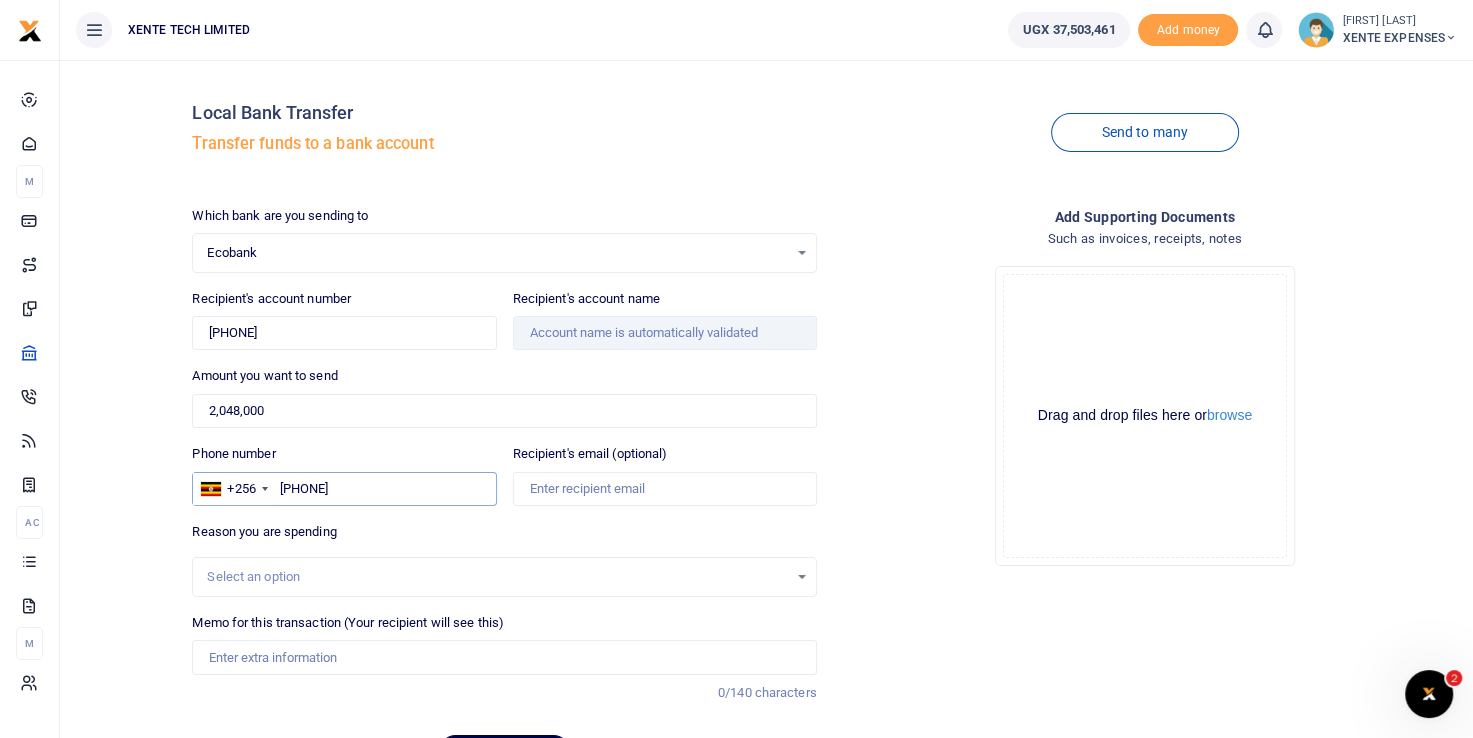 type on "779699025" 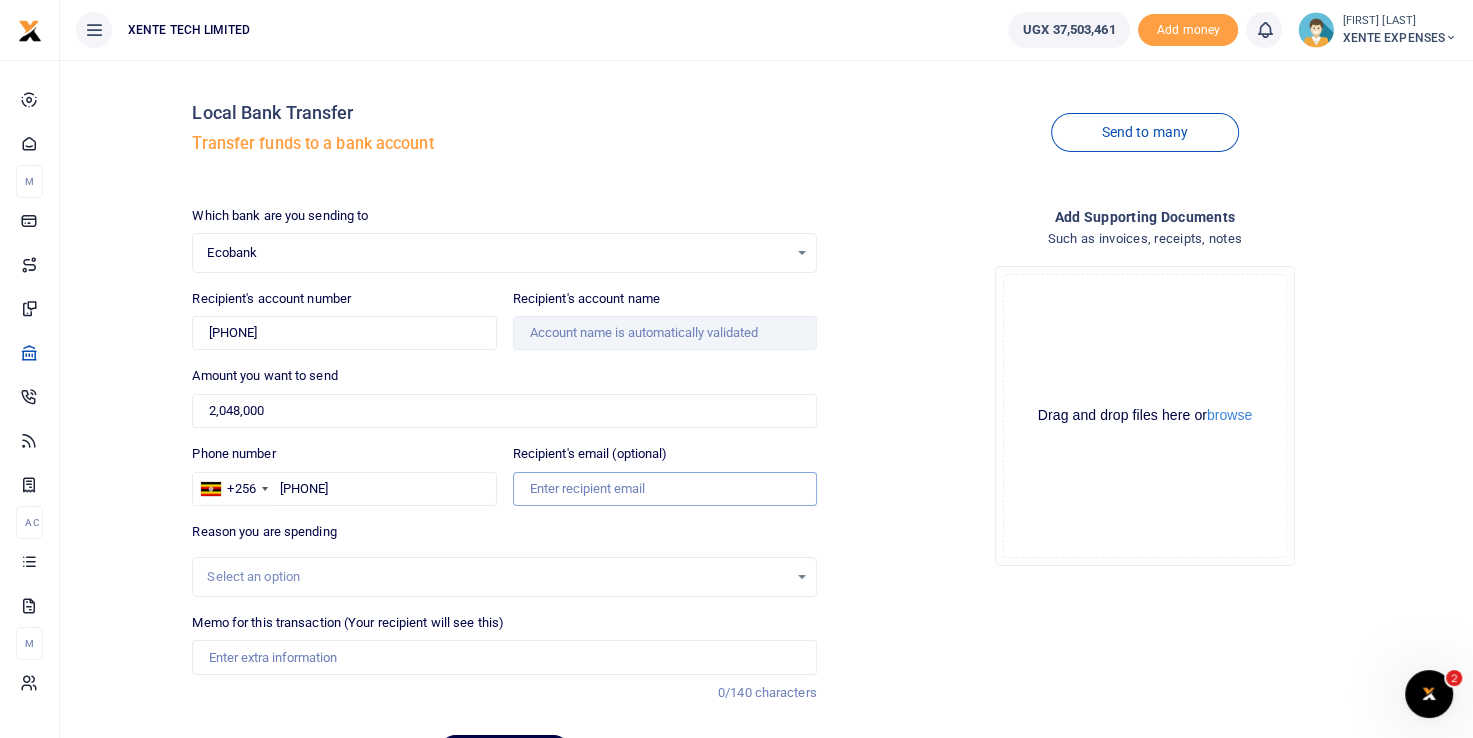 click on "Recipient's email (optional)" at bounding box center [665, 489] 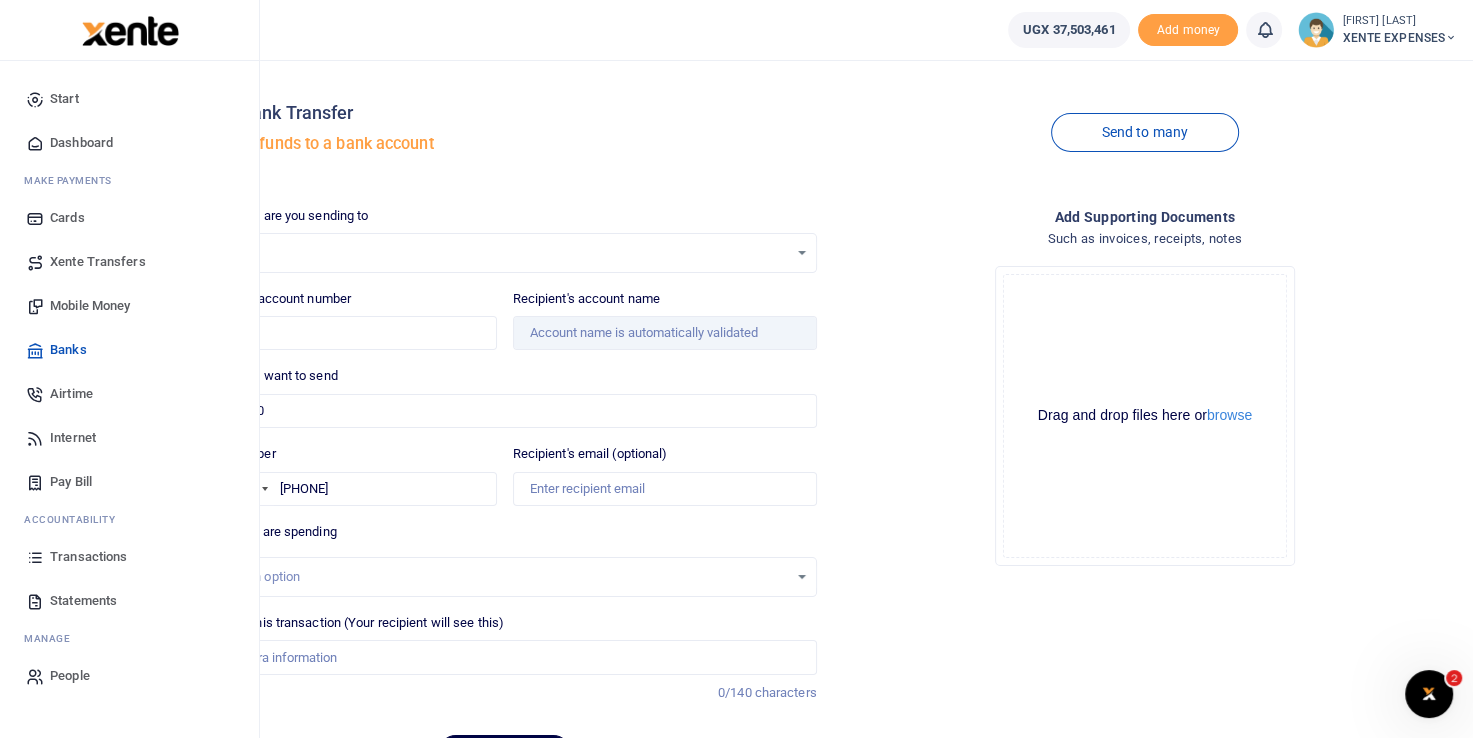 click on "Transactions" at bounding box center [88, 557] 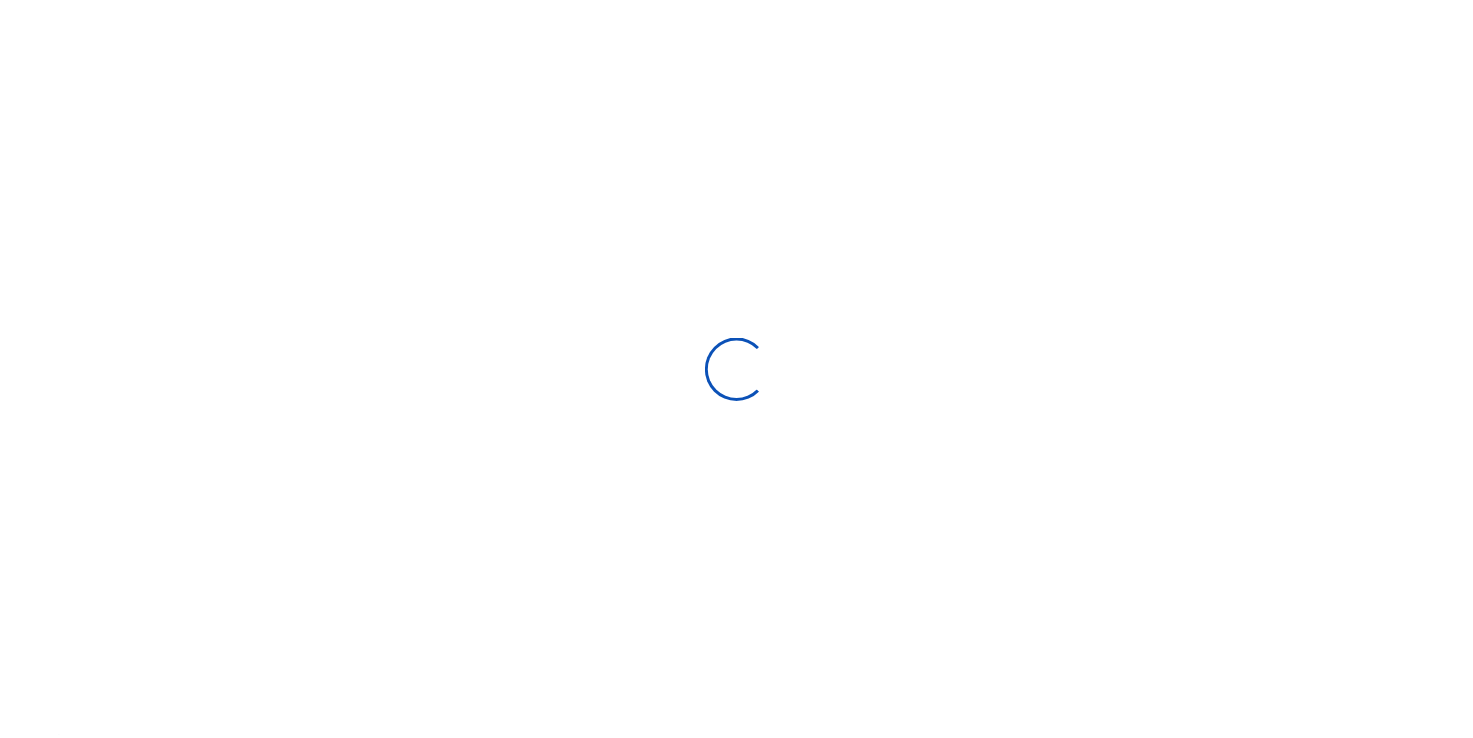 scroll, scrollTop: 0, scrollLeft: 0, axis: both 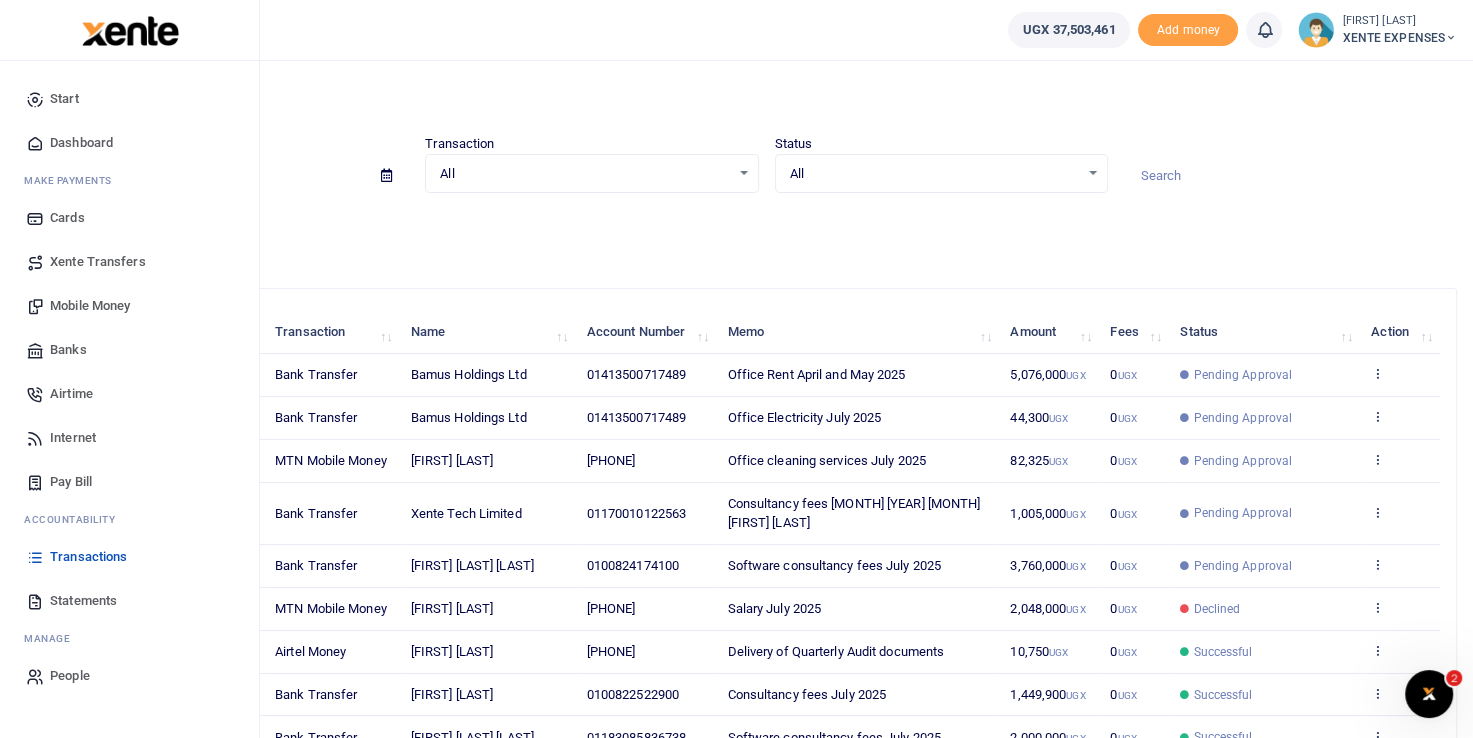 click on "Banks" at bounding box center (68, 350) 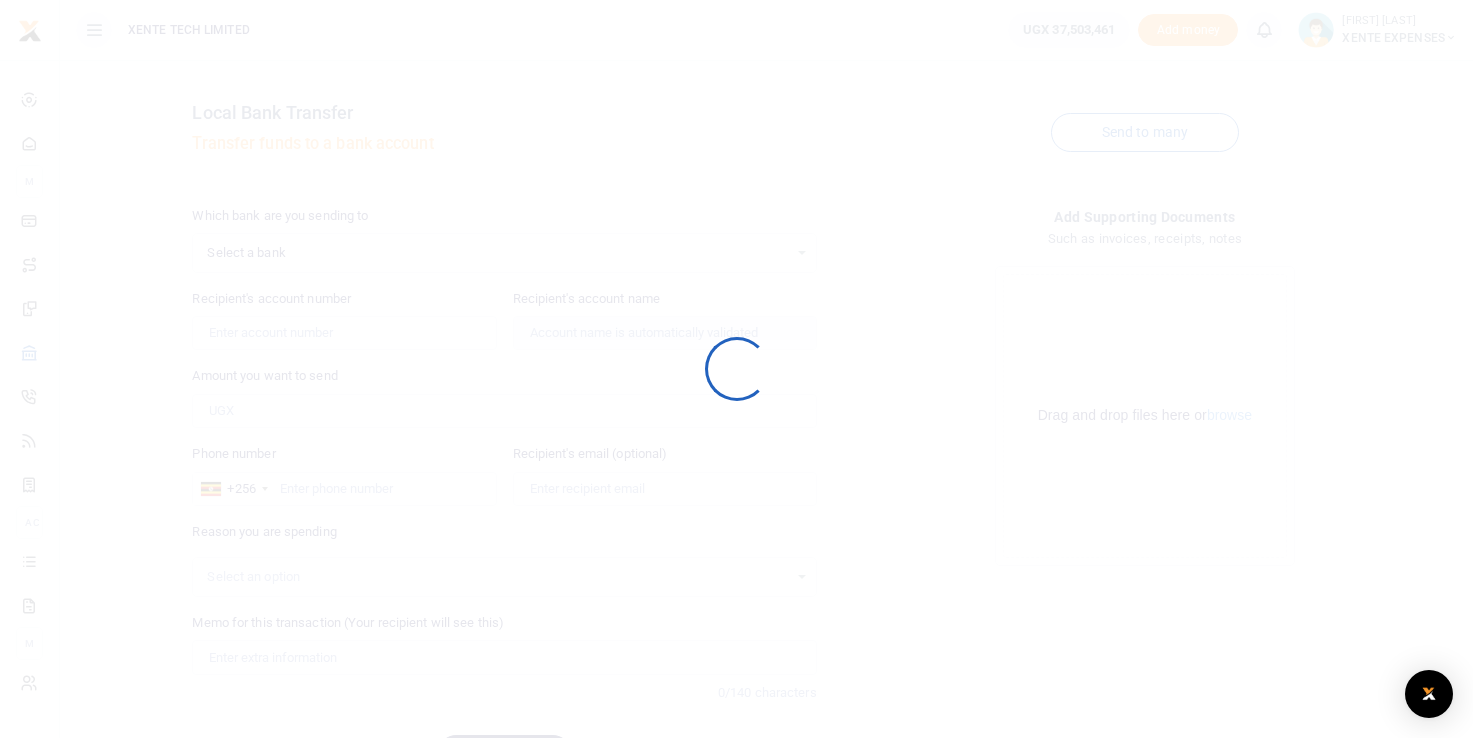 scroll, scrollTop: 0, scrollLeft: 0, axis: both 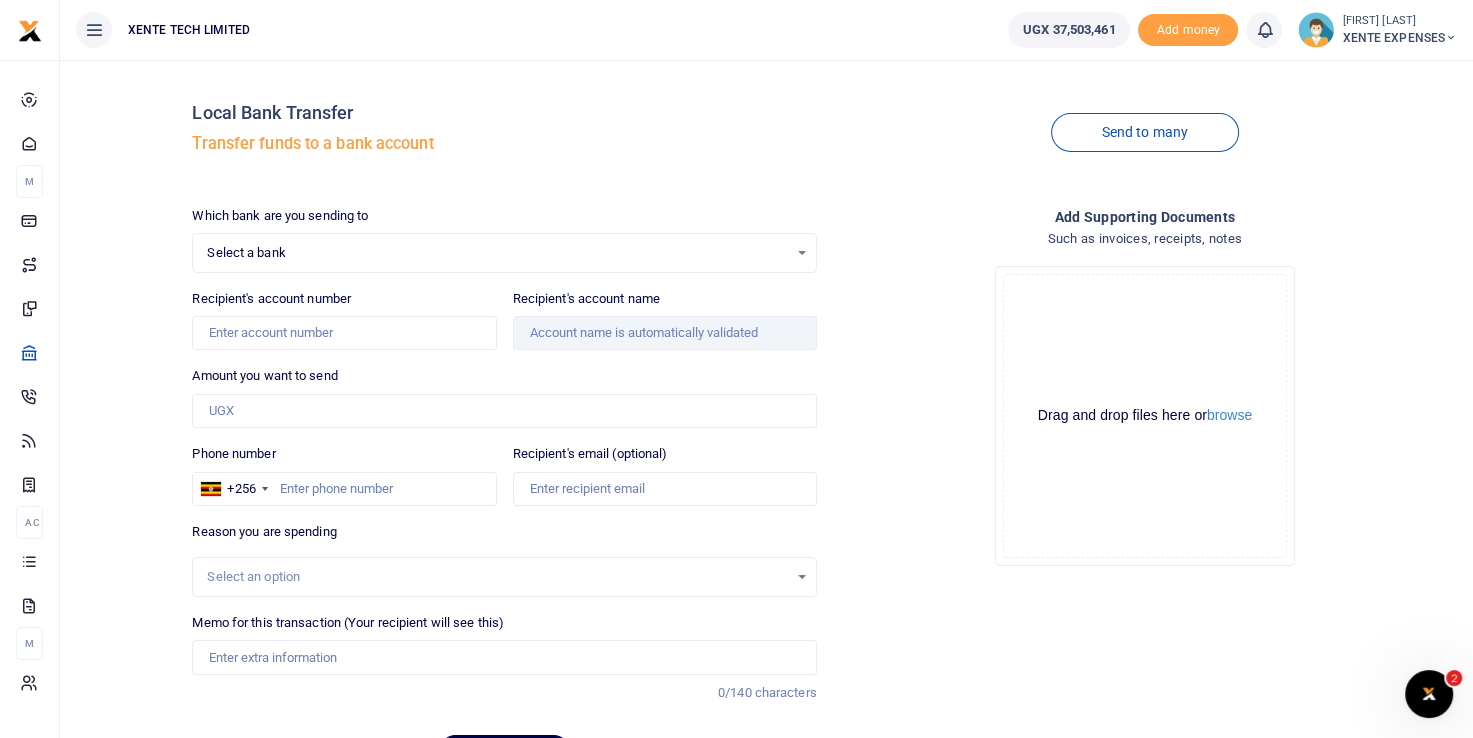 click on "Select a bank Select an option..." at bounding box center [504, 253] 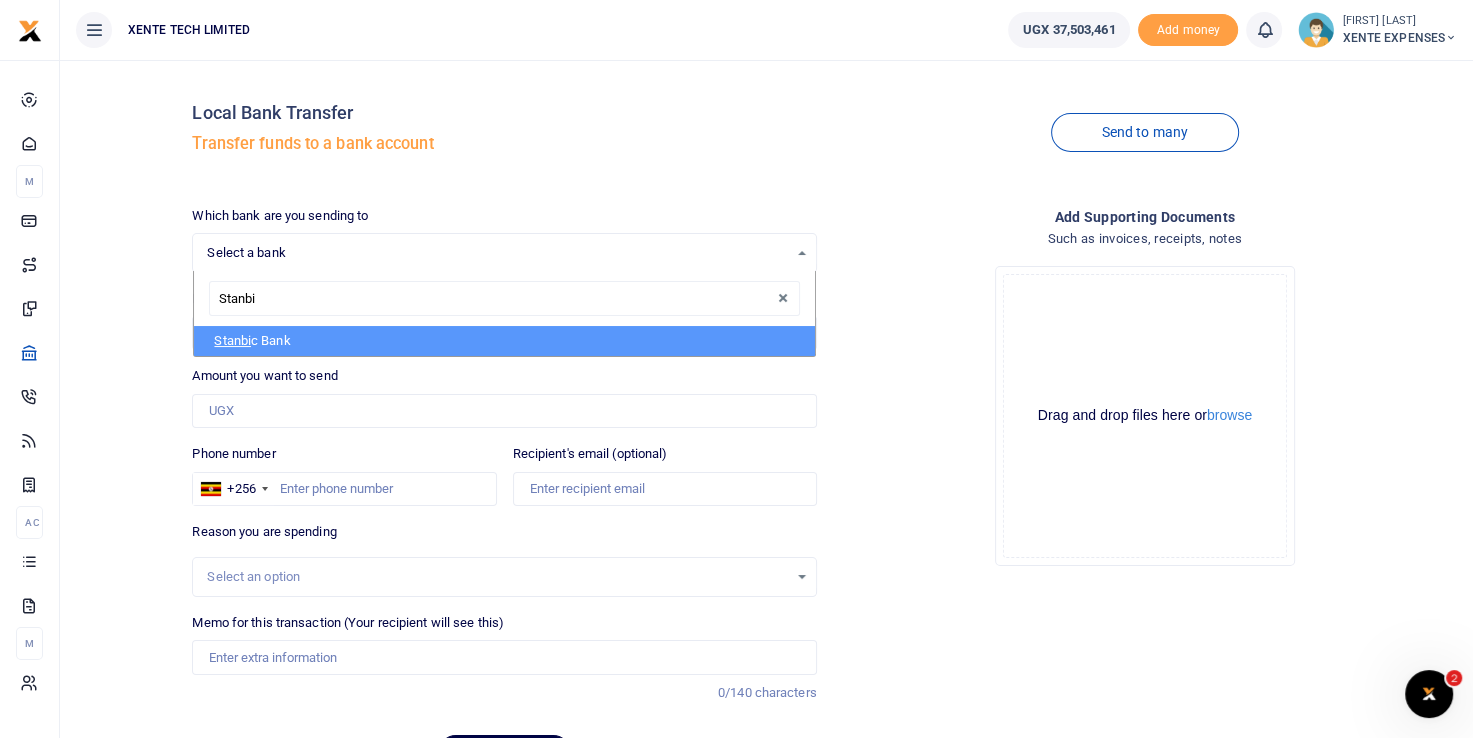 type on "Stanbic" 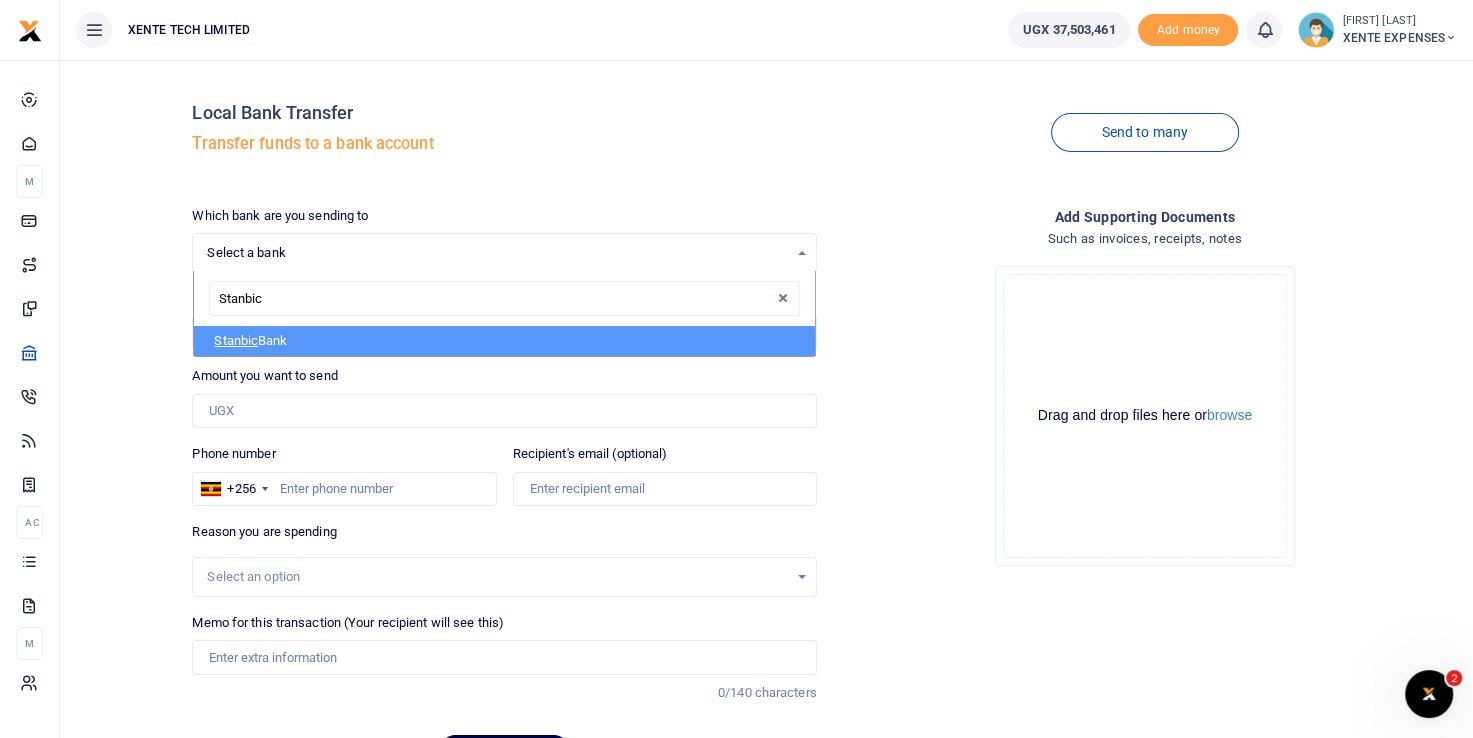 click on "[BANK]  [BANK]" at bounding box center (504, 341) 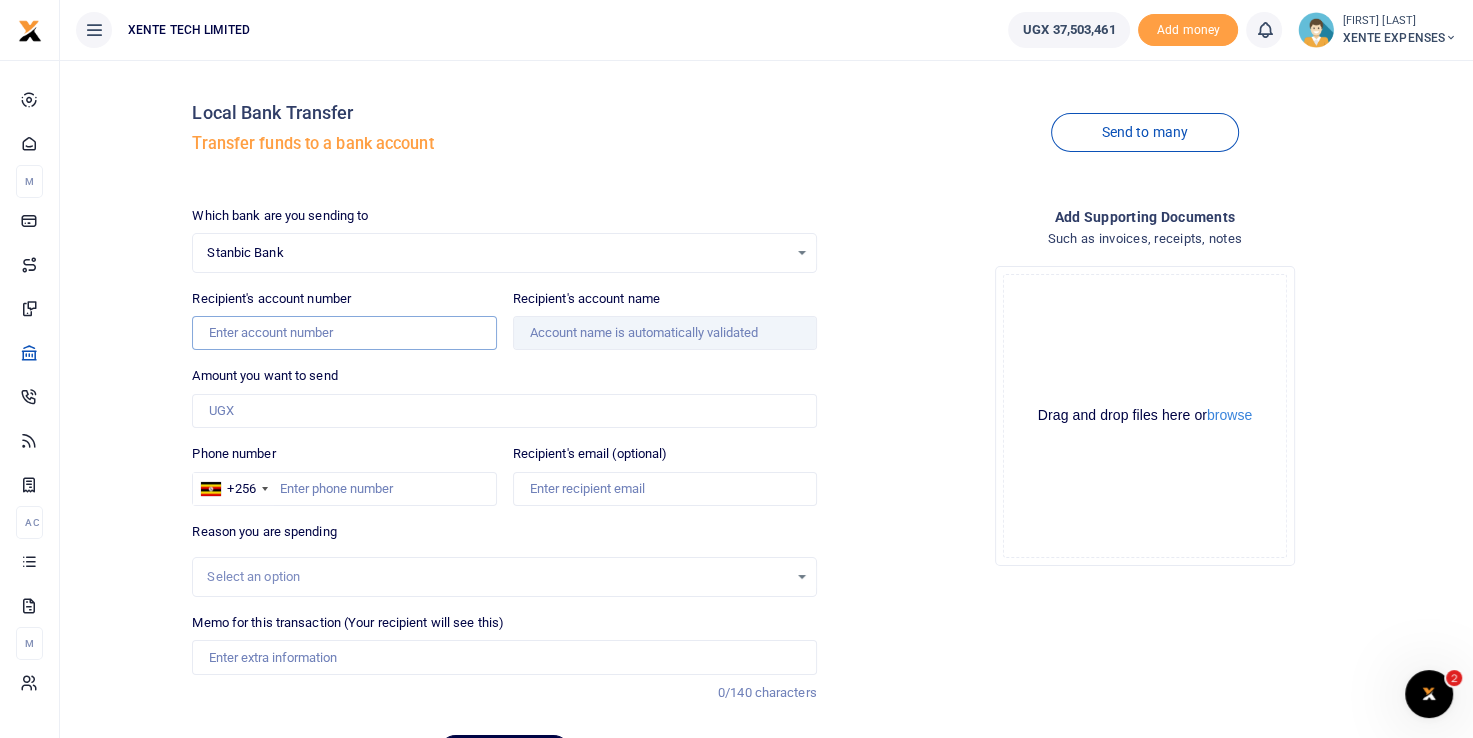 click on "Recipient's account number" at bounding box center [344, 333] 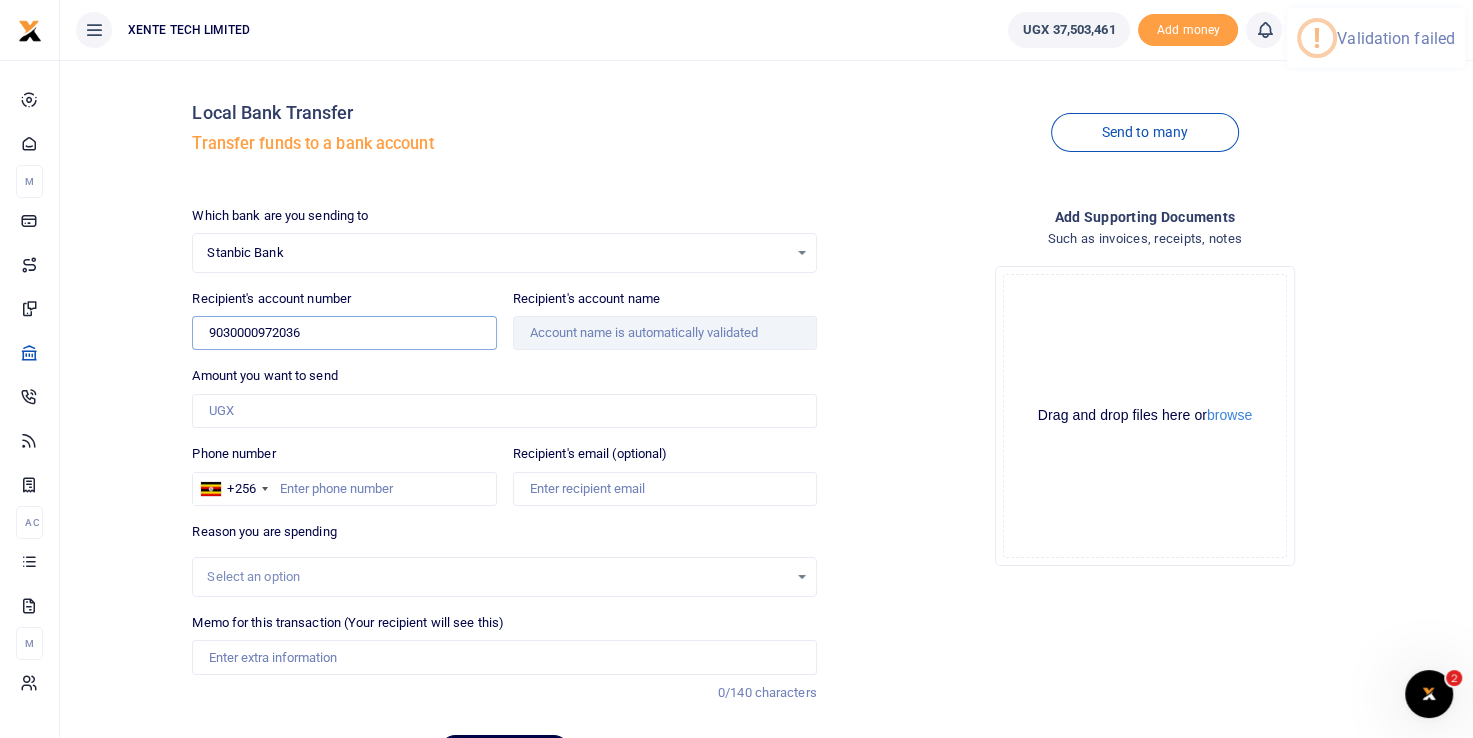 type on "9030000972036" 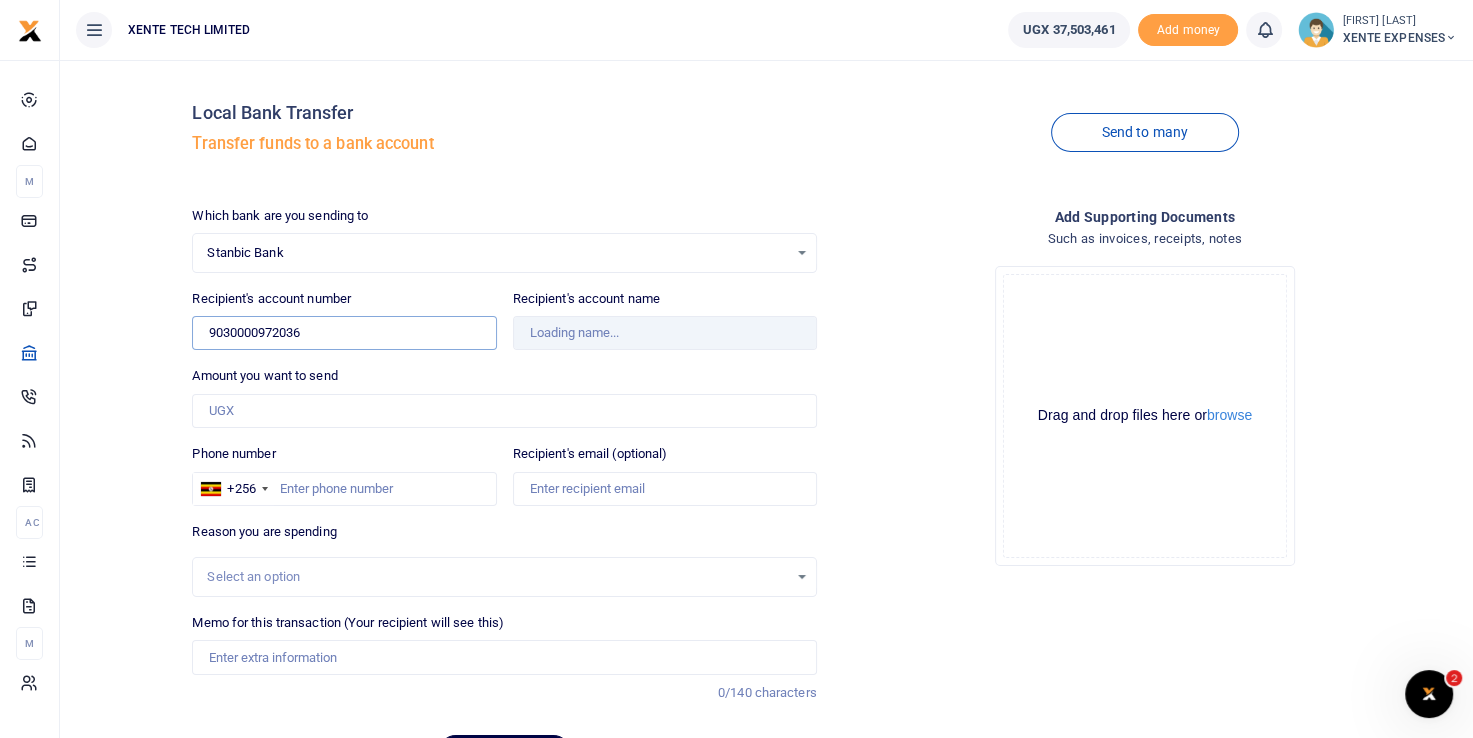 type on "Goldgate Certified Public Accountants" 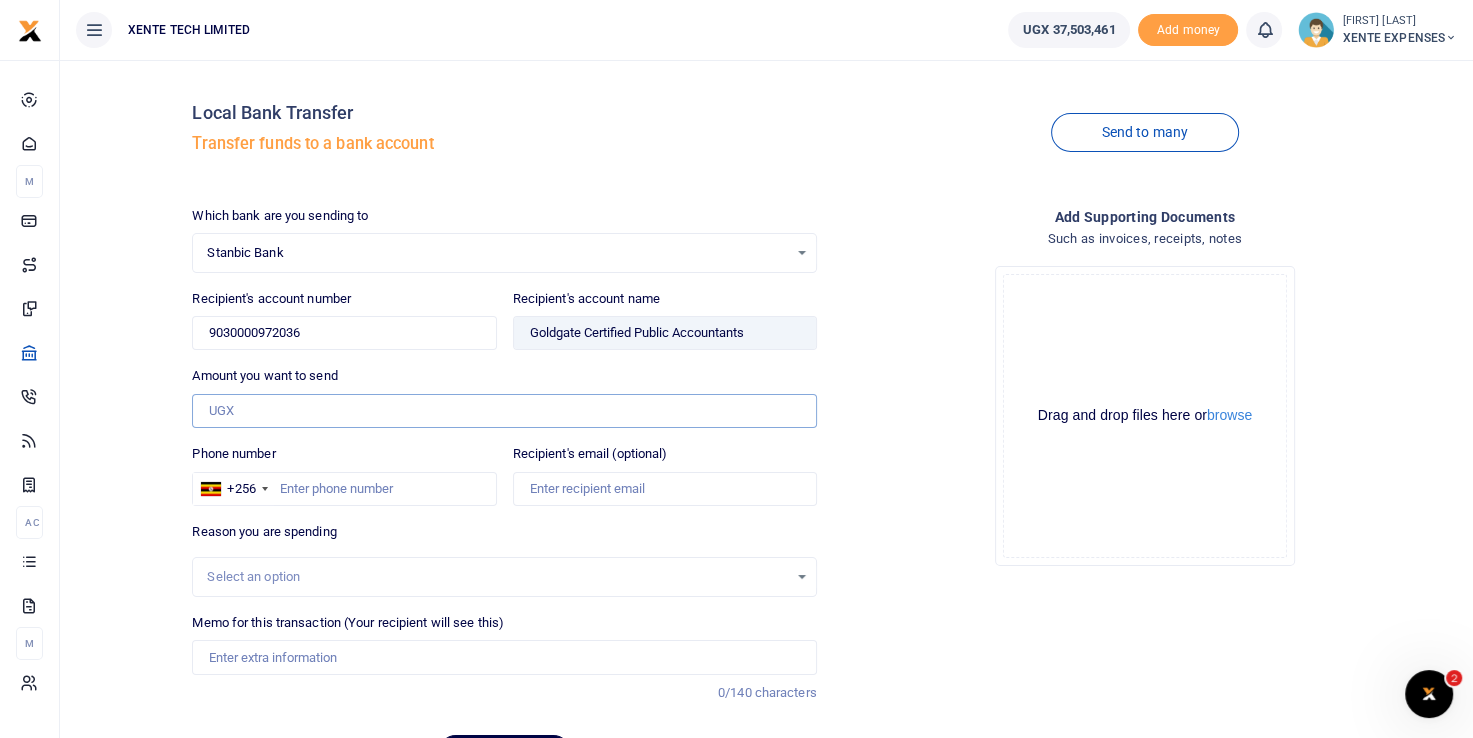 click on "Amount you want to send" at bounding box center [504, 411] 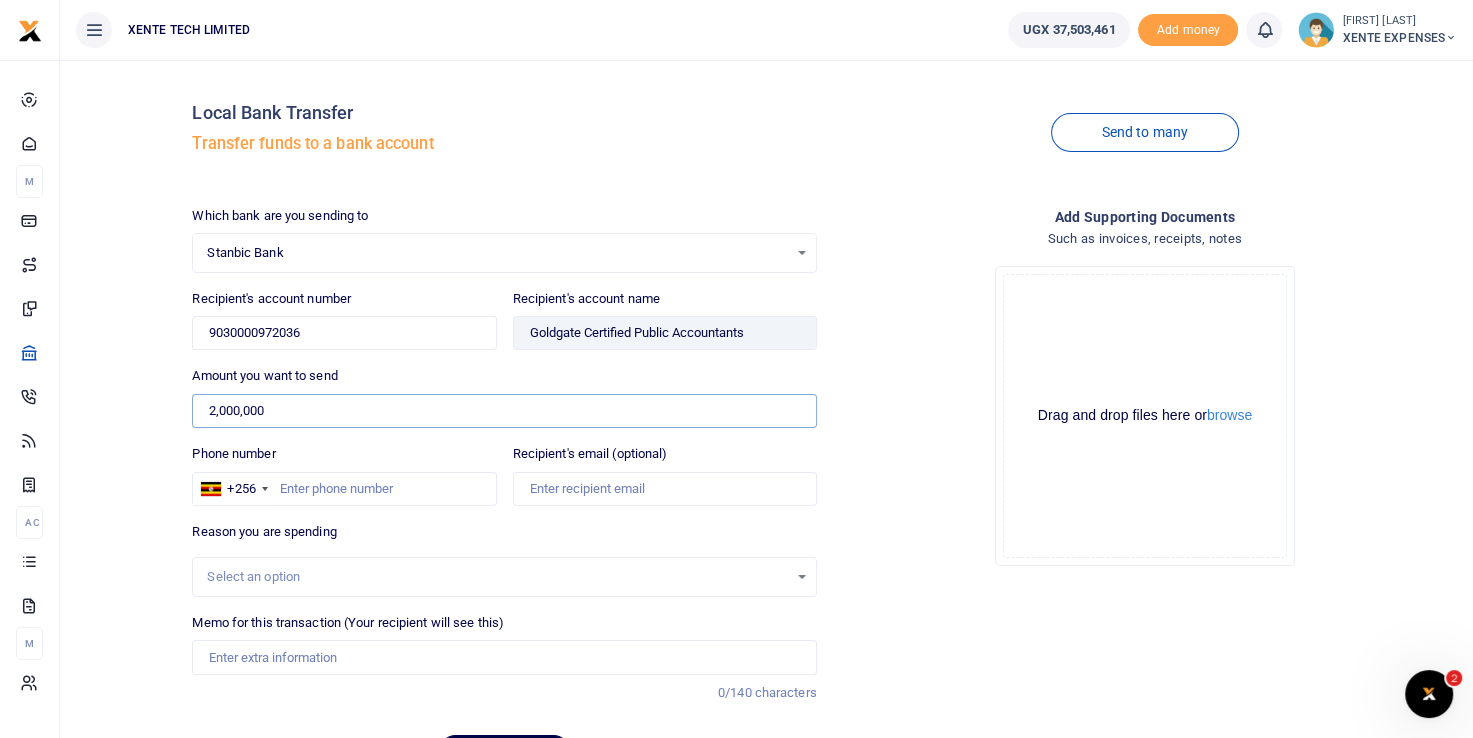 type on "2,000,000" 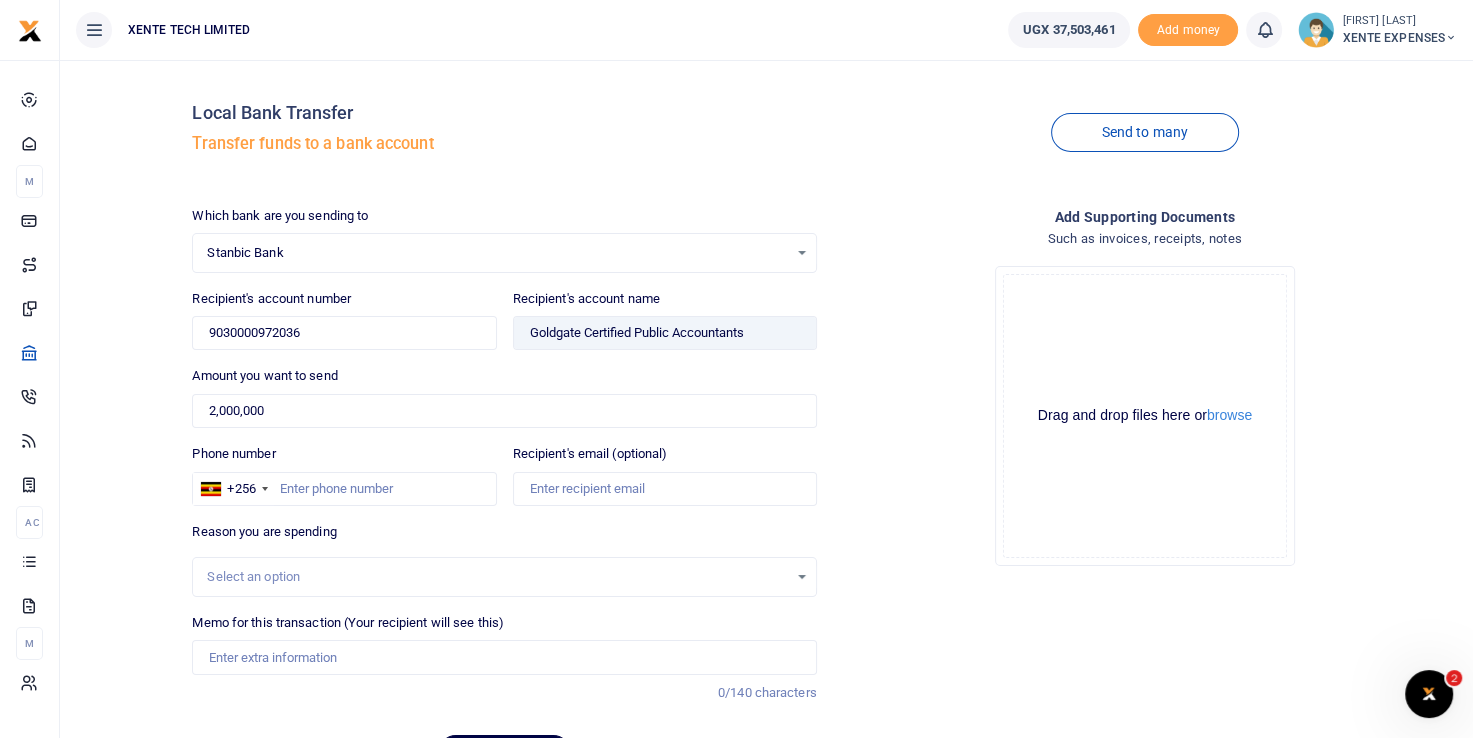 click on "Select an option" at bounding box center (504, 577) 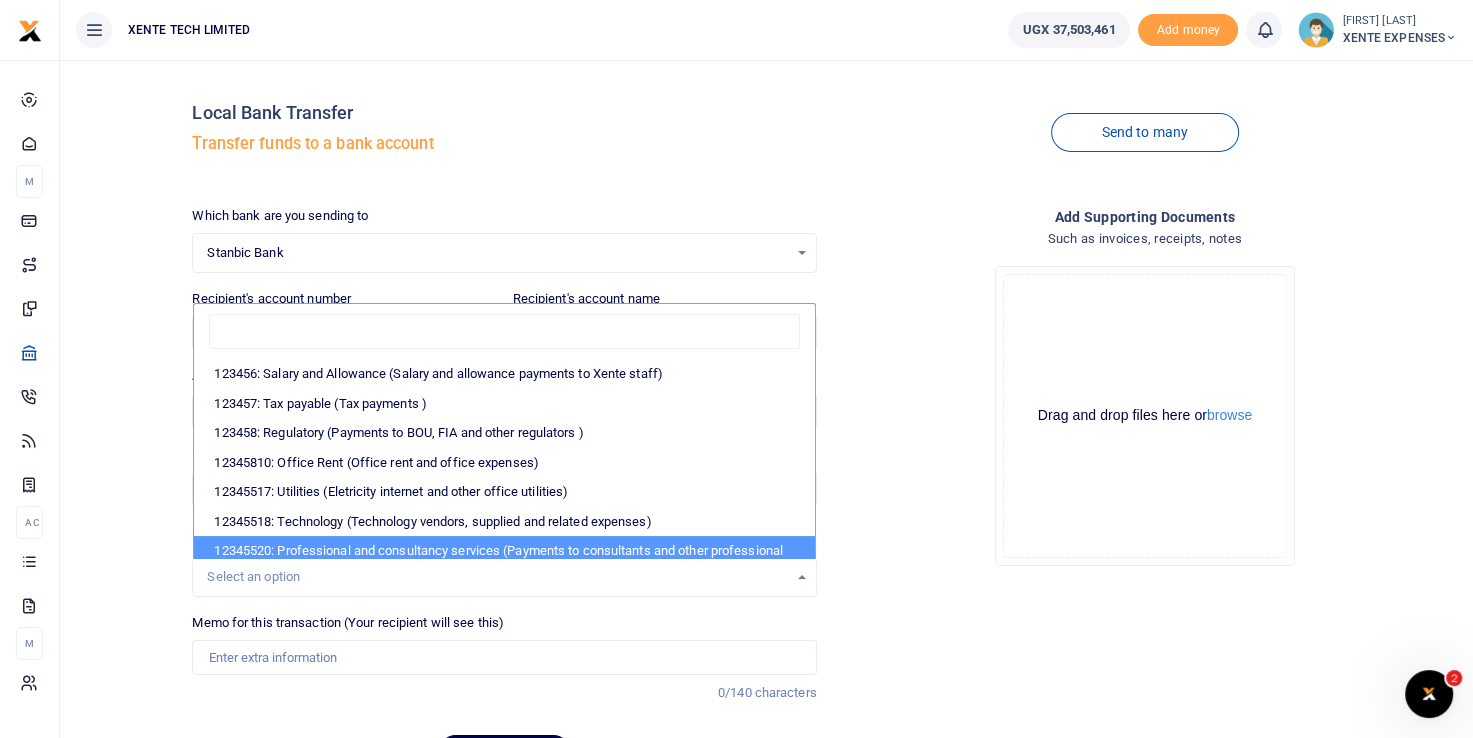scroll, scrollTop: 40, scrollLeft: 0, axis: vertical 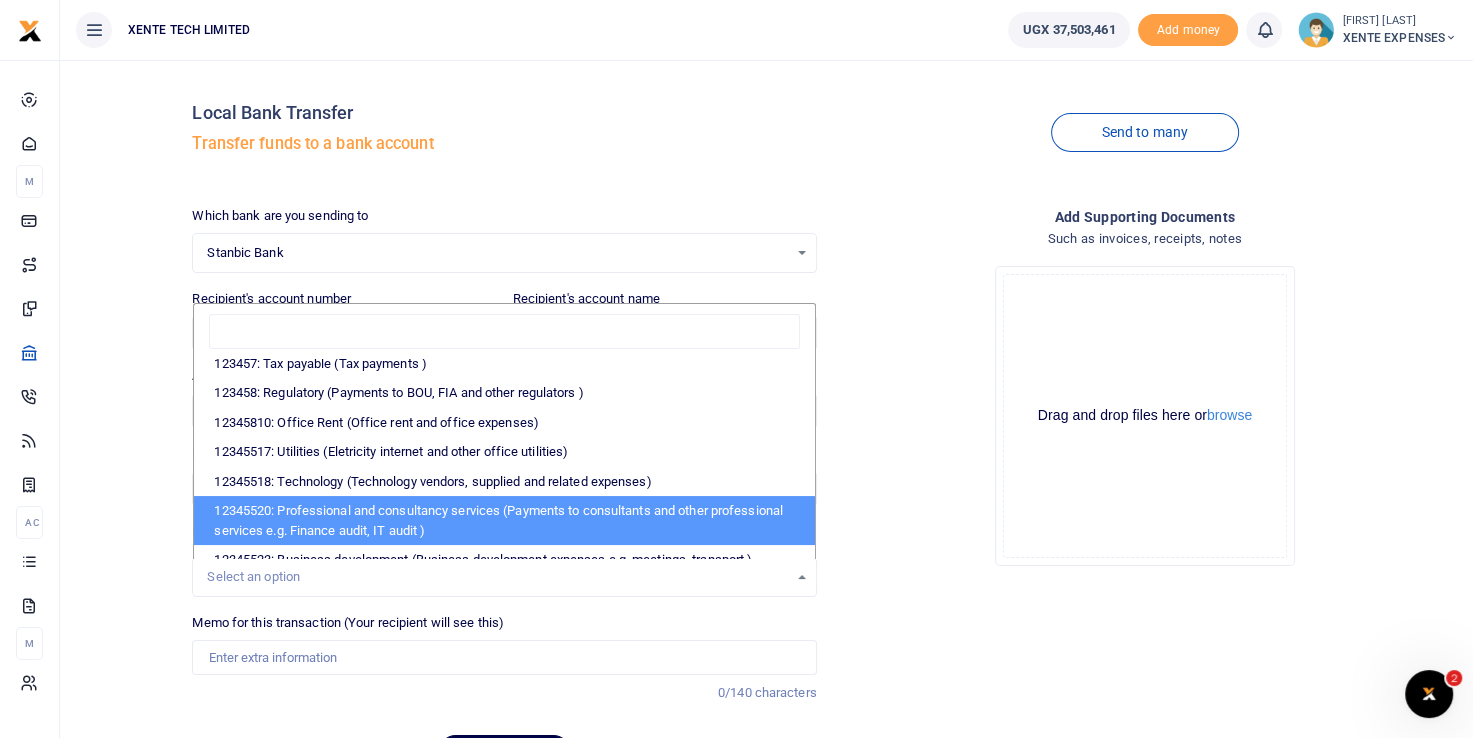 click on "12345520:  Professional and consultancy services (Payments to consultants and other professional services e.g. Finance audit, IT audit )" at bounding box center [504, 520] 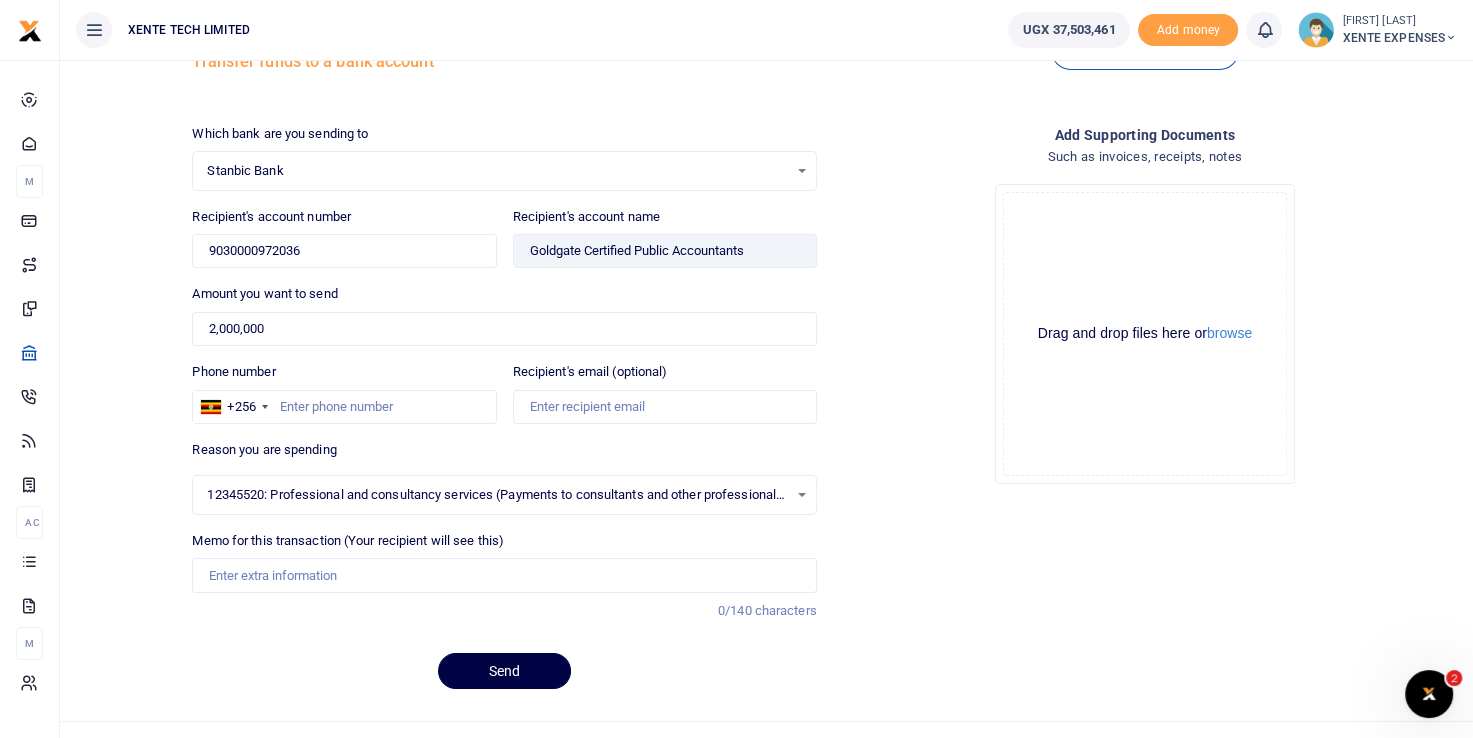 scroll, scrollTop: 83, scrollLeft: 0, axis: vertical 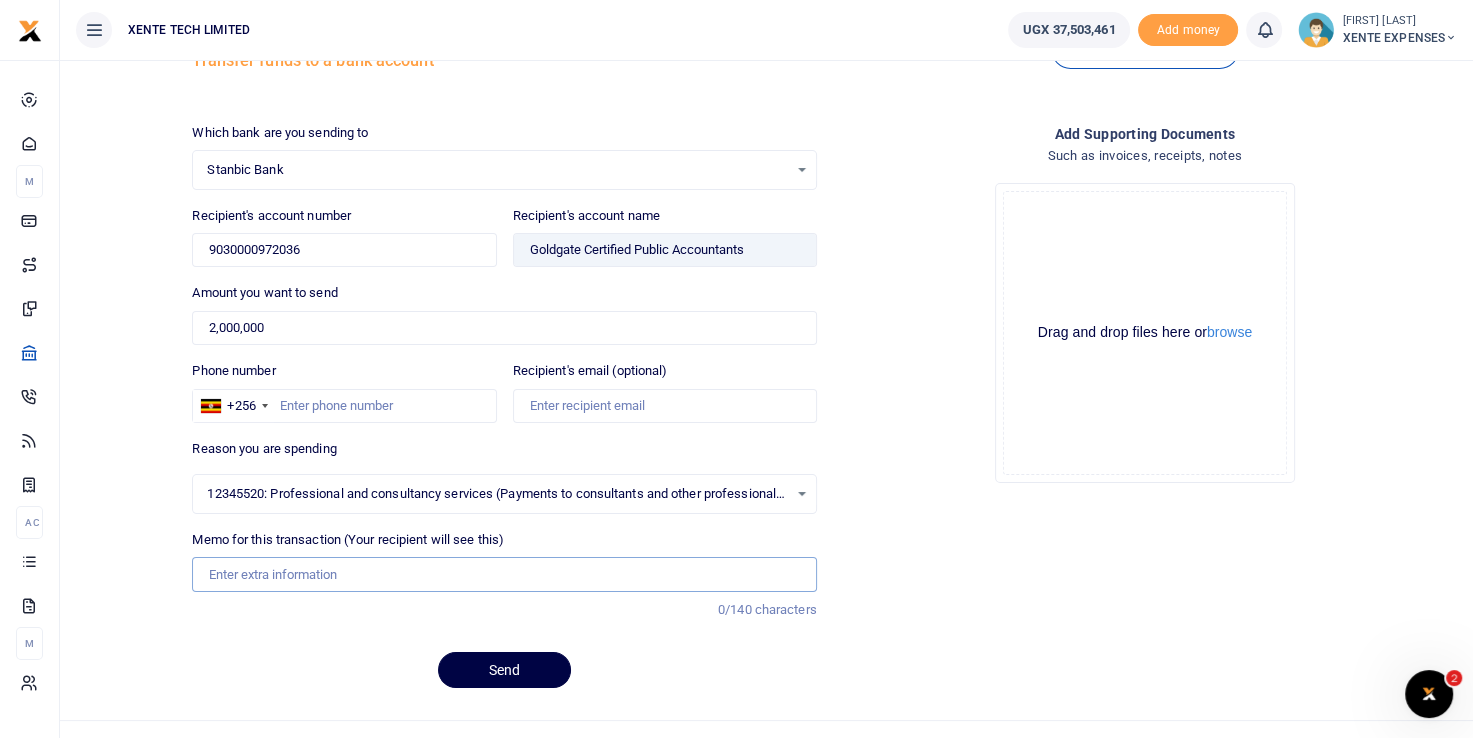 click on "Memo for this transaction (Your recipient will see this)" at bounding box center (504, 574) 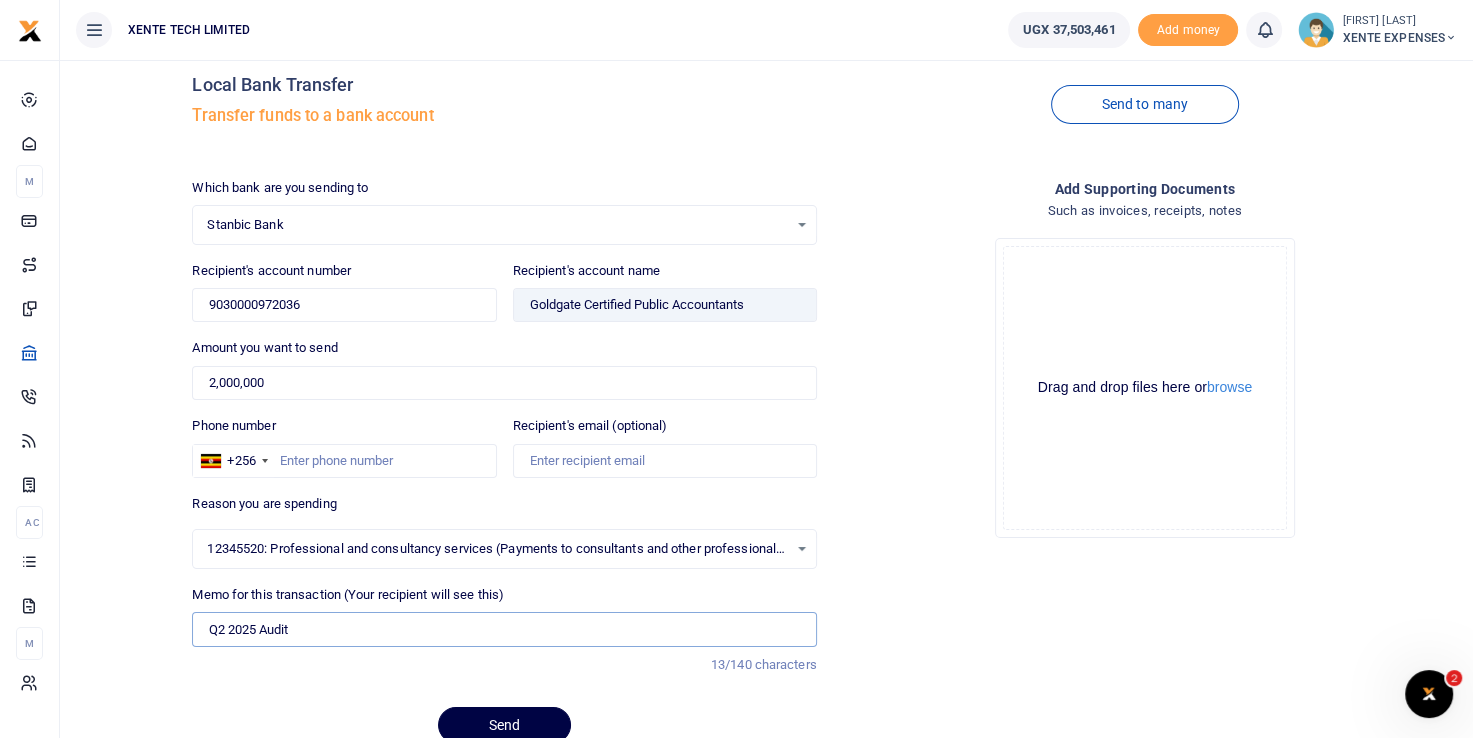 scroll, scrollTop: 114, scrollLeft: 0, axis: vertical 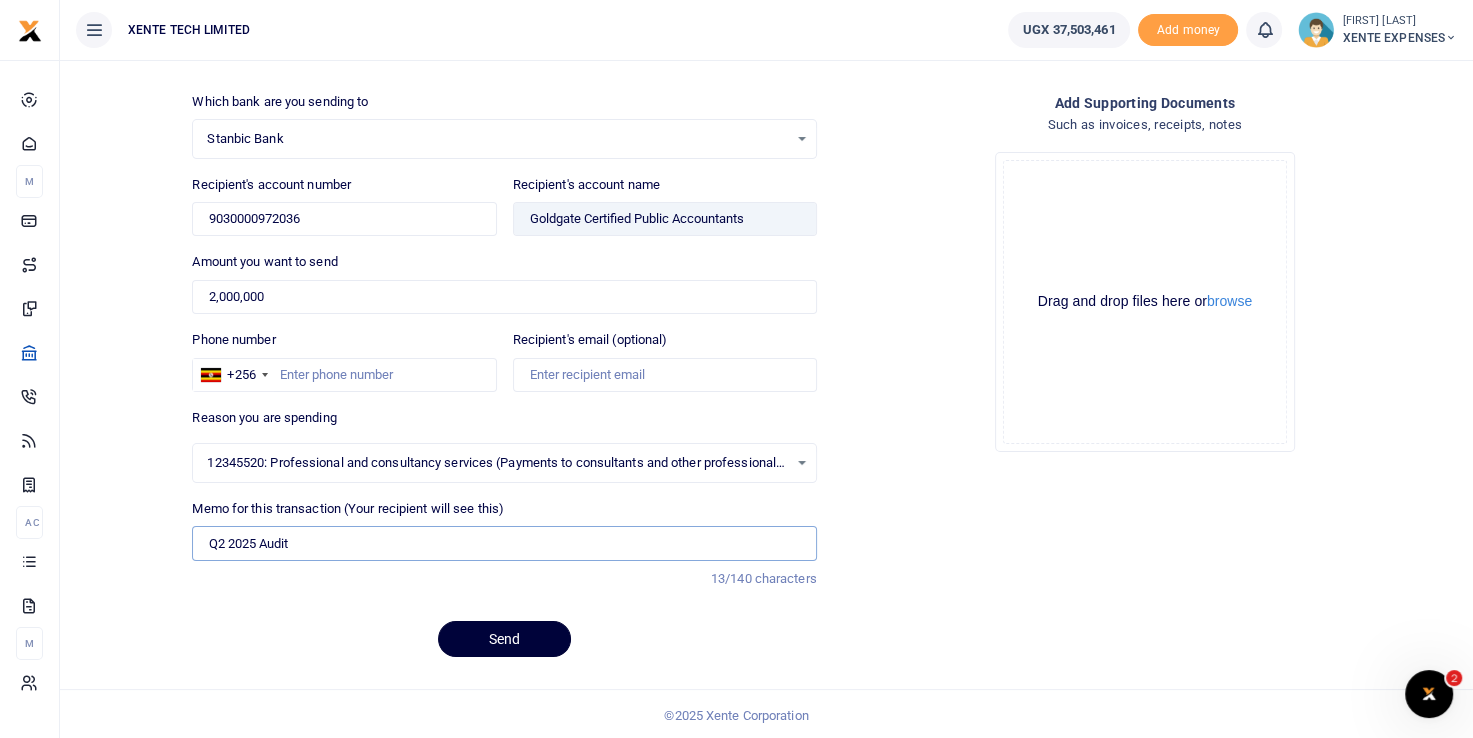 type on "Q2 2025 Audit" 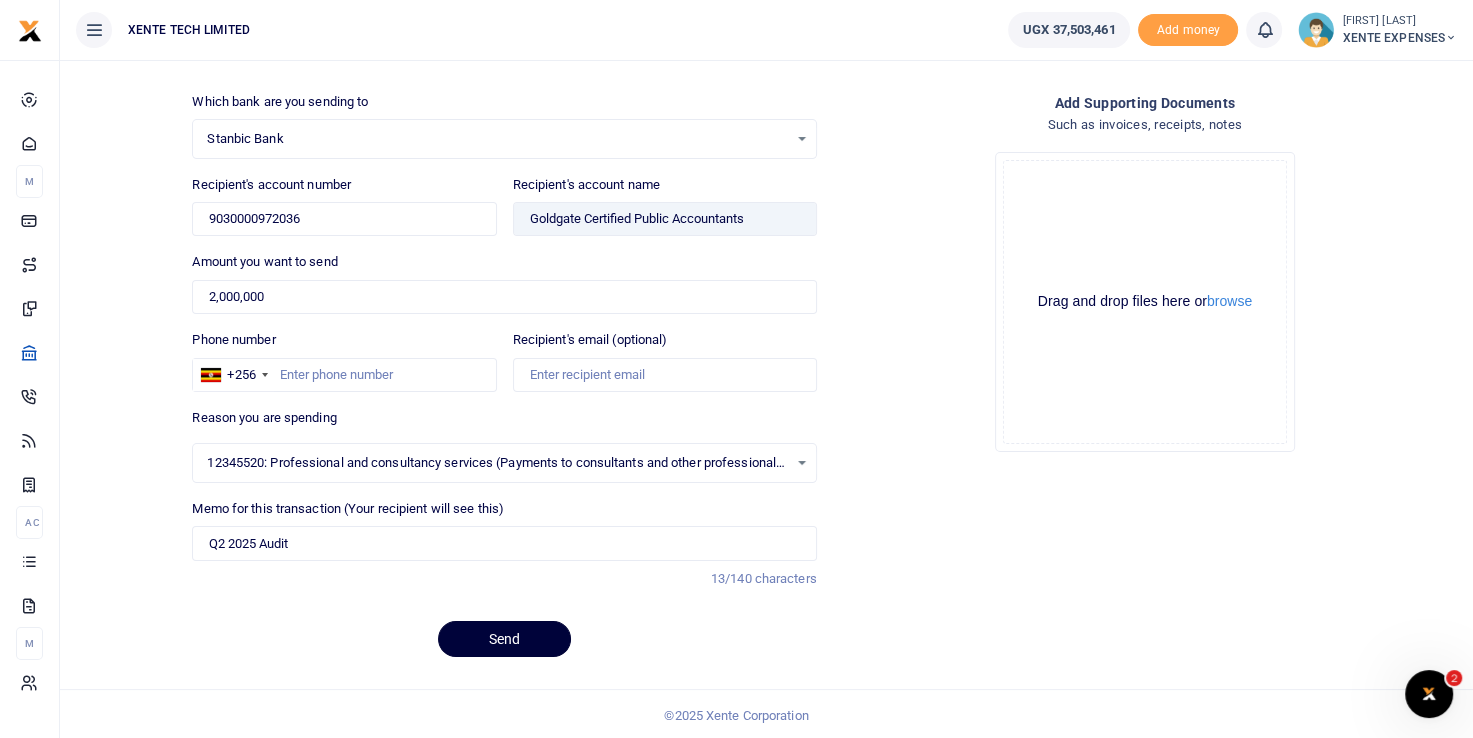 click on "Send" at bounding box center (504, 639) 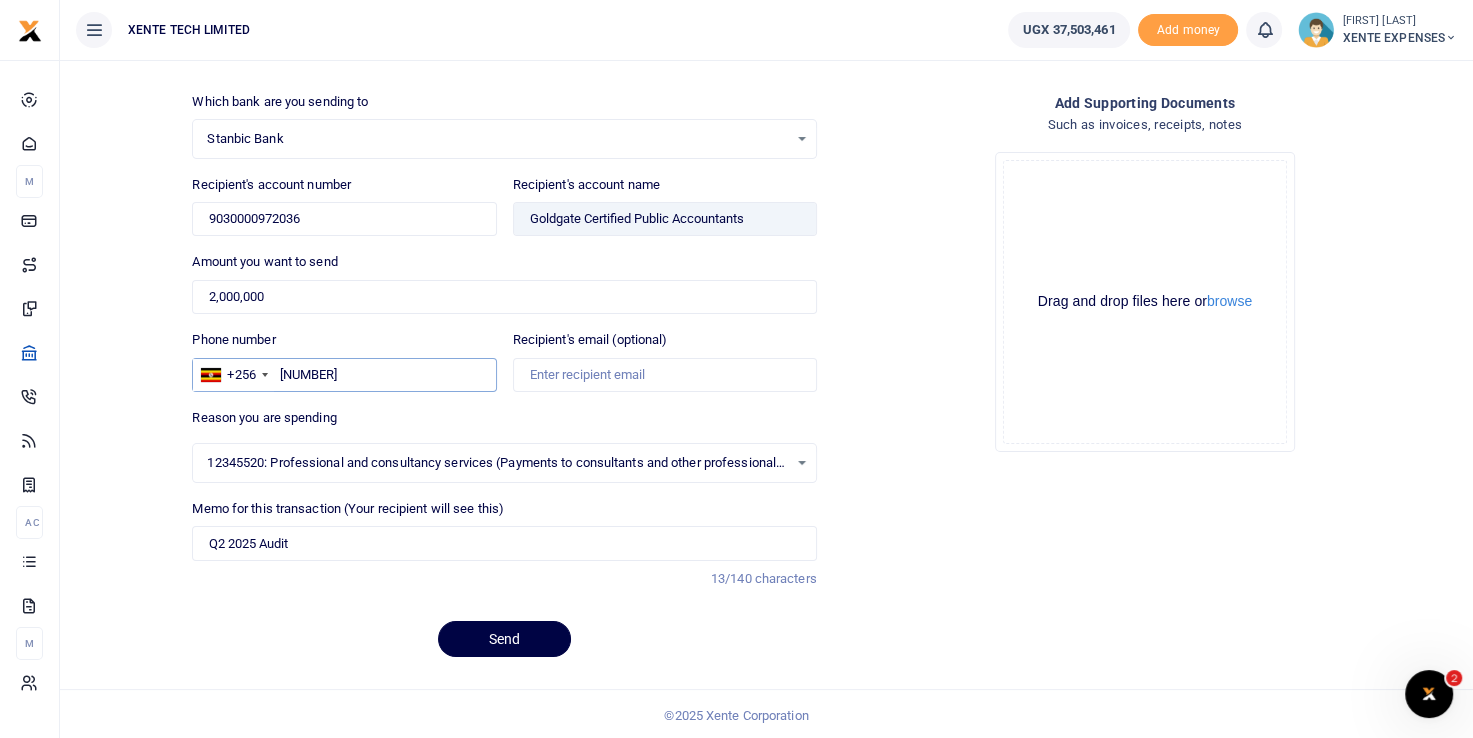 type on "[NUMBER]" 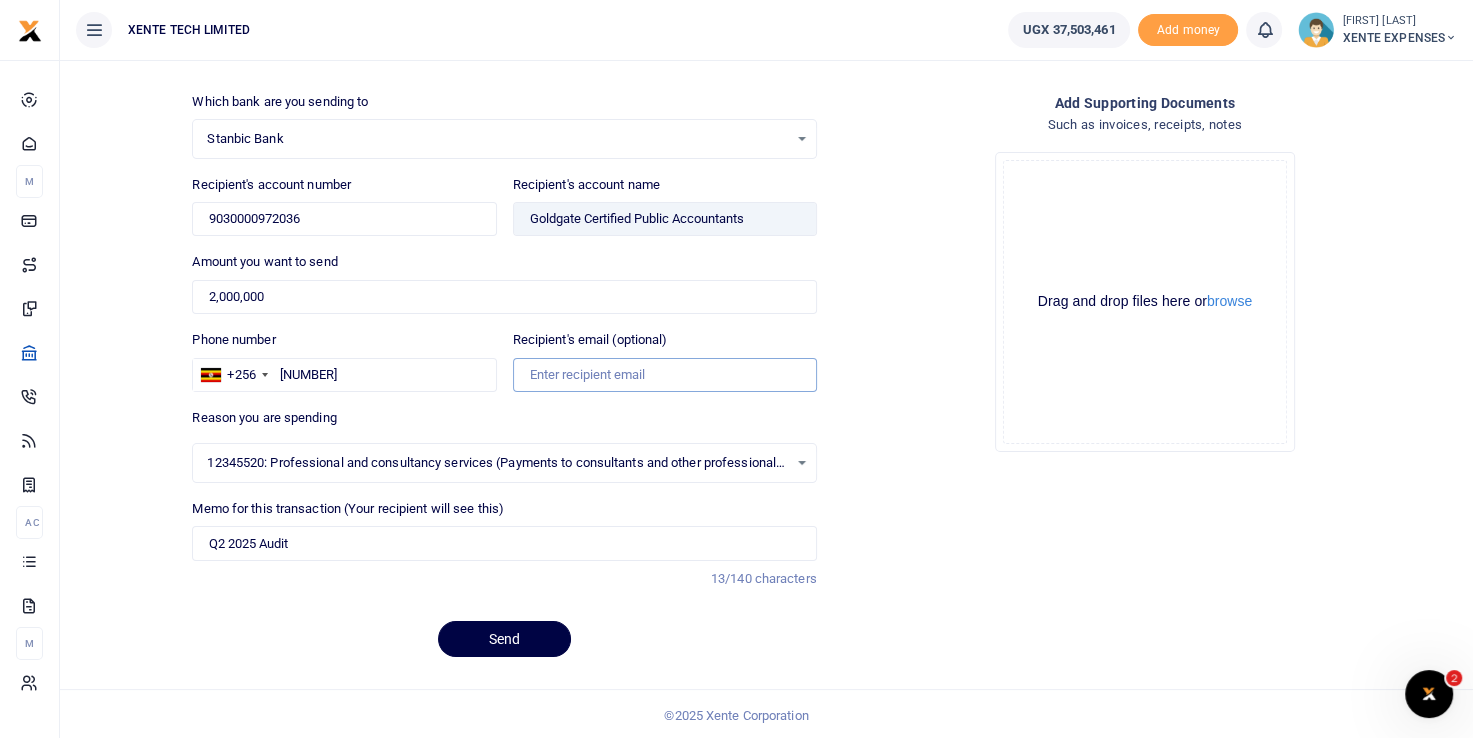 click on "Recipient's email (optional)" at bounding box center [665, 375] 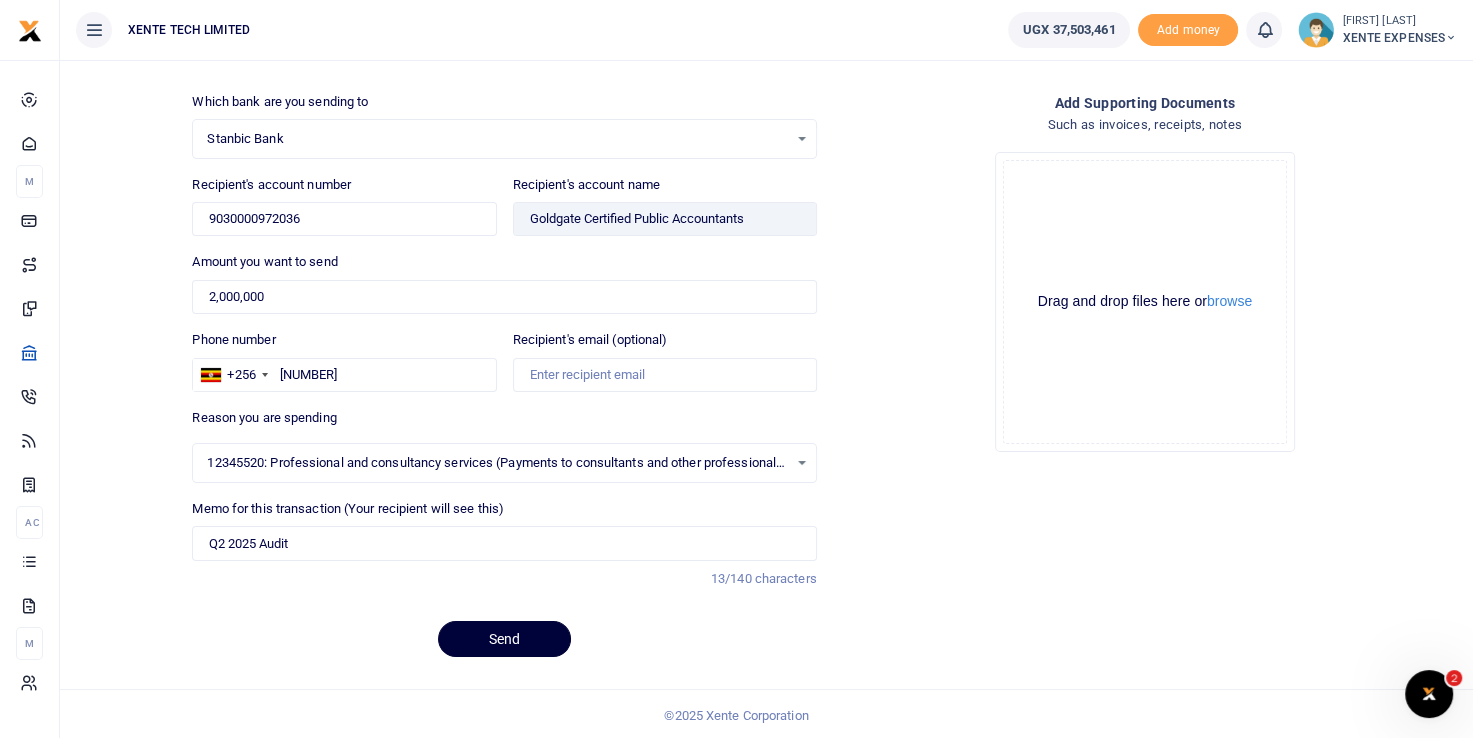 click on "Send" at bounding box center (504, 639) 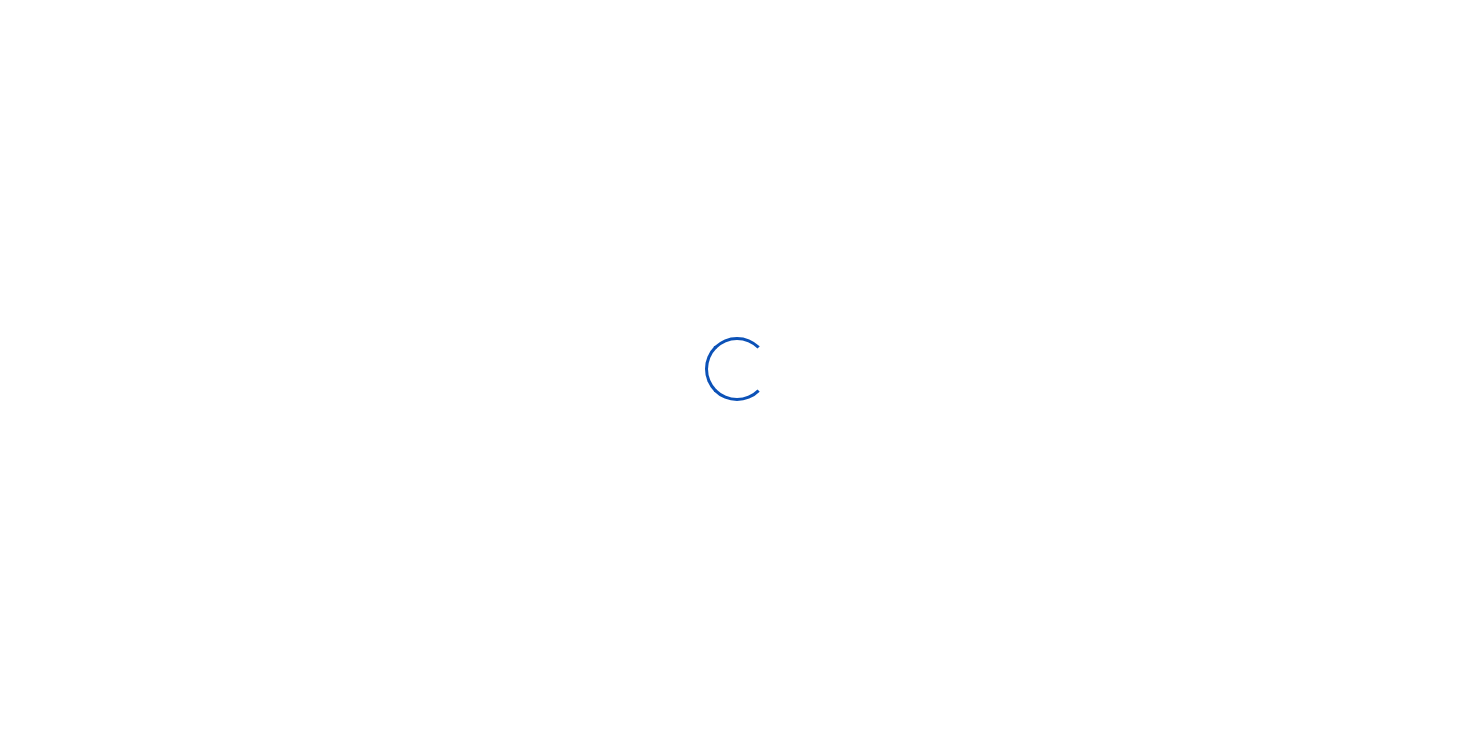 scroll, scrollTop: 114, scrollLeft: 0, axis: vertical 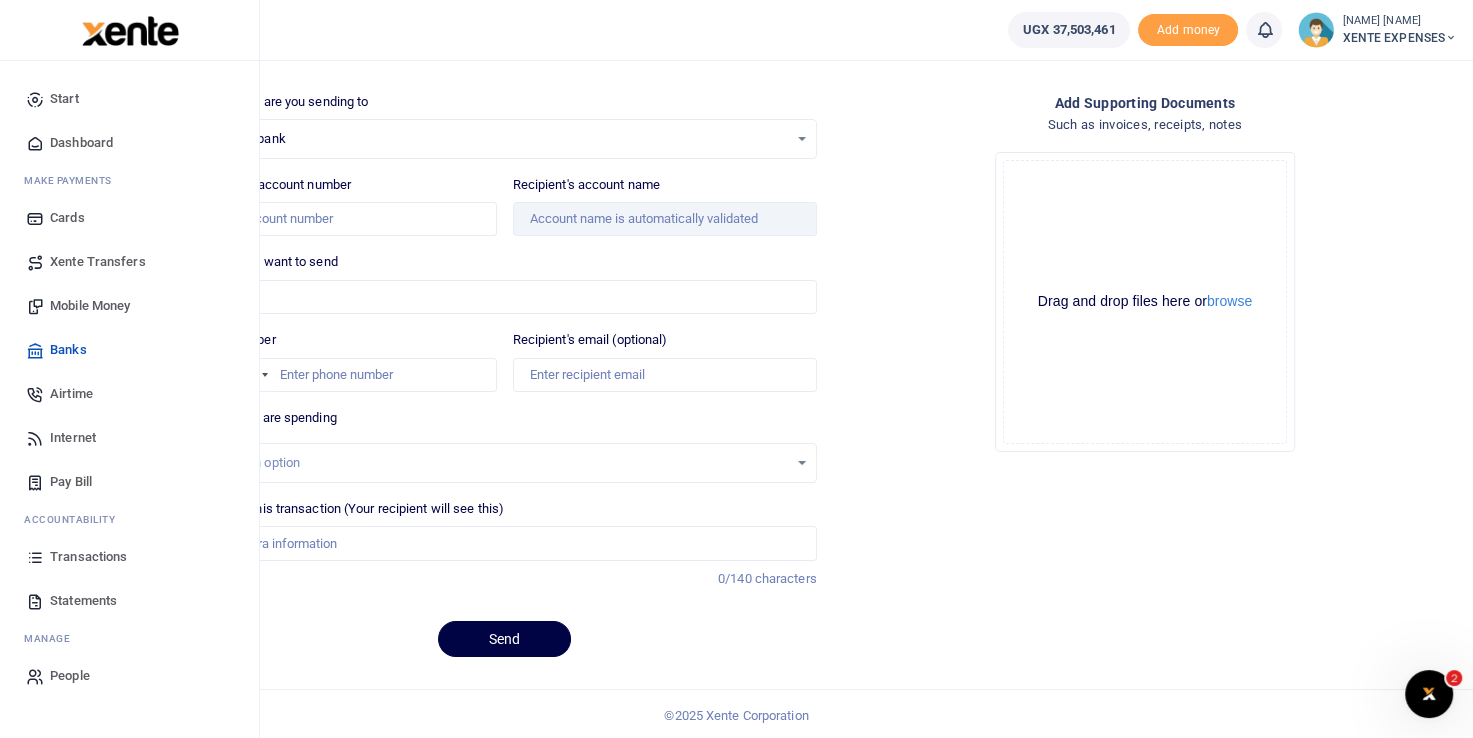 click on "Transactions" at bounding box center (88, 557) 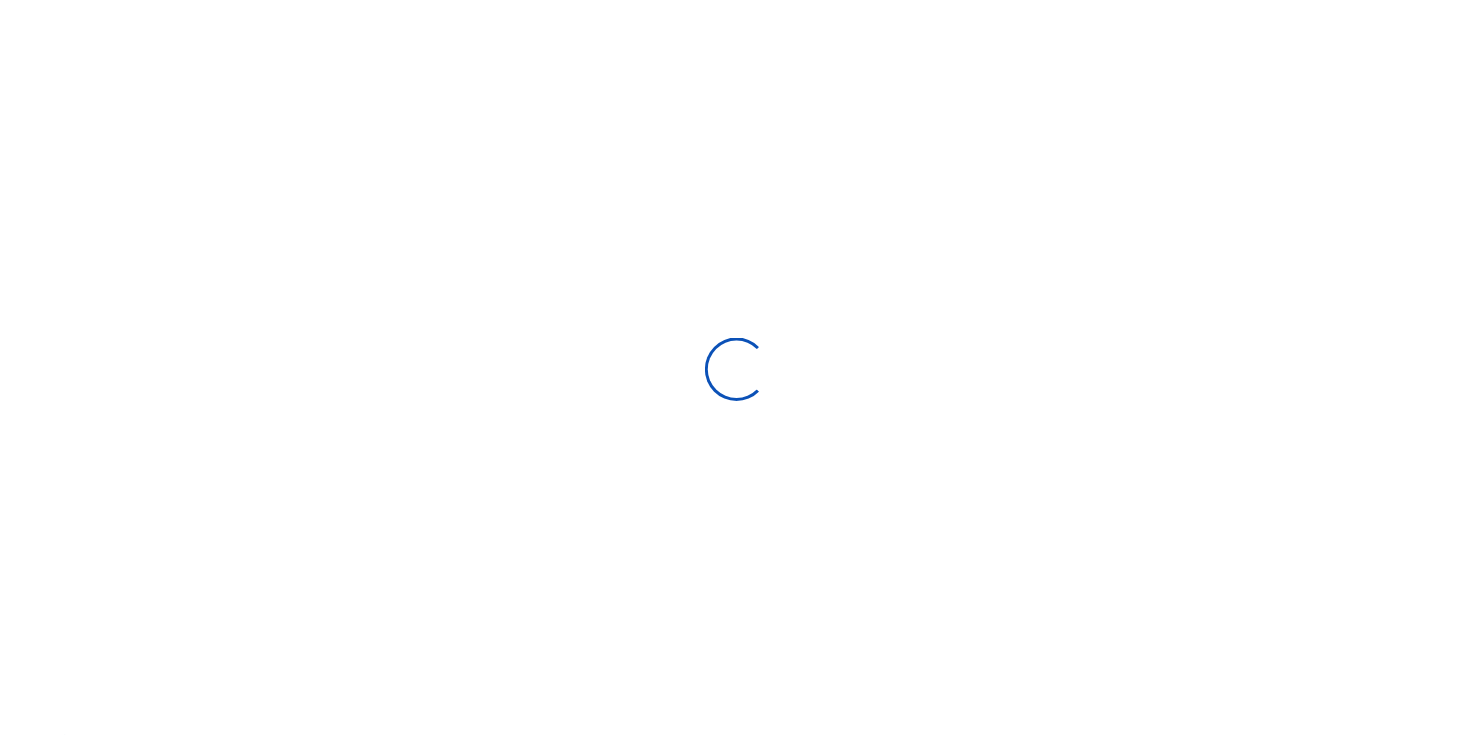 scroll, scrollTop: 0, scrollLeft: 0, axis: both 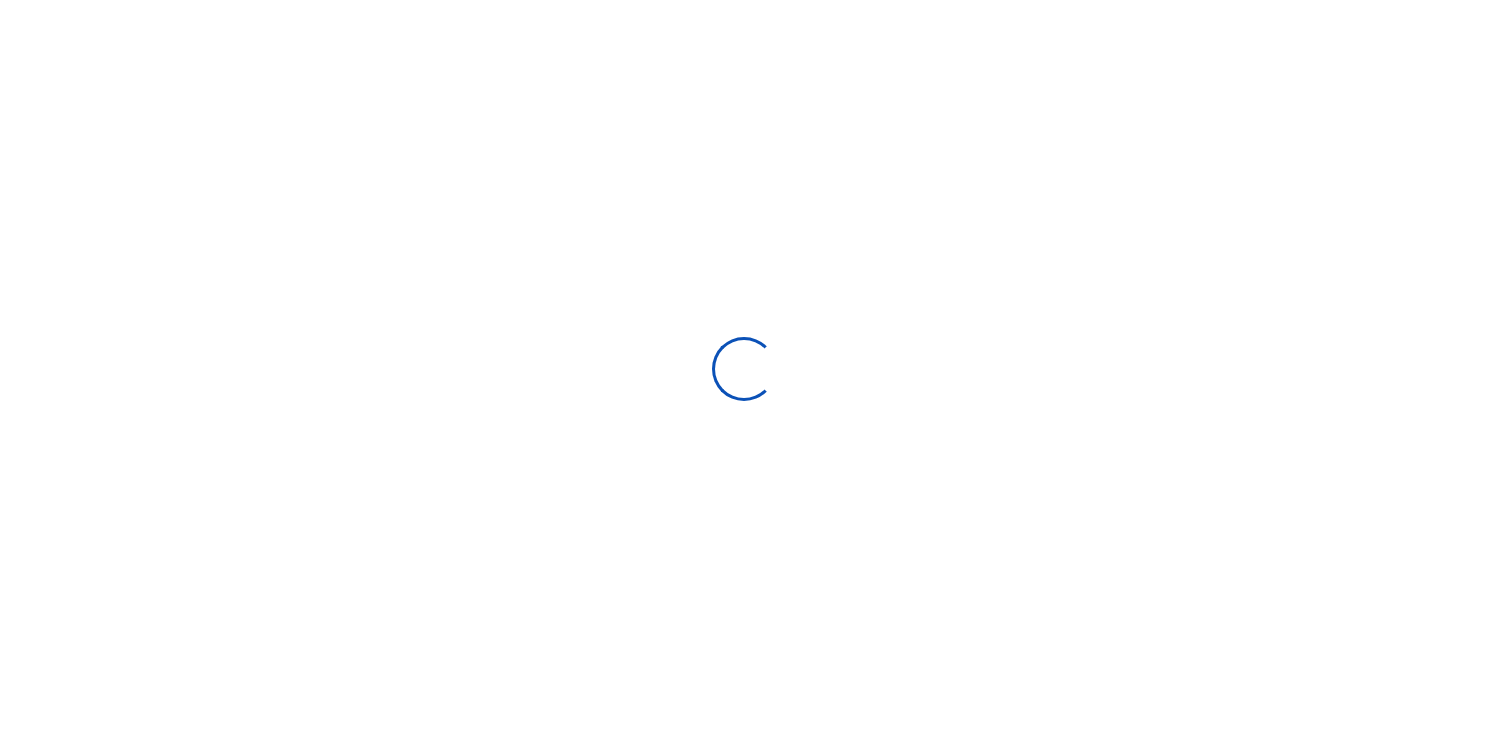 select 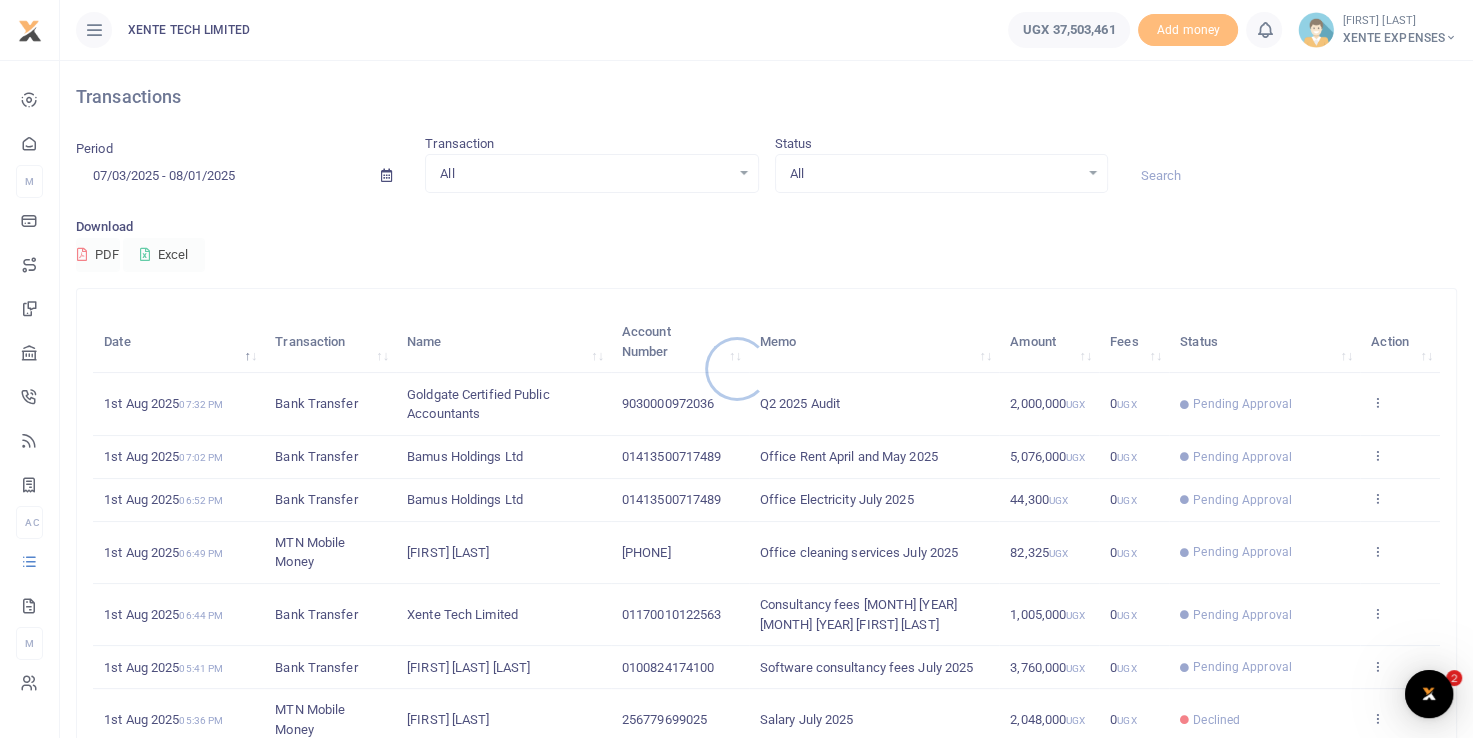 scroll, scrollTop: 0, scrollLeft: 0, axis: both 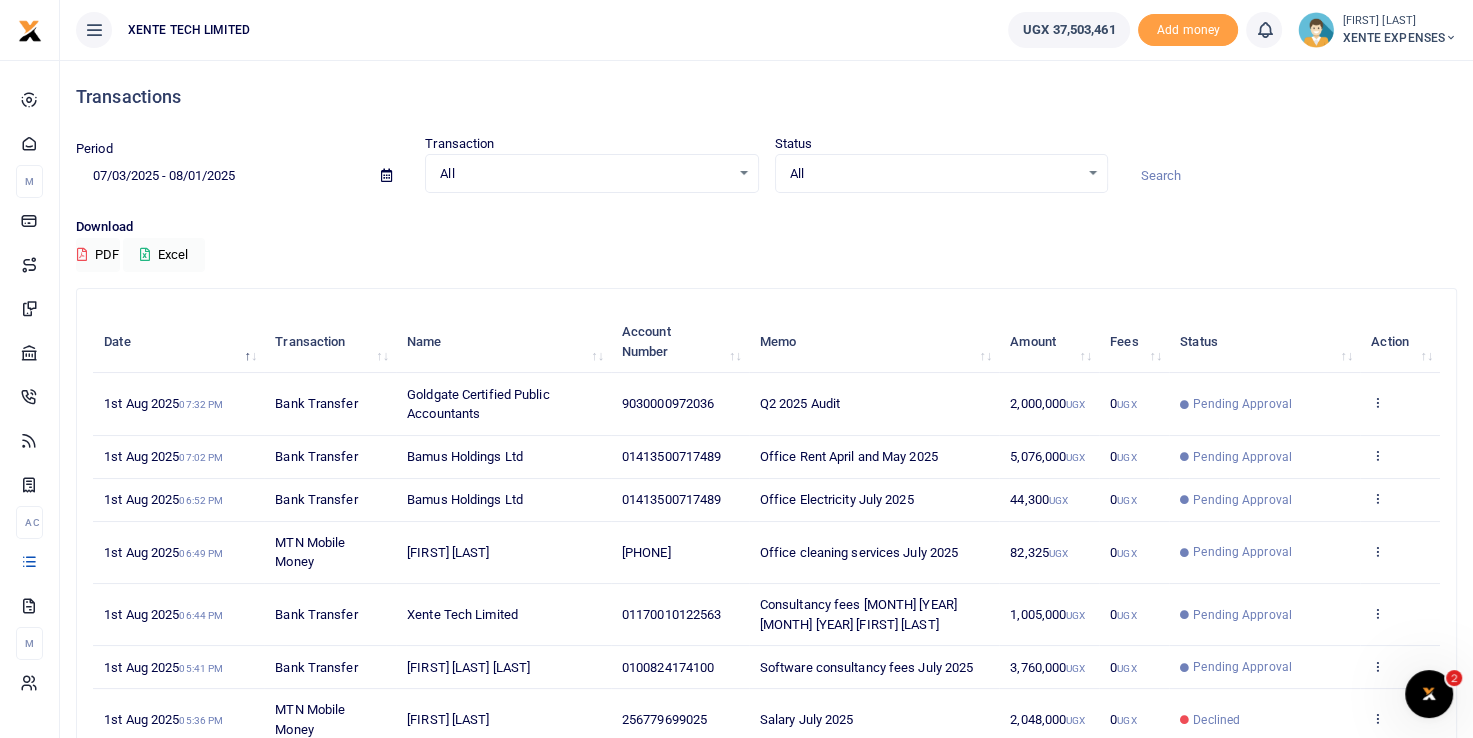 click at bounding box center [1290, 176] 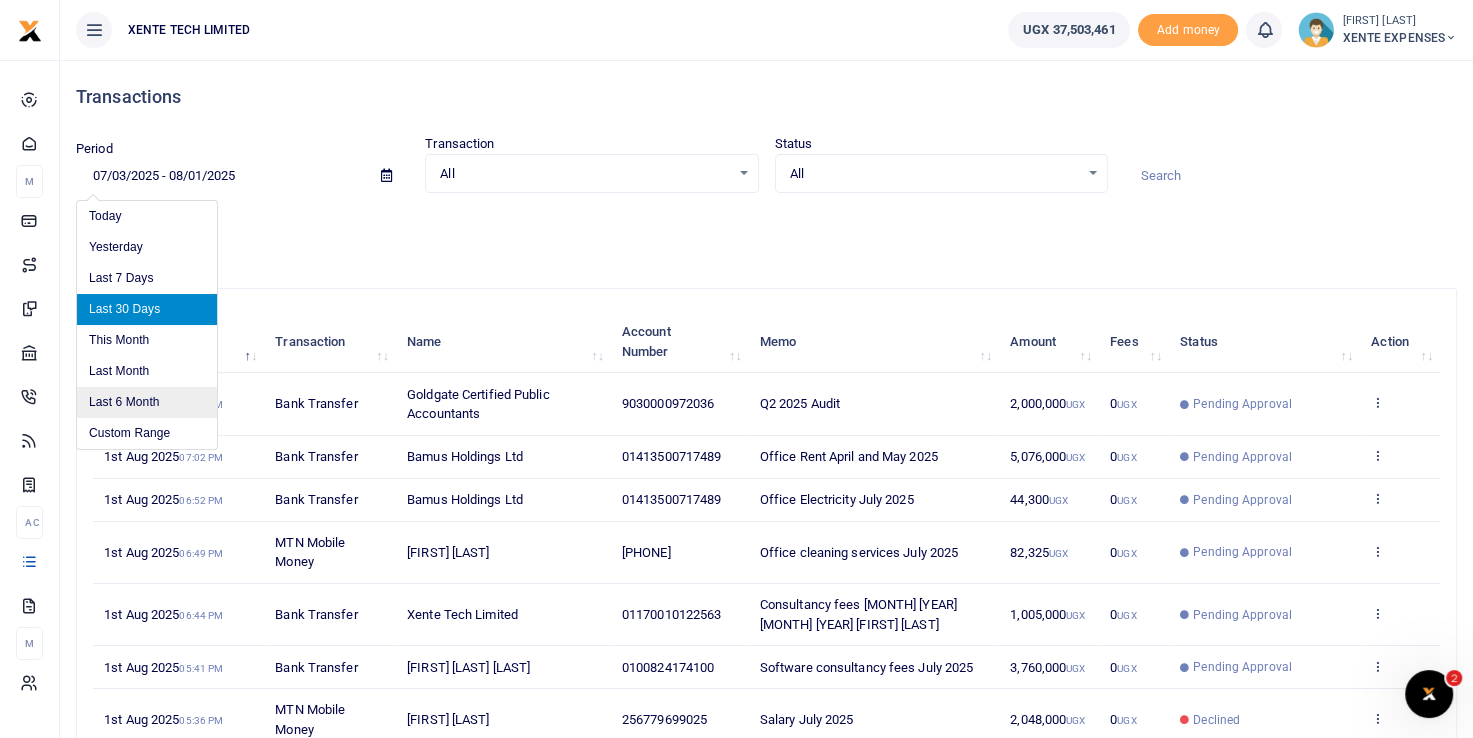click on "Last 6 Month" at bounding box center [147, 402] 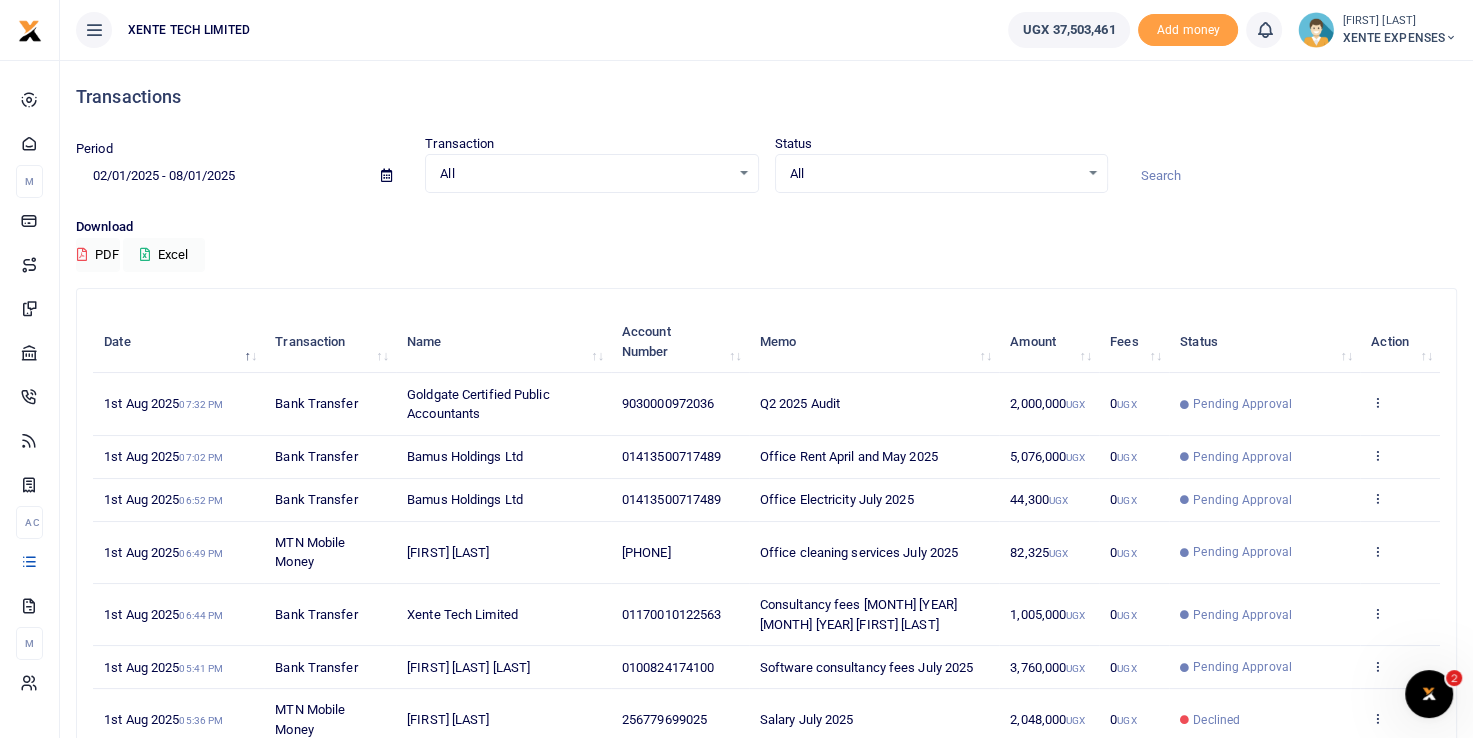 click at bounding box center (1290, 176) 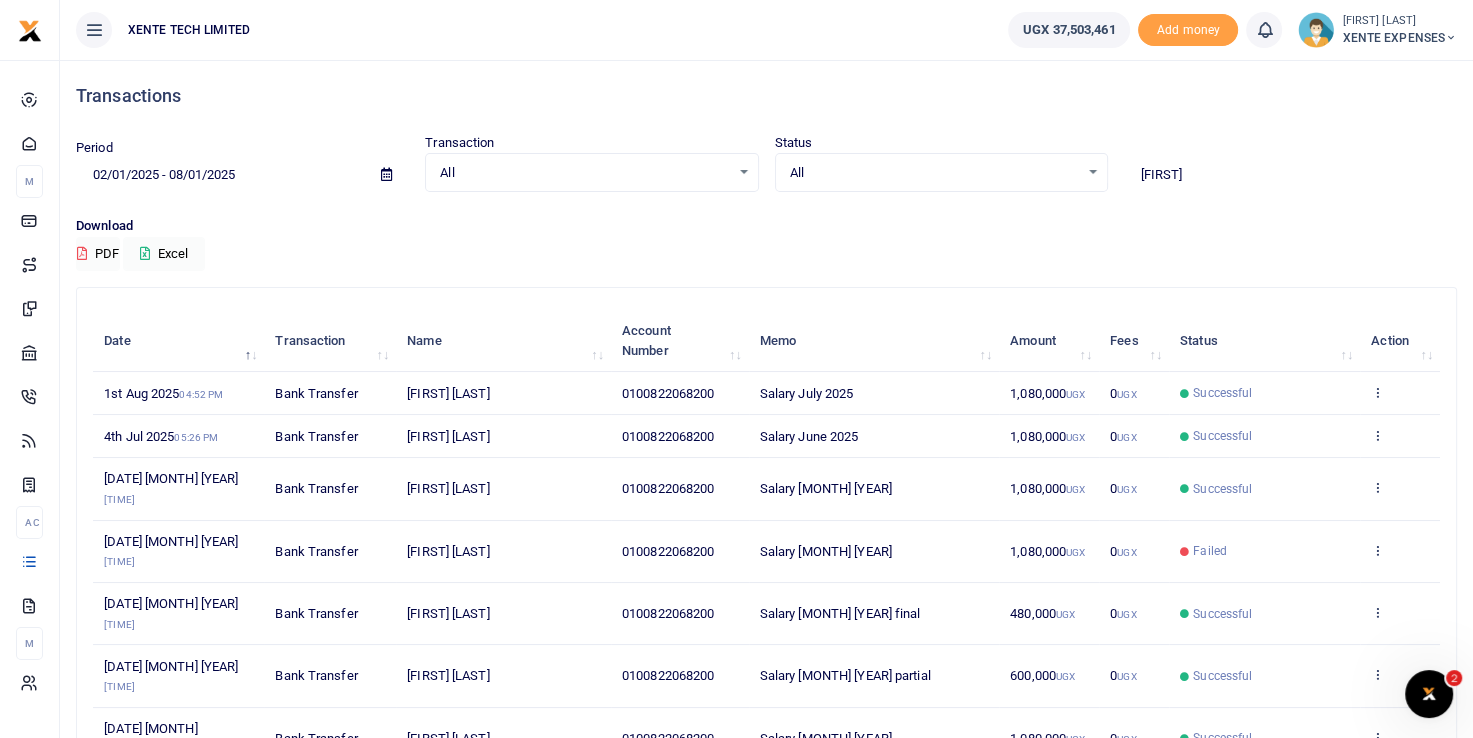 scroll, scrollTop: 0, scrollLeft: 0, axis: both 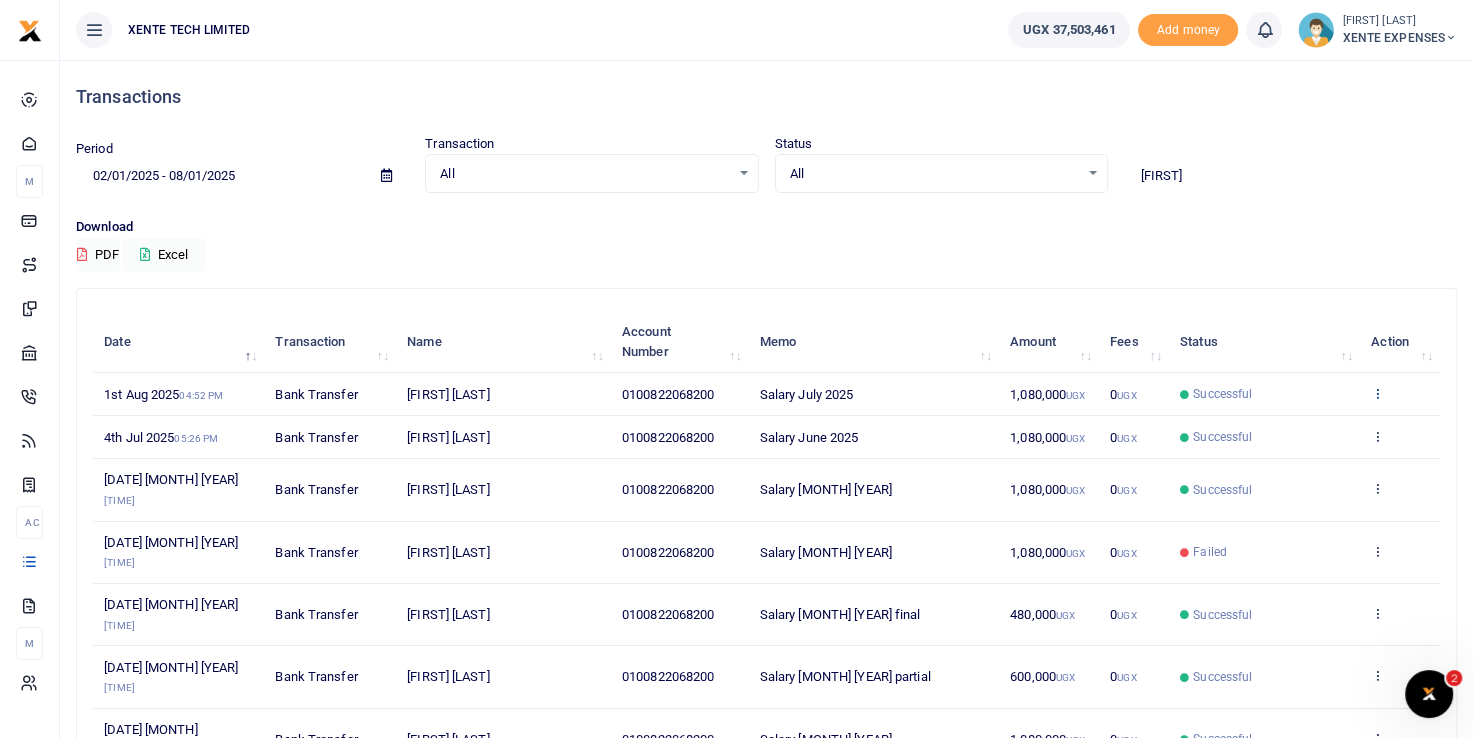 type on "Andrew" 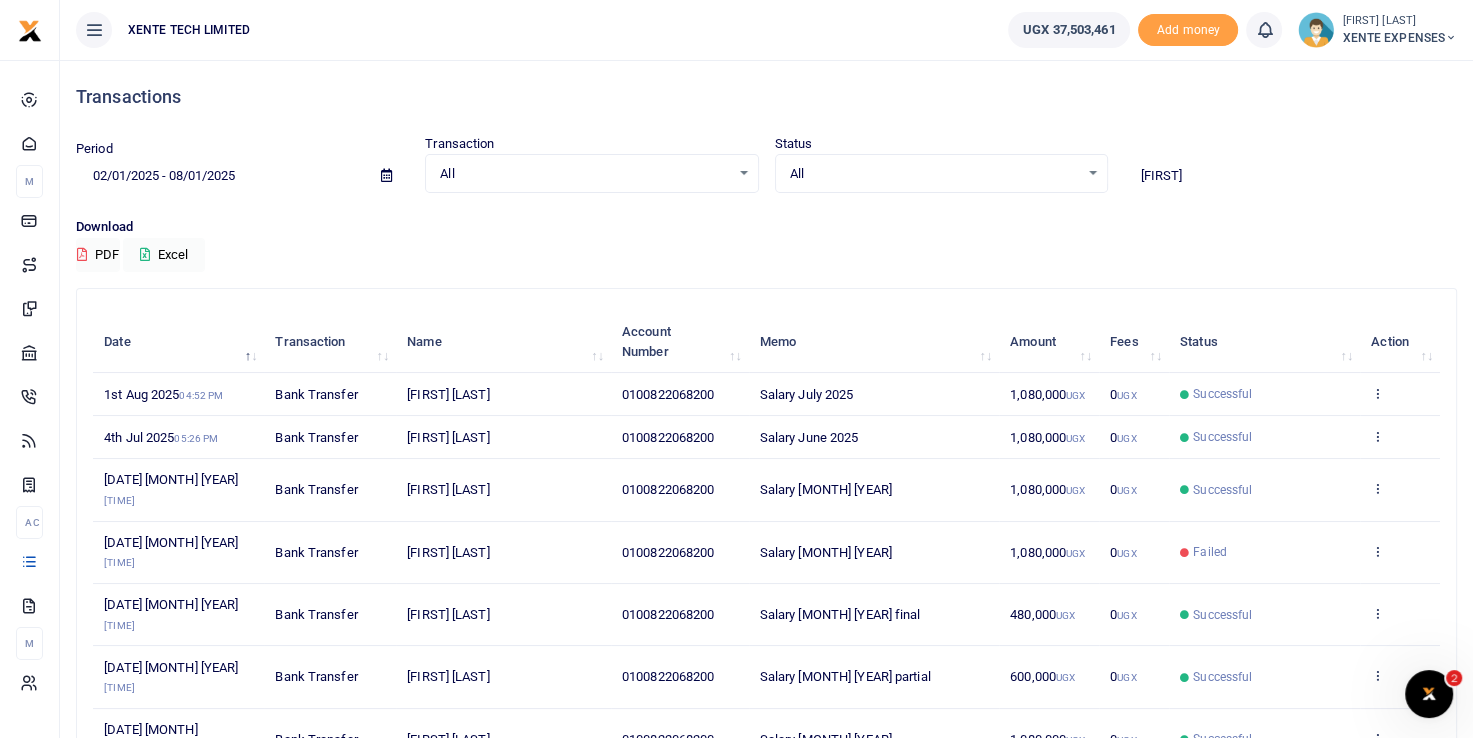 click on "Date Transaction Name Account Number Memo Amount Fees Status Action 1st Aug 2025  04:52 PM Bank Transfer Andrew Ssenkungu 0100822068200 Salary July 2025 1,080,000 UGX  0 UGX  Successful
View details
Send again
4th Jul 2025  05:26 PM Bank Transfer Andrew Ssenkungu 0100822068200 Salary June 2025 1,080,000 UGX  0 UGX  Successful
View details
Send again
5th Jun 2025  08:01 PM Bank Transfer Andrew Ssenkungu 0100822068200 Salary May 2025 1,080,000 UGX  0 UGX  Successful  View details 07:19 PM 0" at bounding box center (766, 634) 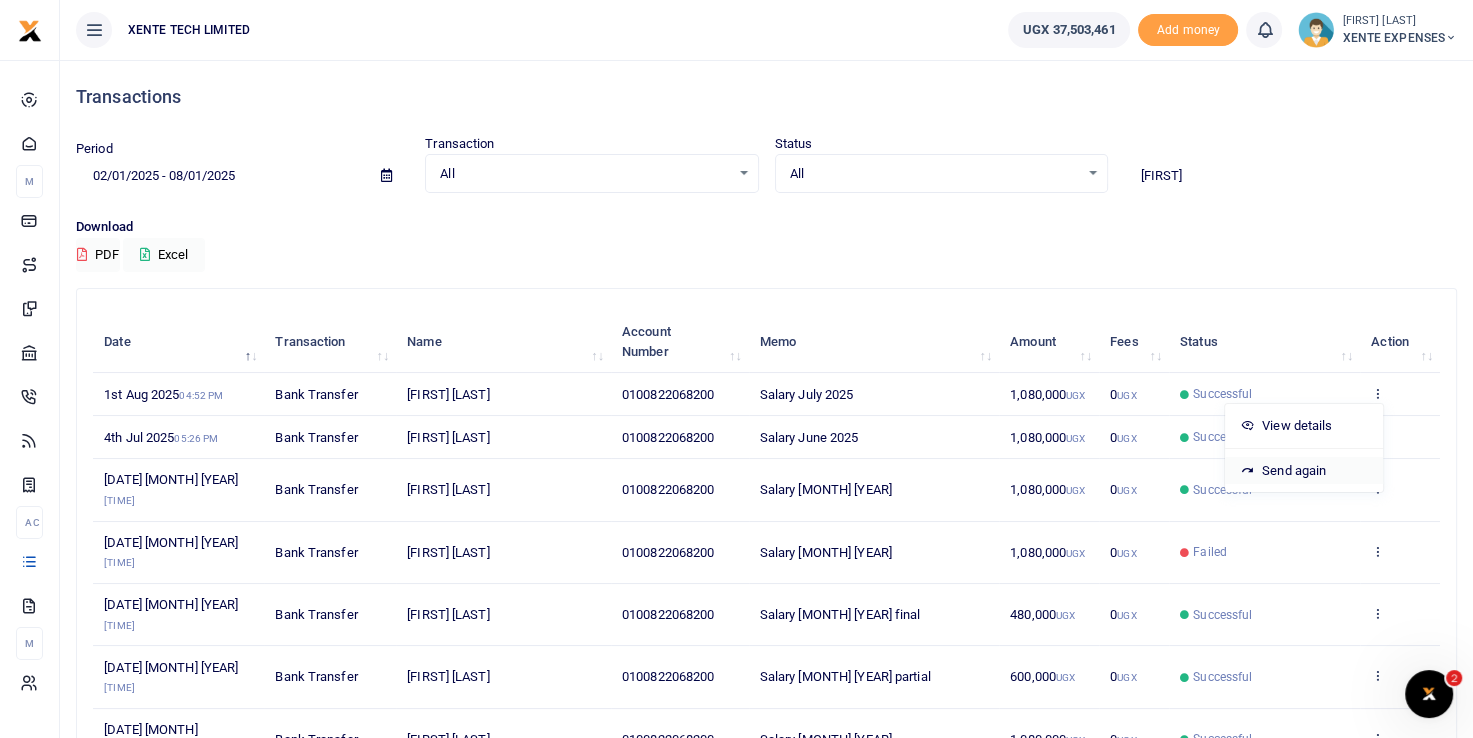 click on "Send again" at bounding box center (1304, 471) 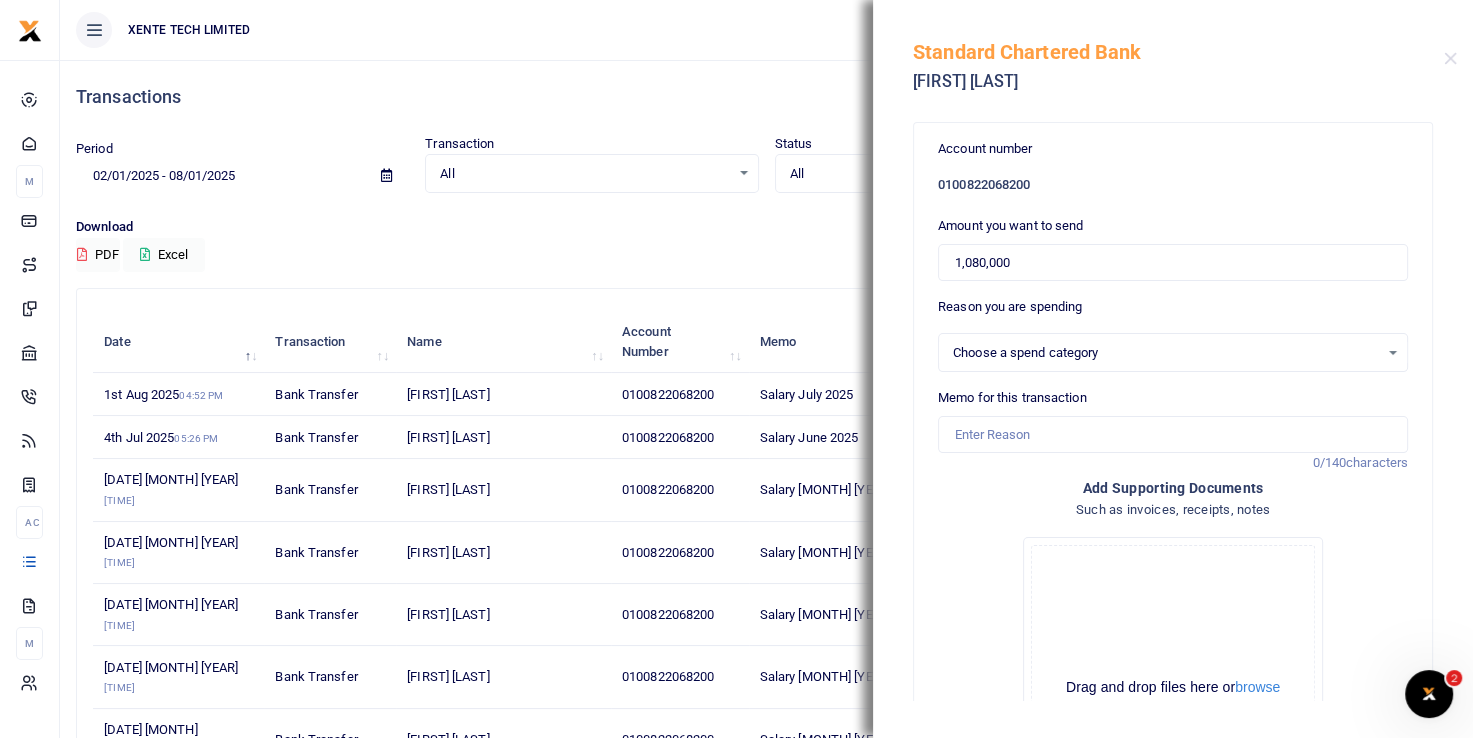 select on "1" 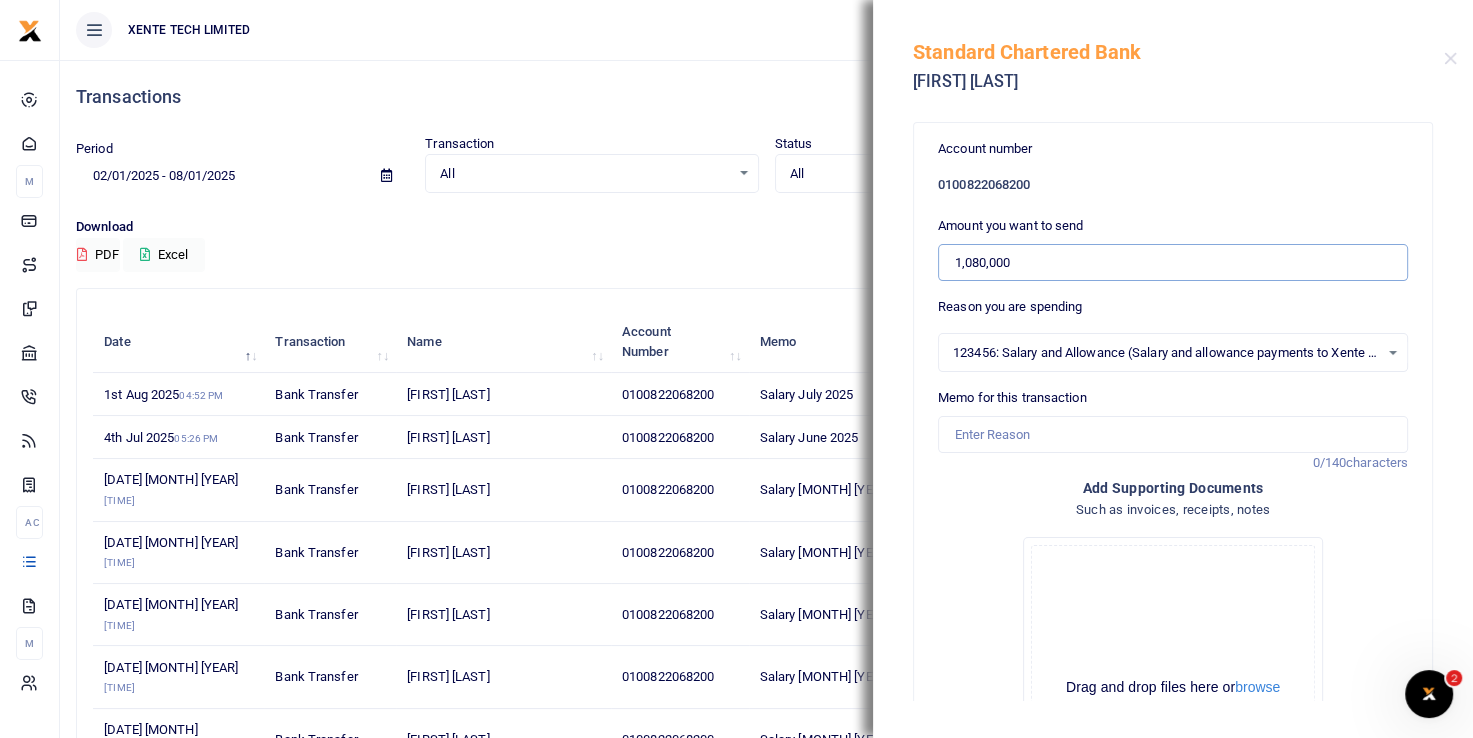 drag, startPoint x: 1056, startPoint y: 264, endPoint x: 824, endPoint y: 266, distance: 232.00862 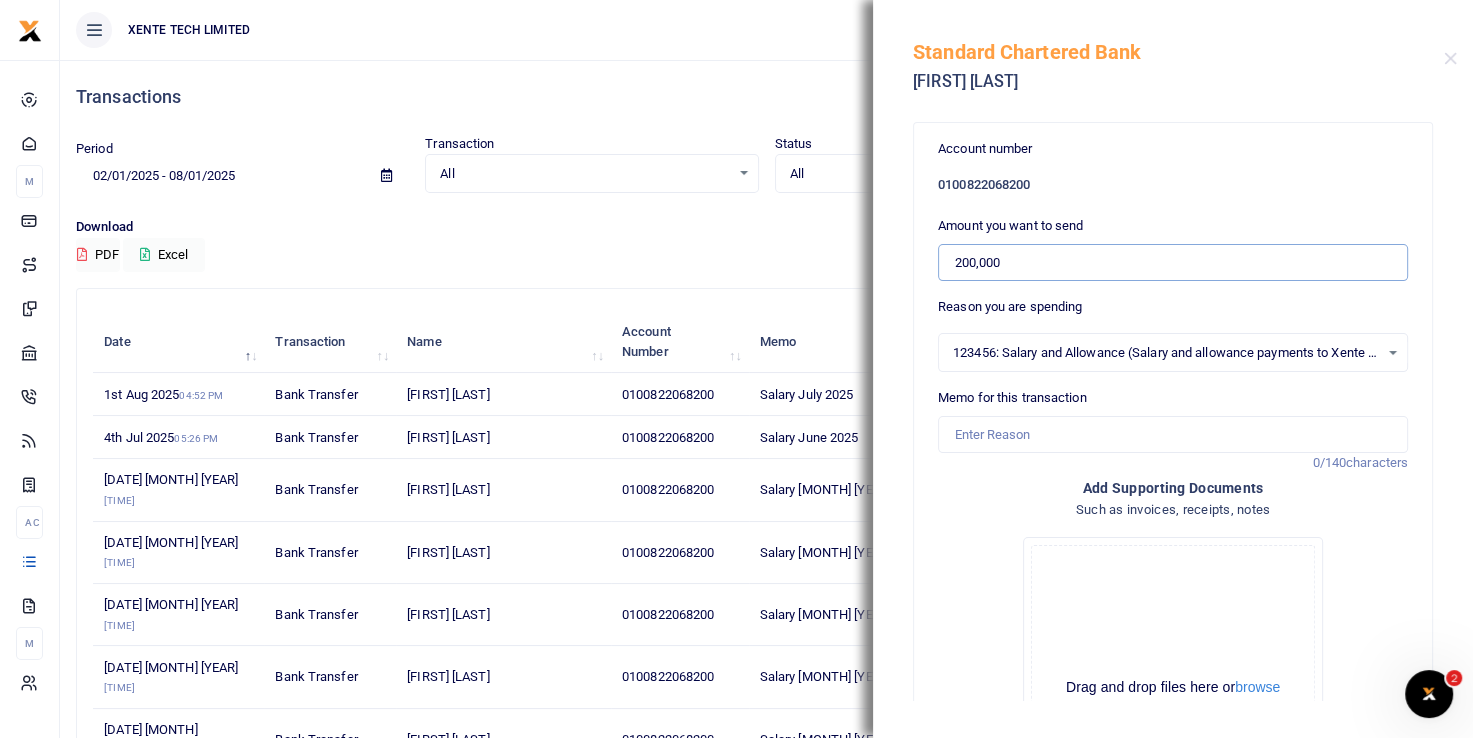 type on "200,000" 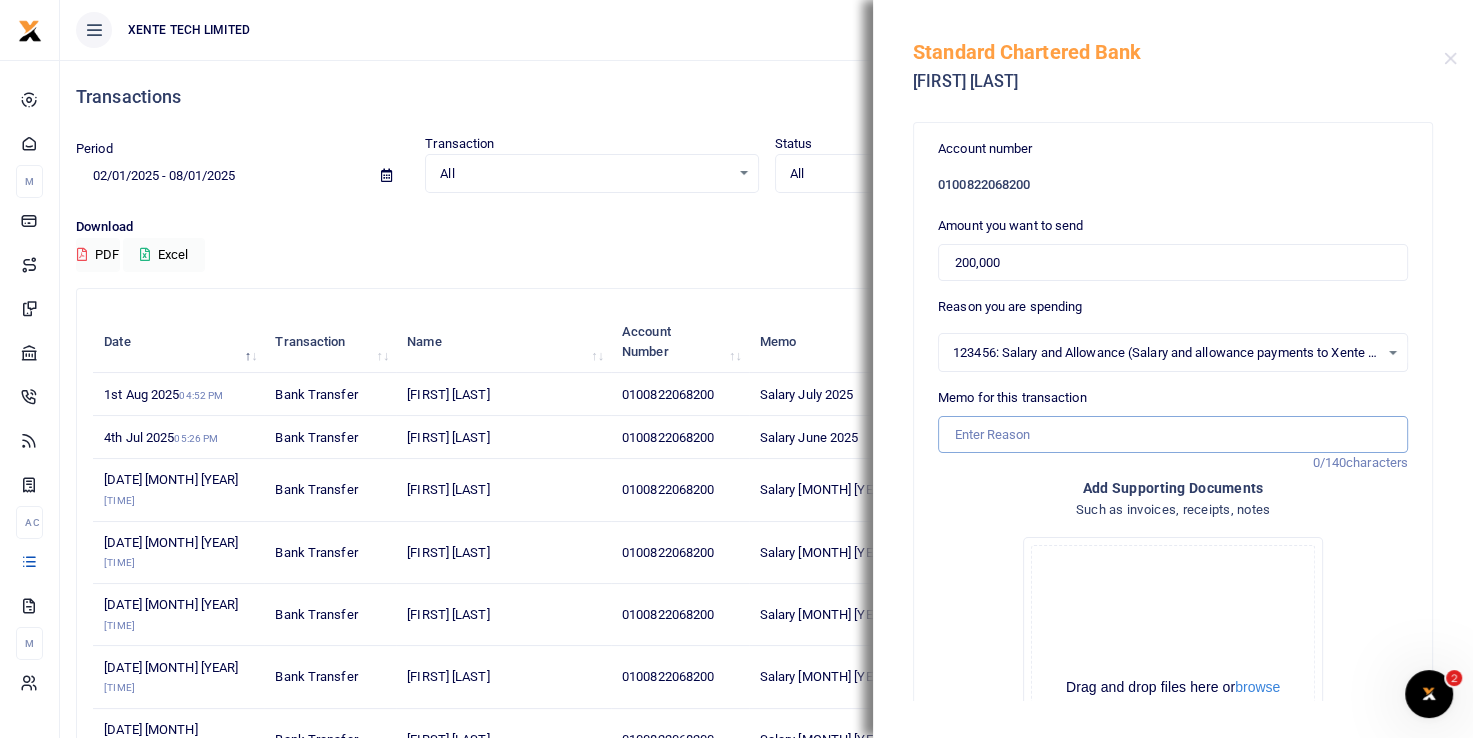 click on "Memo for this transaction" at bounding box center (1173, 435) 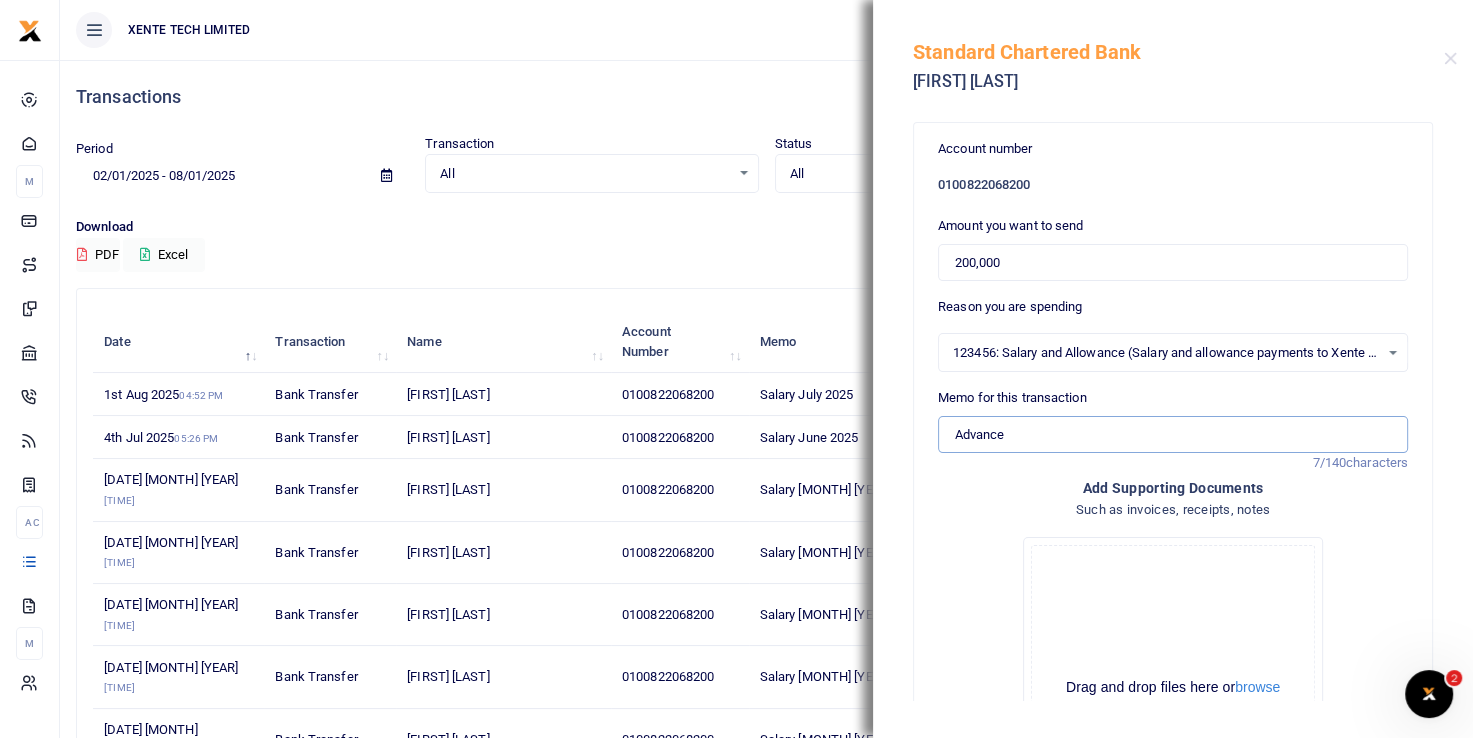 type on "Advance" 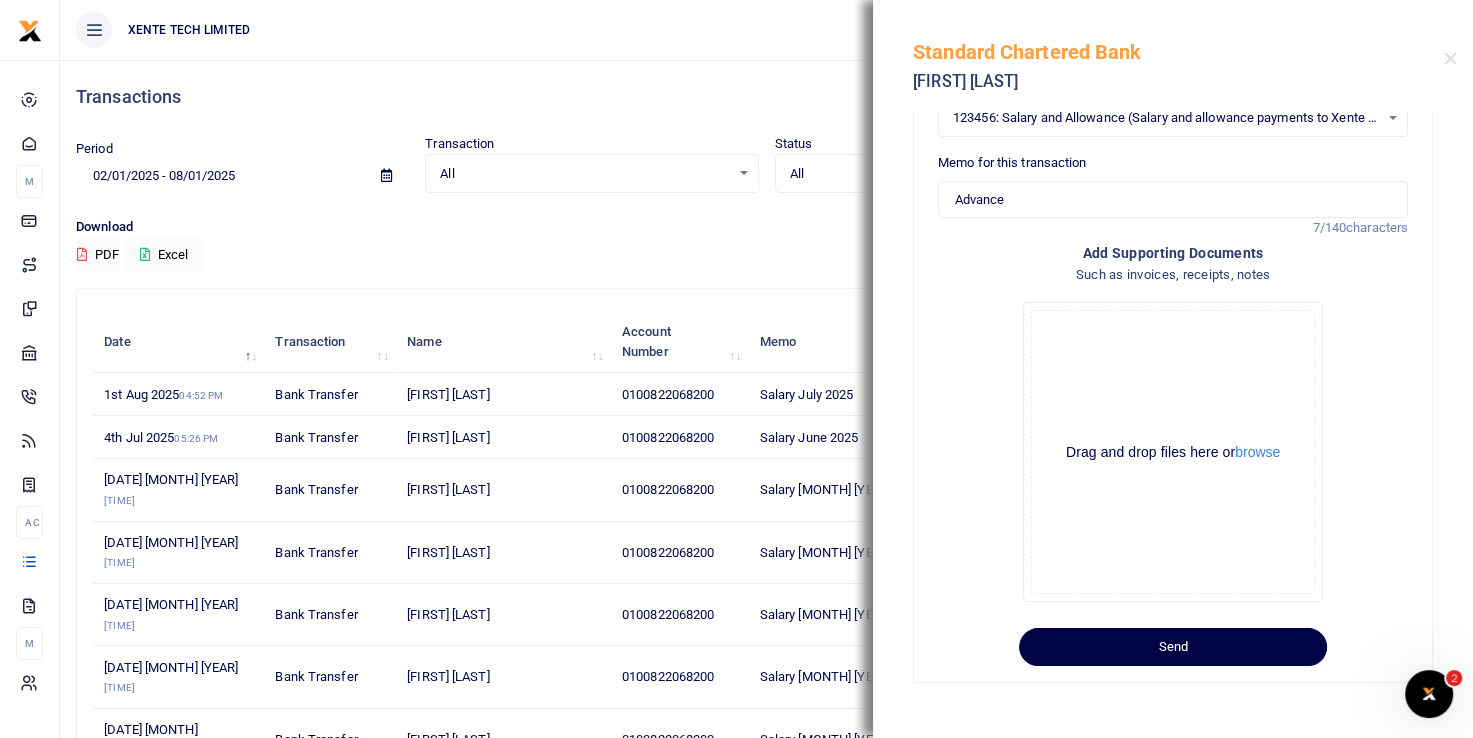 scroll, scrollTop: 247, scrollLeft: 0, axis: vertical 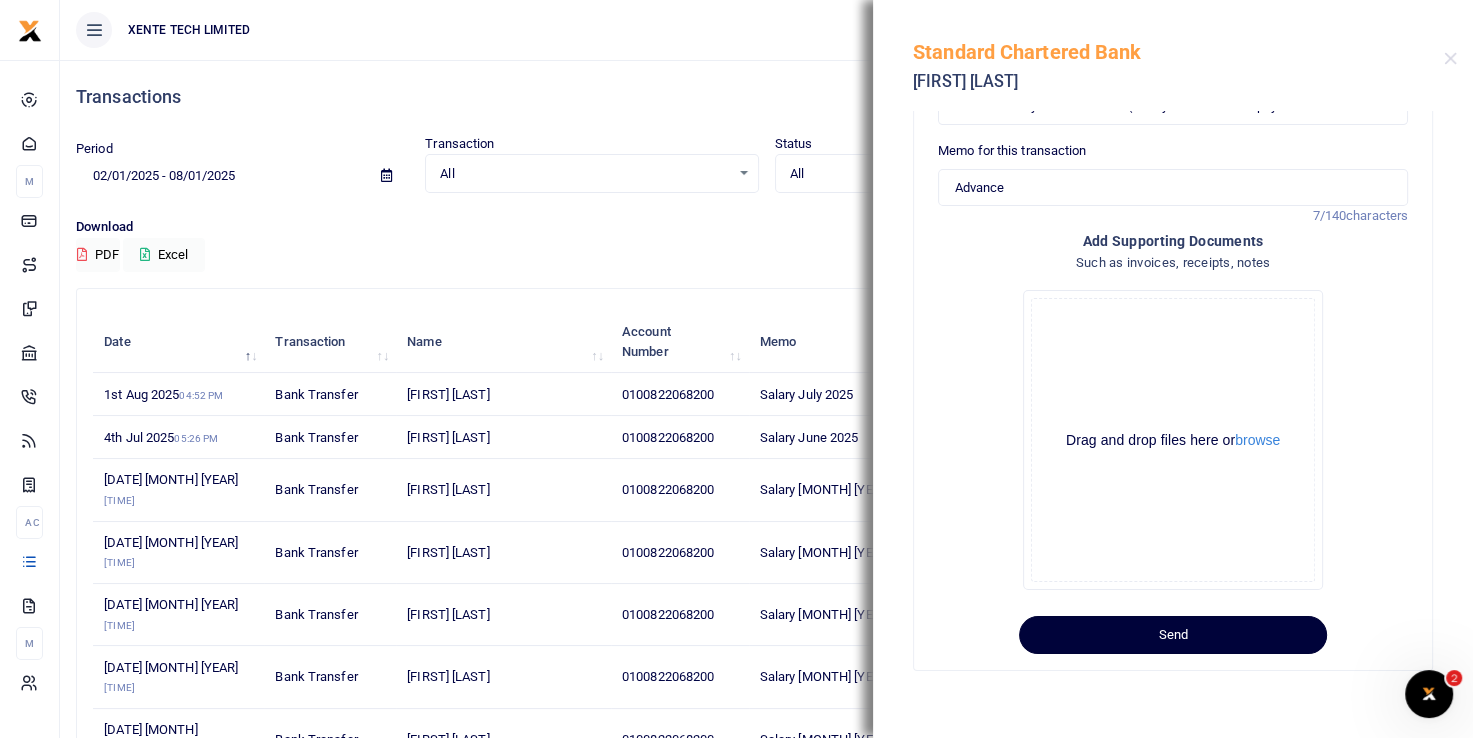 click on "Send" at bounding box center (1173, 635) 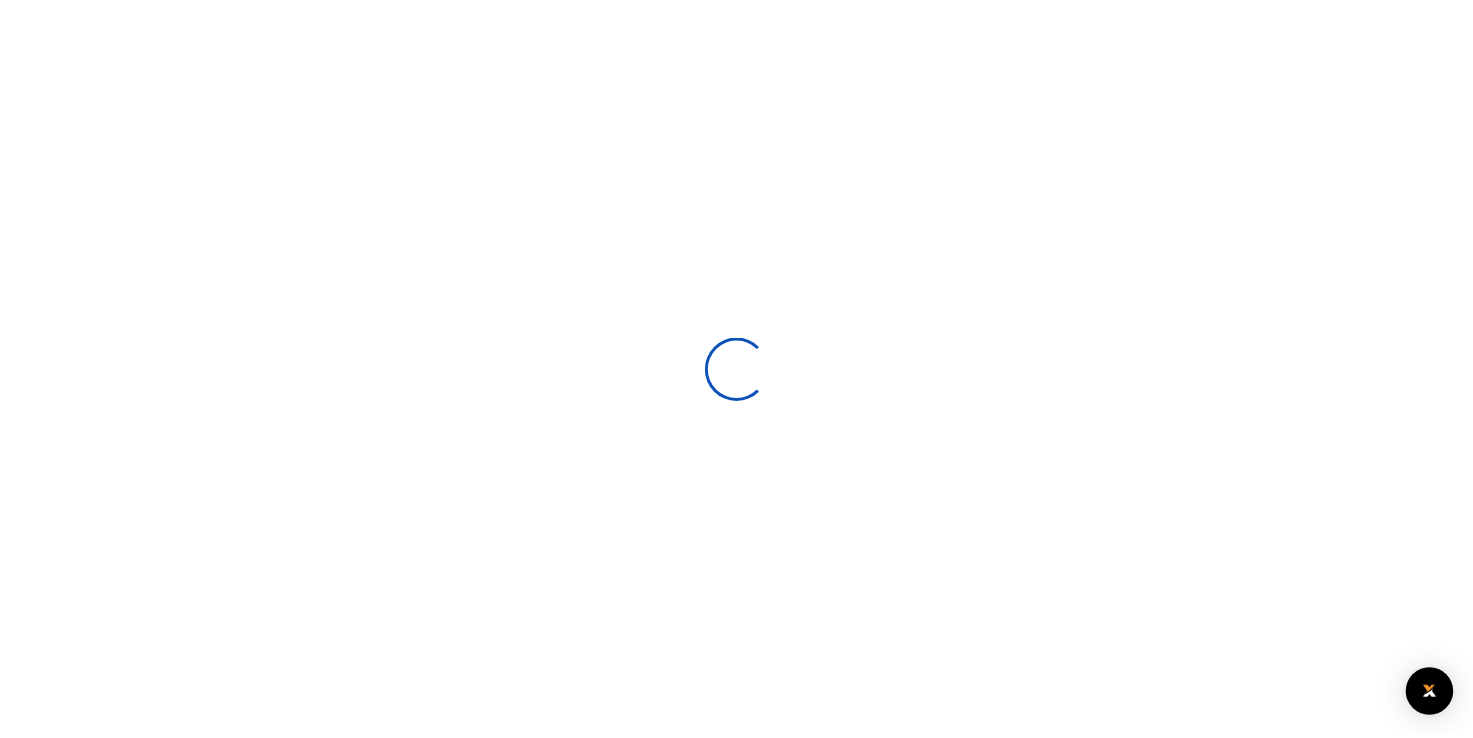 scroll, scrollTop: 0, scrollLeft: 0, axis: both 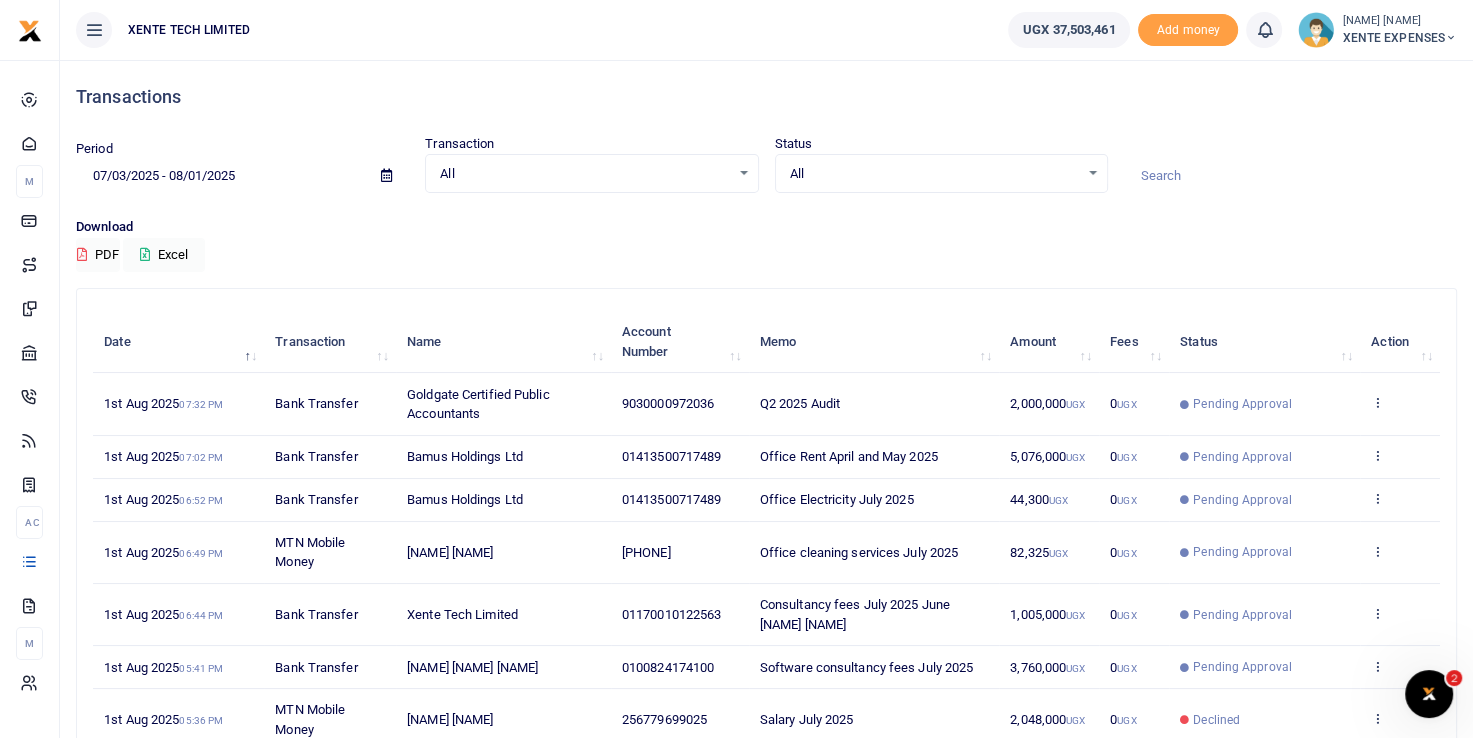 click at bounding box center [386, 175] 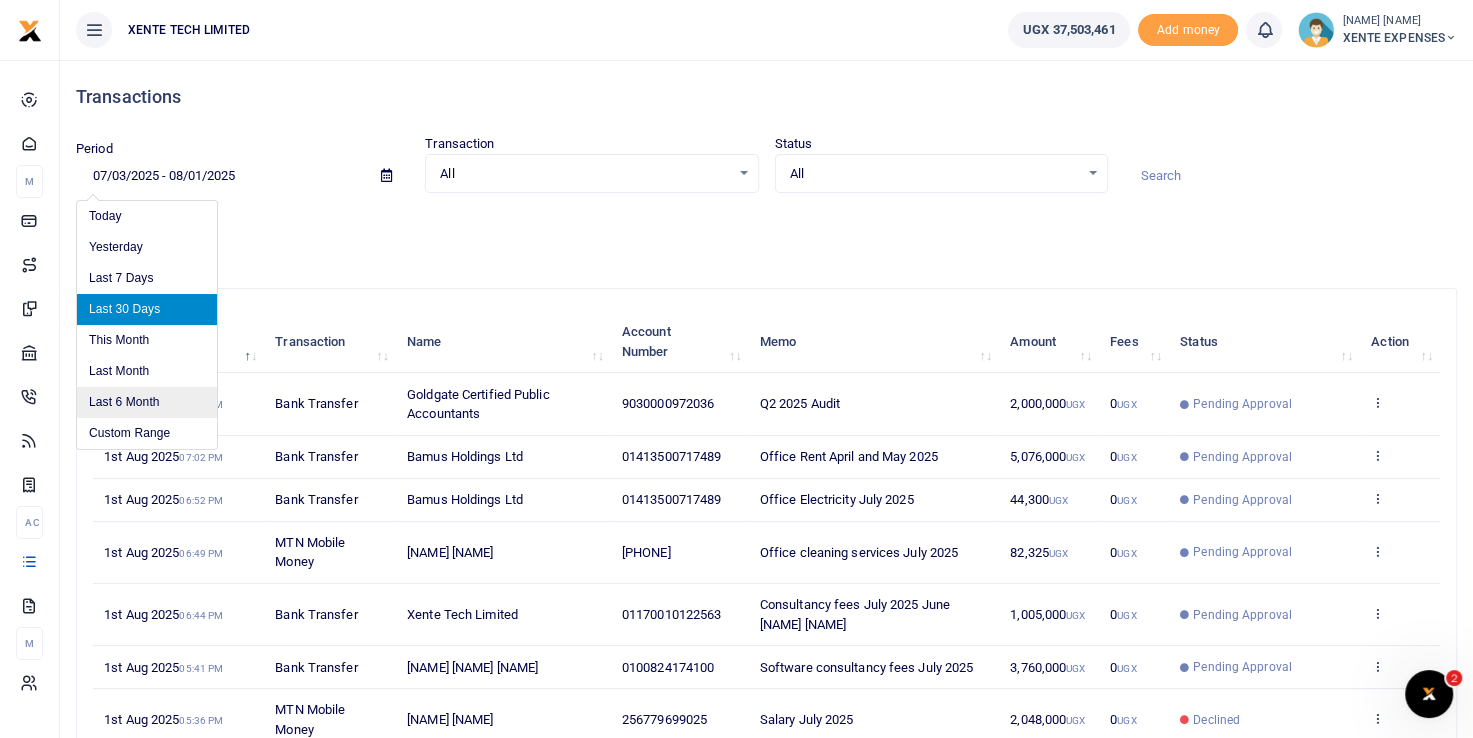 click on "Last 6 Month" at bounding box center (147, 402) 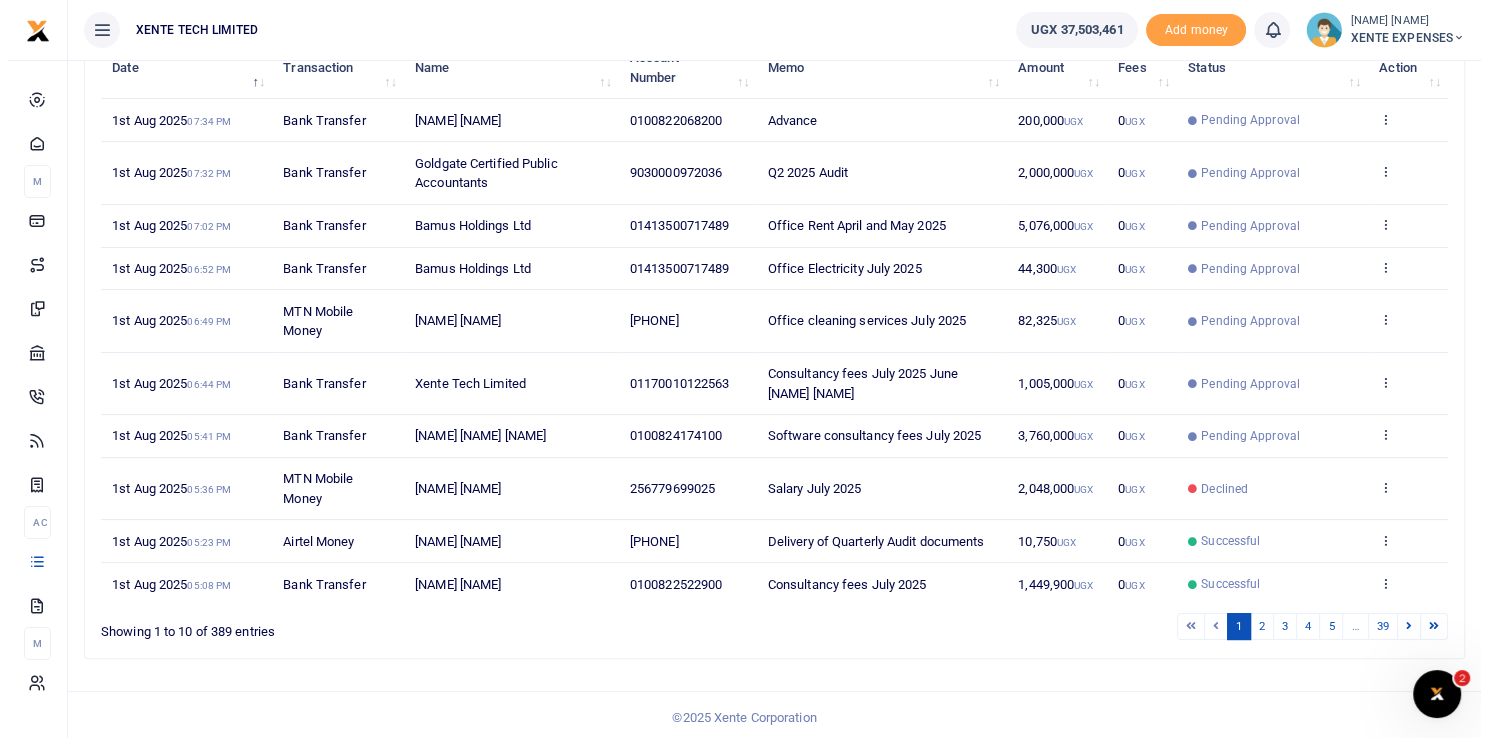 scroll, scrollTop: 0, scrollLeft: 0, axis: both 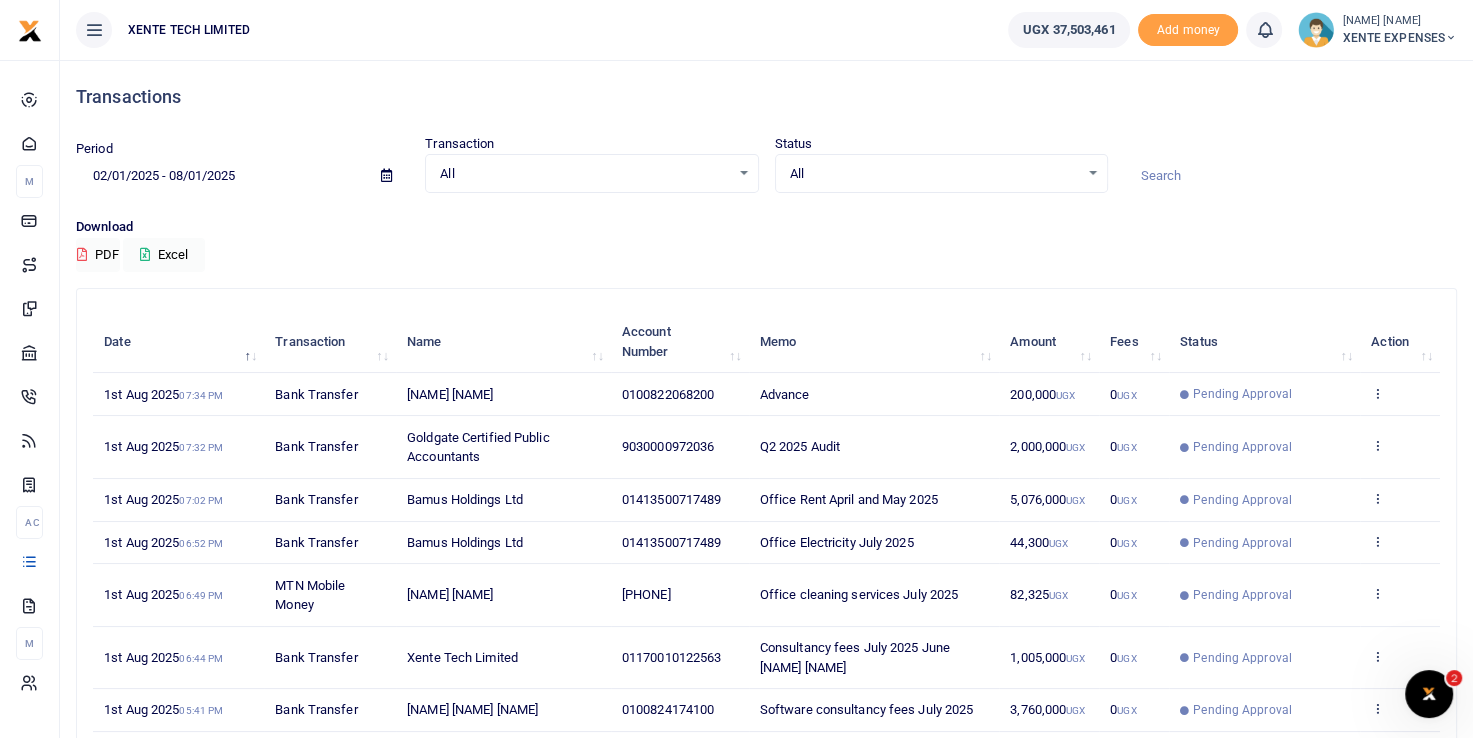 click at bounding box center [1290, 176] 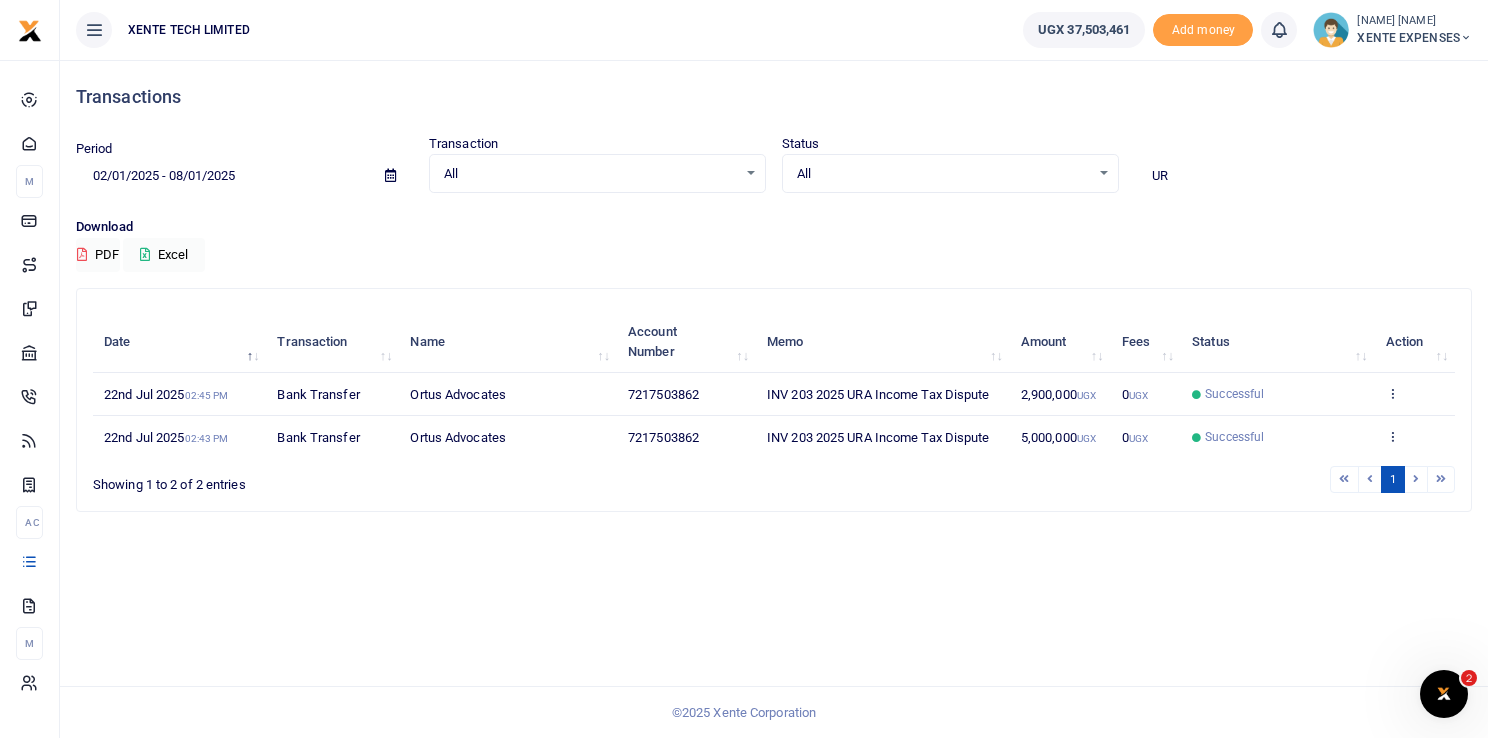 type on "U" 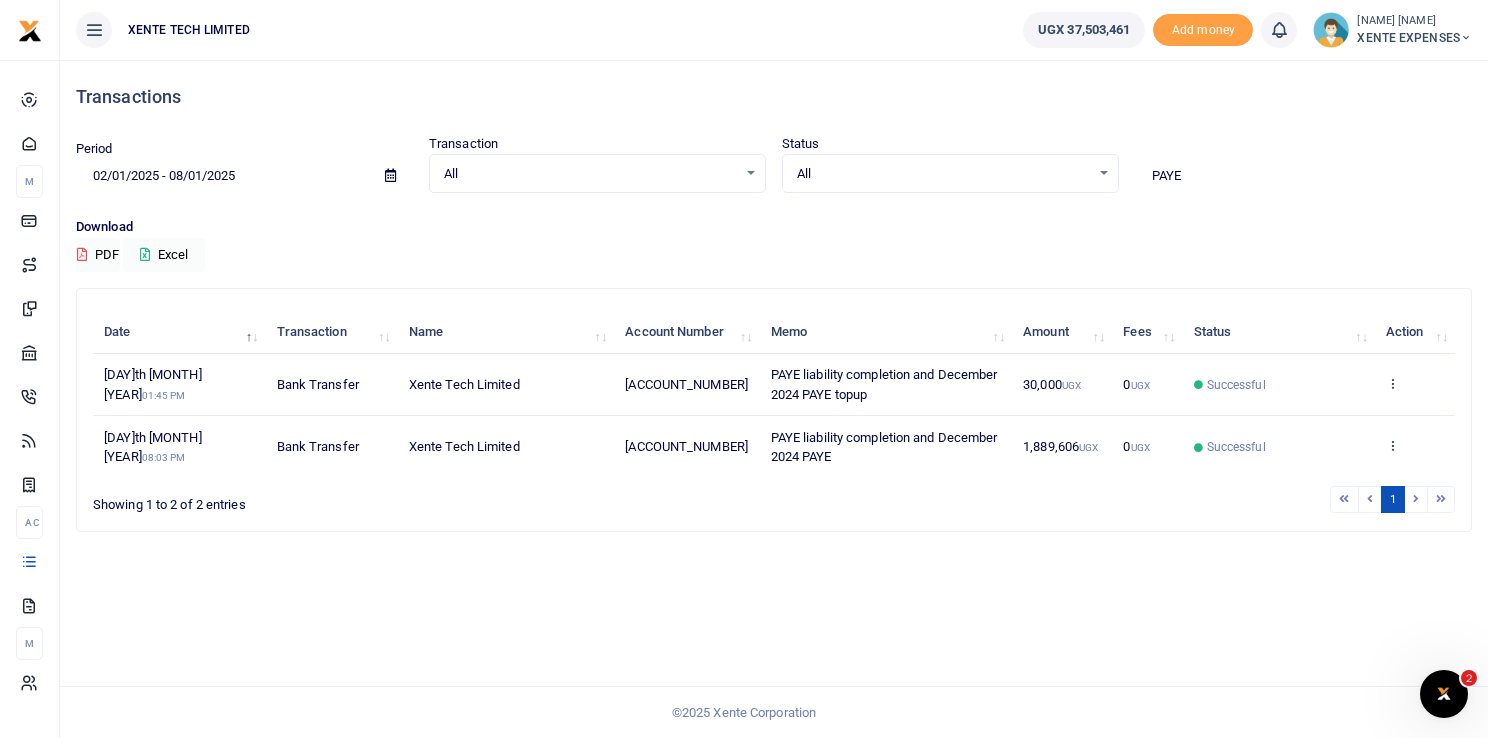 type on "PAYE" 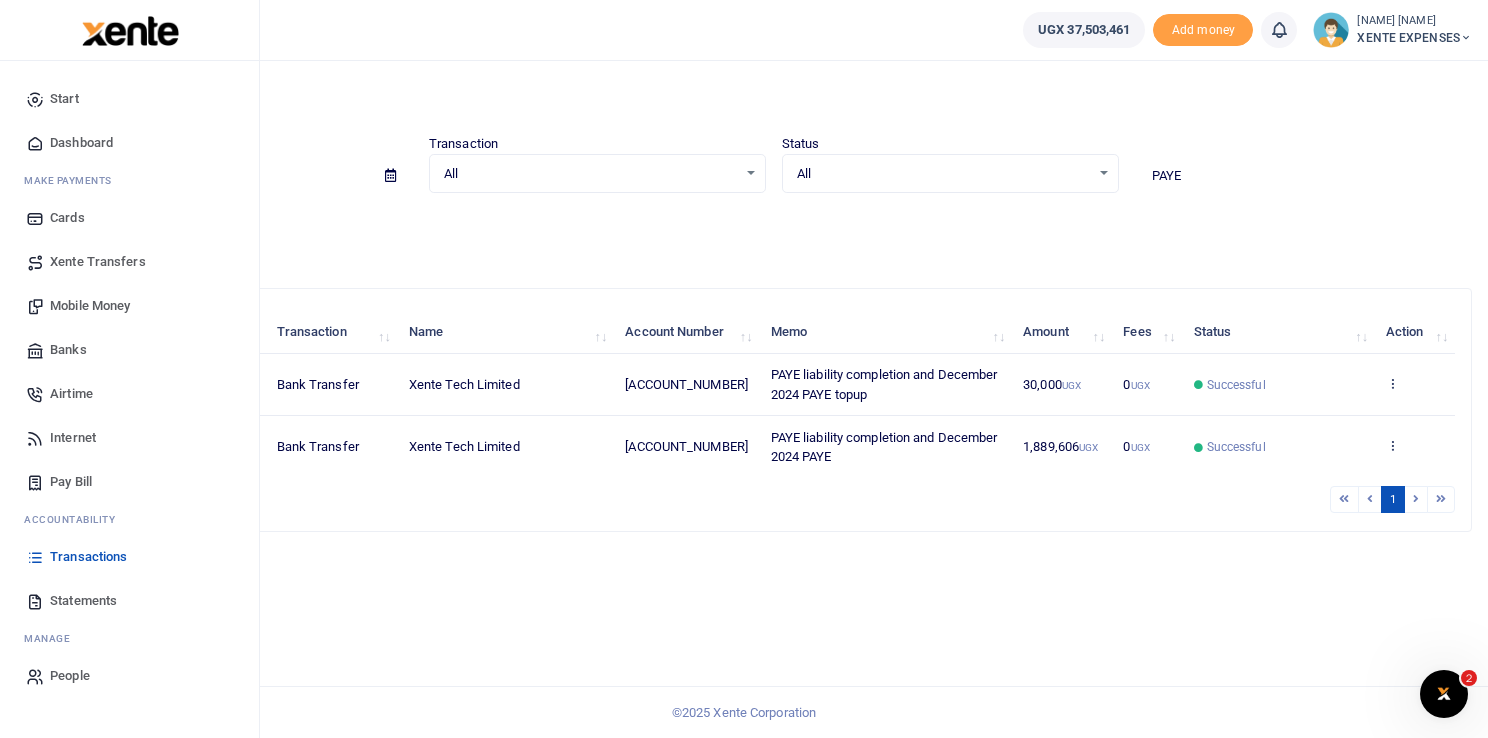 click on "Transactions" at bounding box center [88, 557] 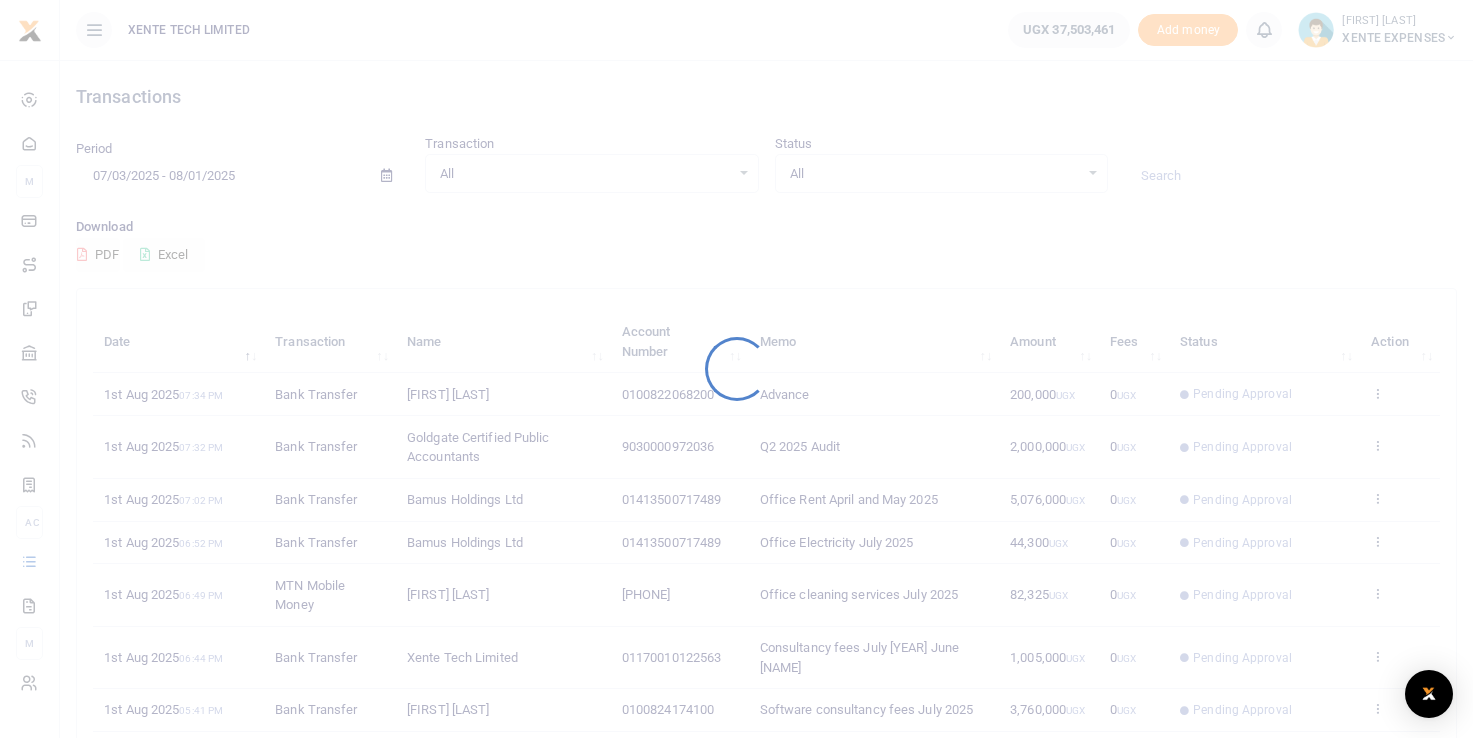 scroll, scrollTop: 0, scrollLeft: 0, axis: both 